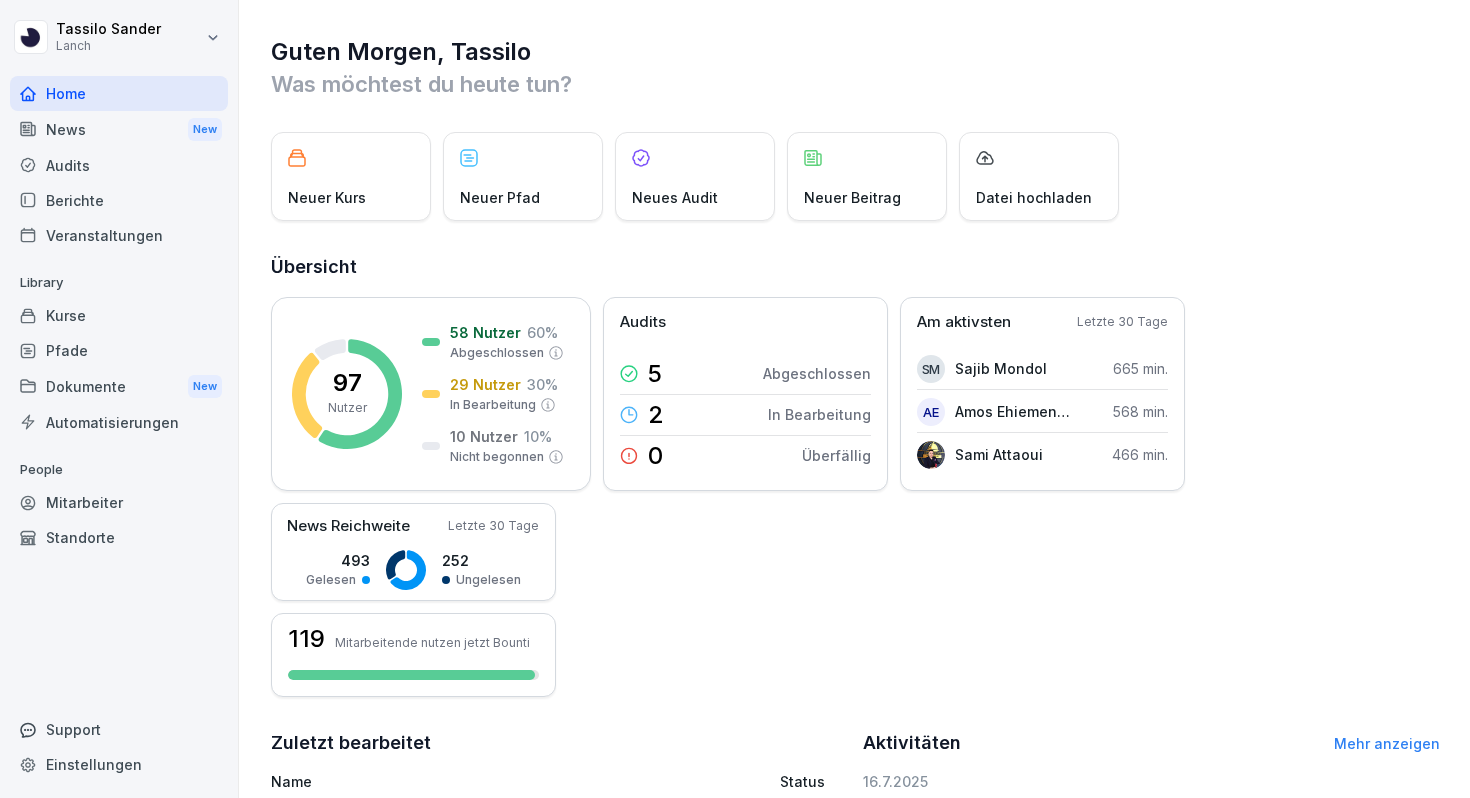 scroll, scrollTop: 0, scrollLeft: 0, axis: both 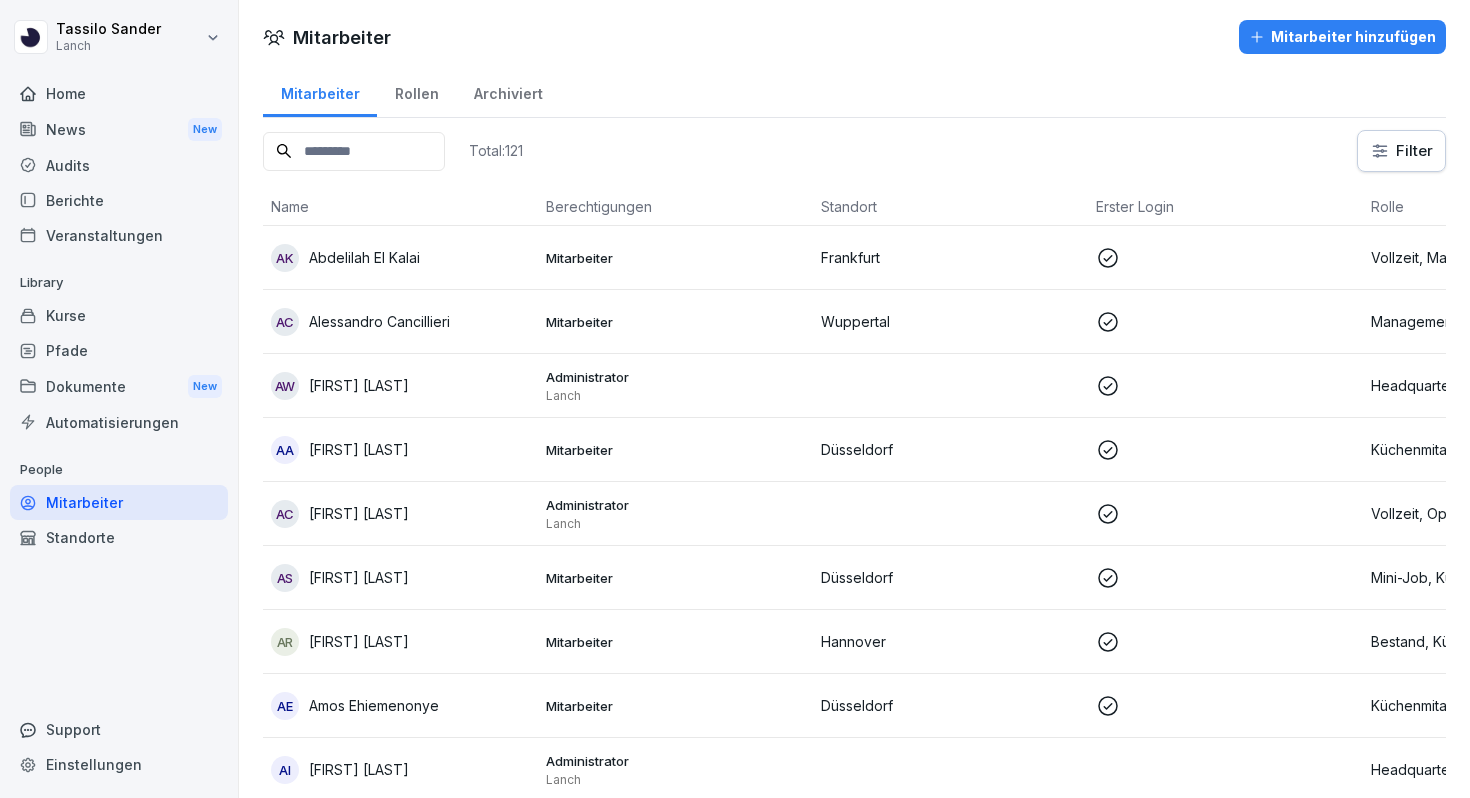 click at bounding box center (354, 151) 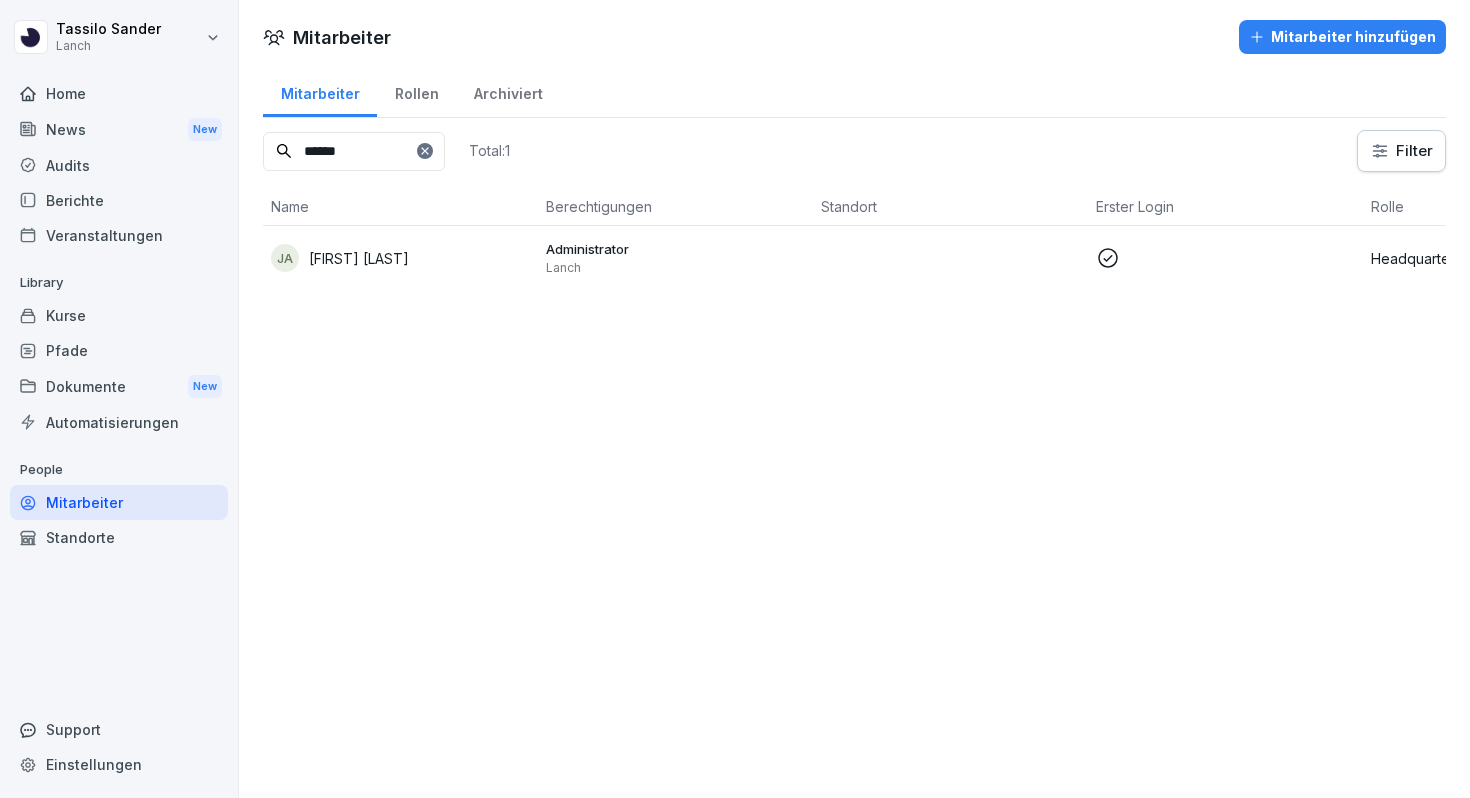 type on "******" 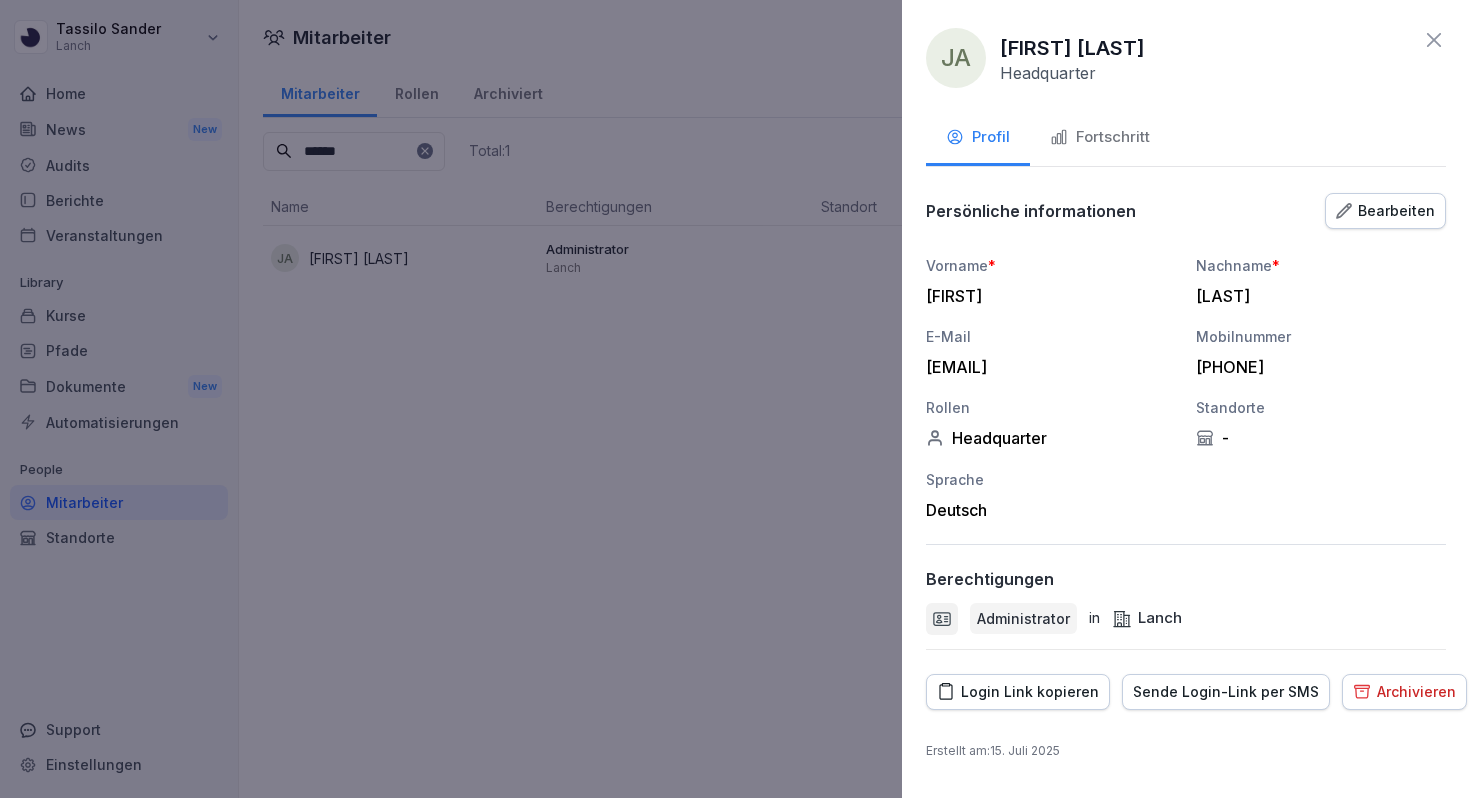 click on "Bearbeiten" at bounding box center [1385, 211] 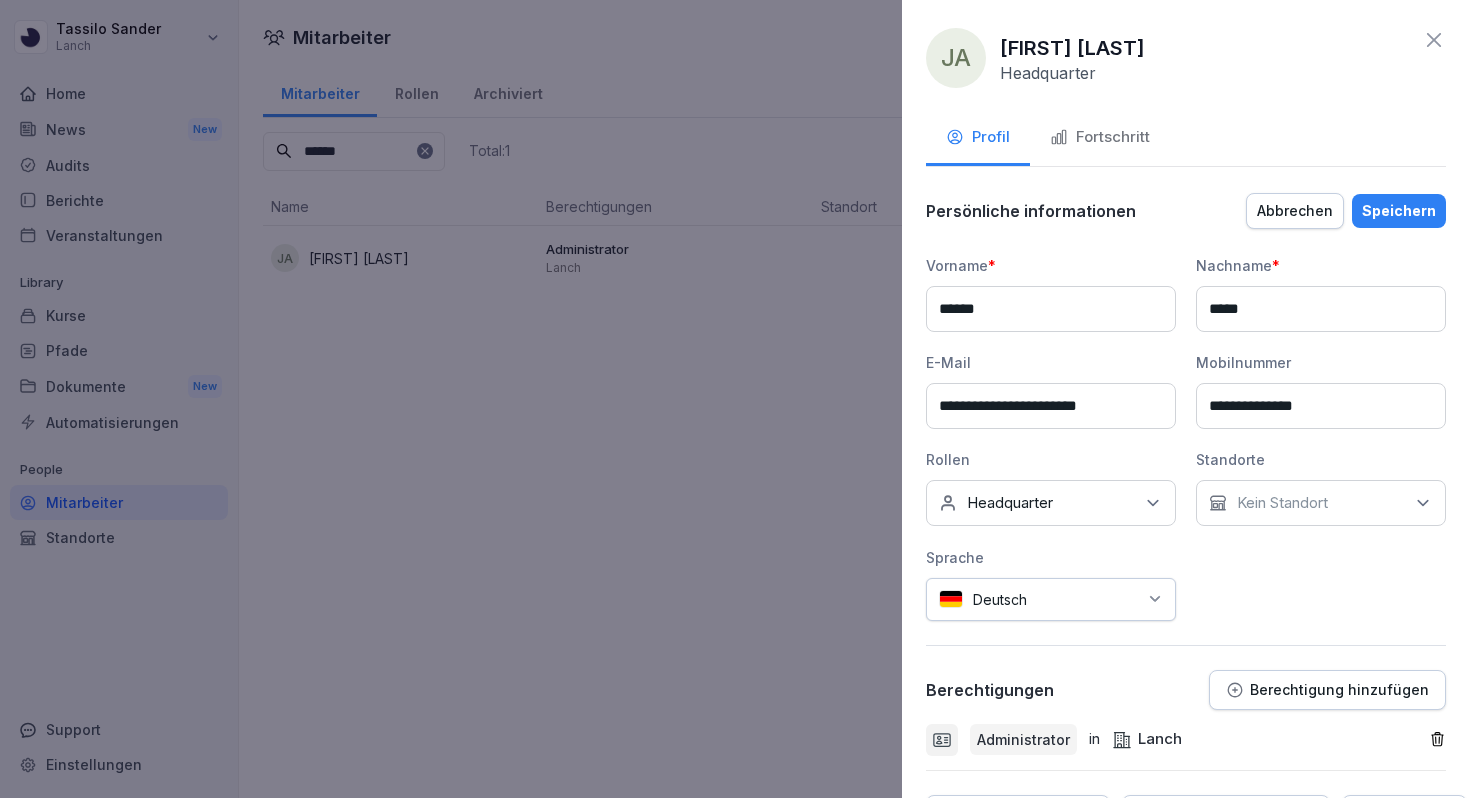 click on "**********" at bounding box center [1051, 406] 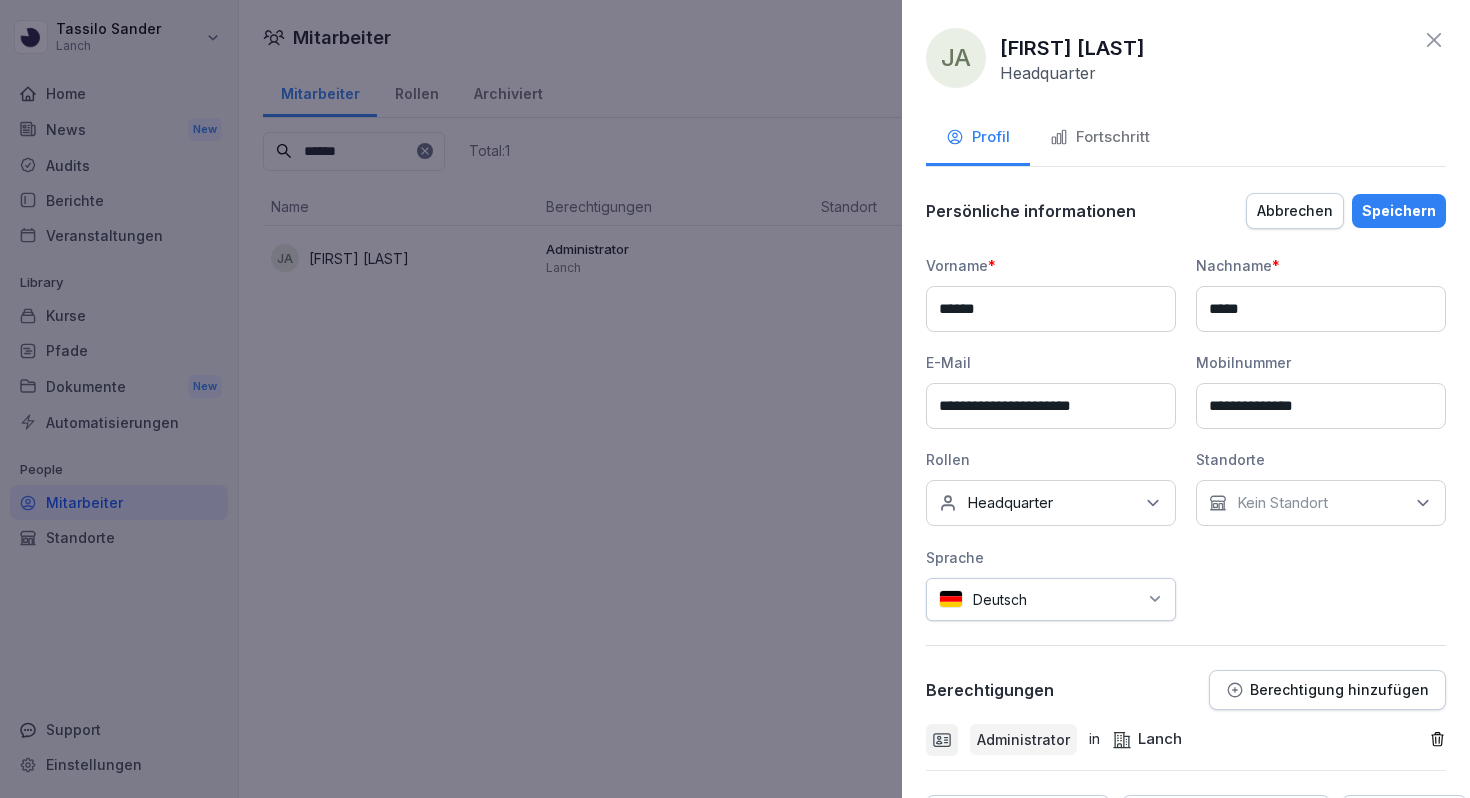 type on "**********" 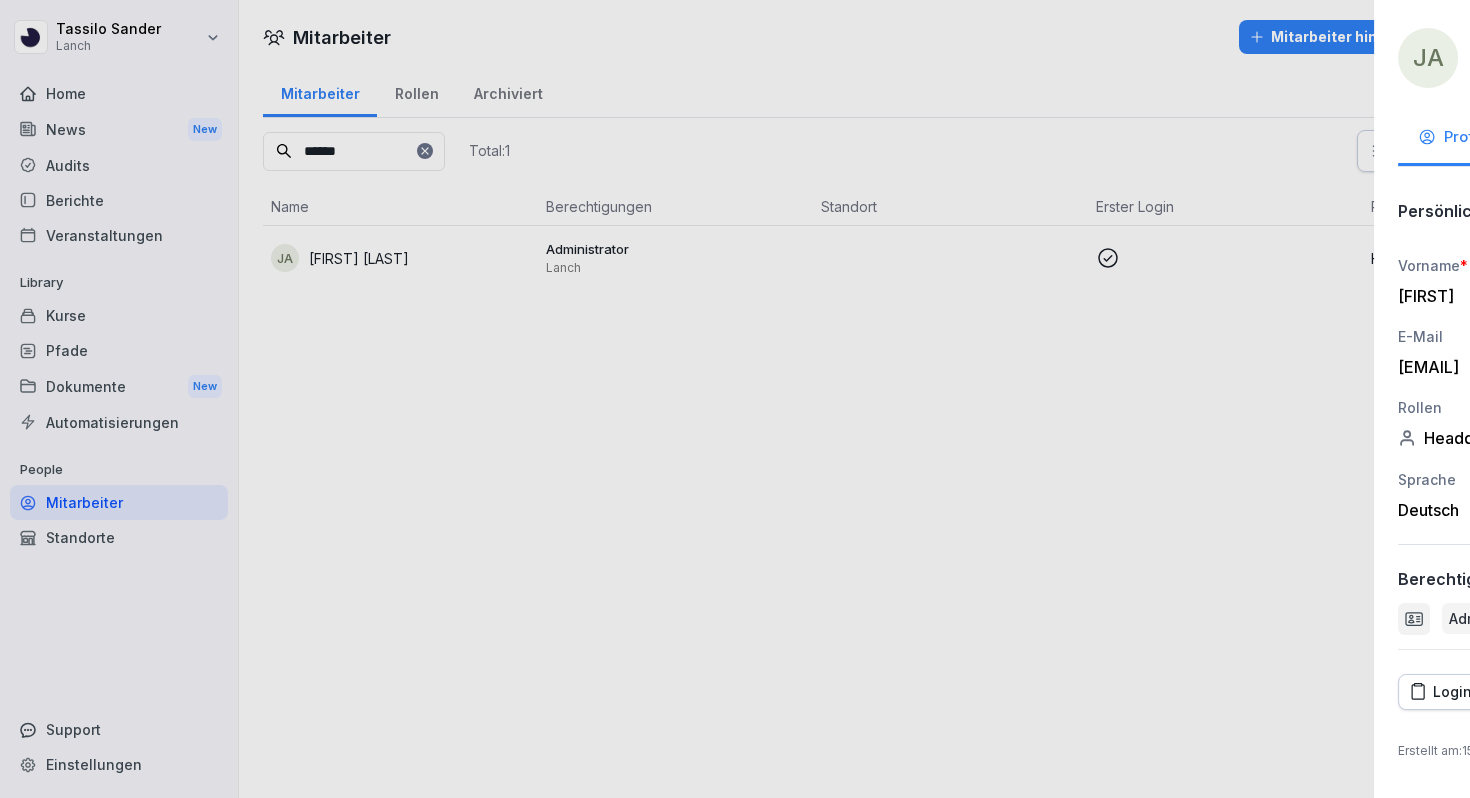 click at bounding box center (735, 399) 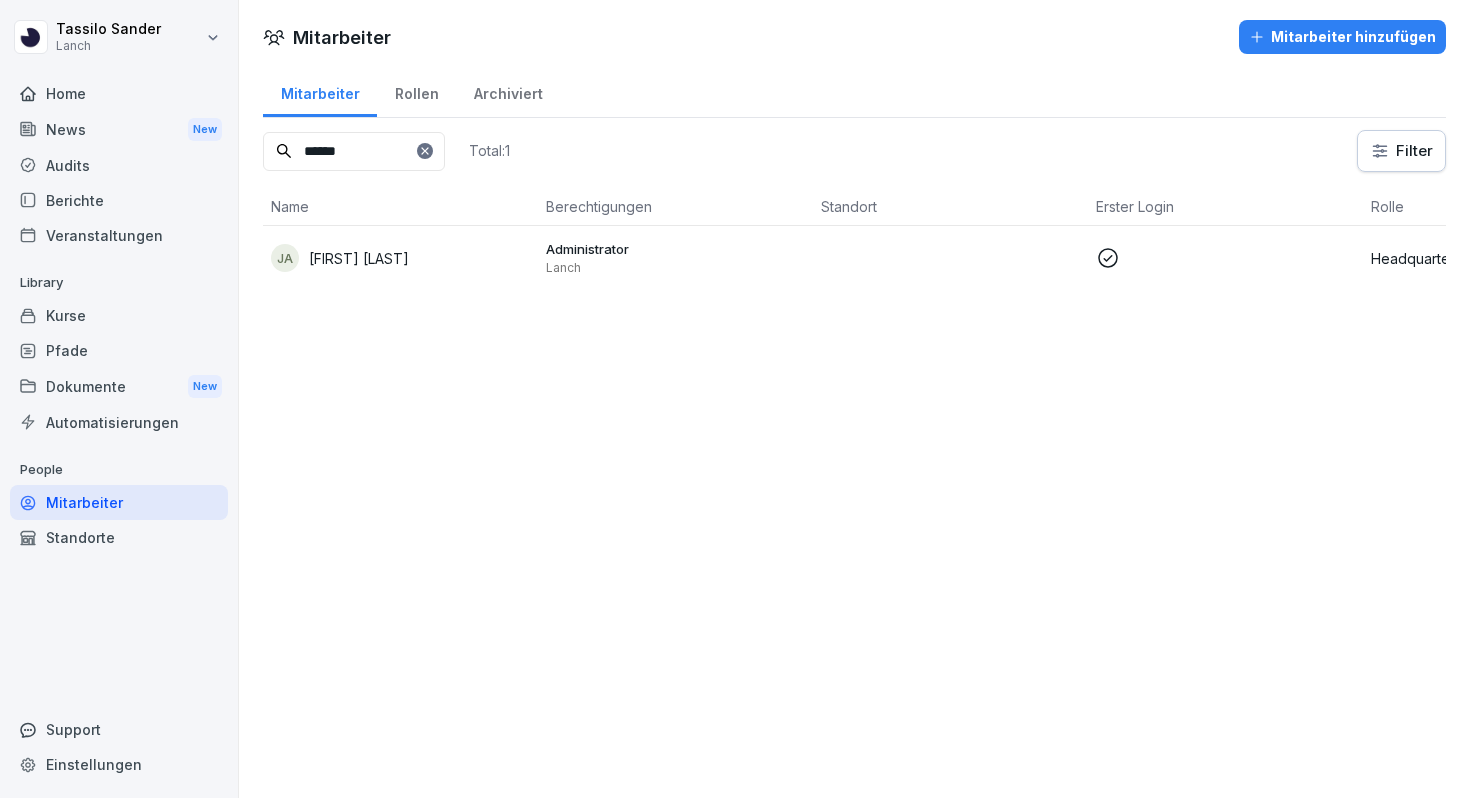 click on "Audits" at bounding box center (119, 165) 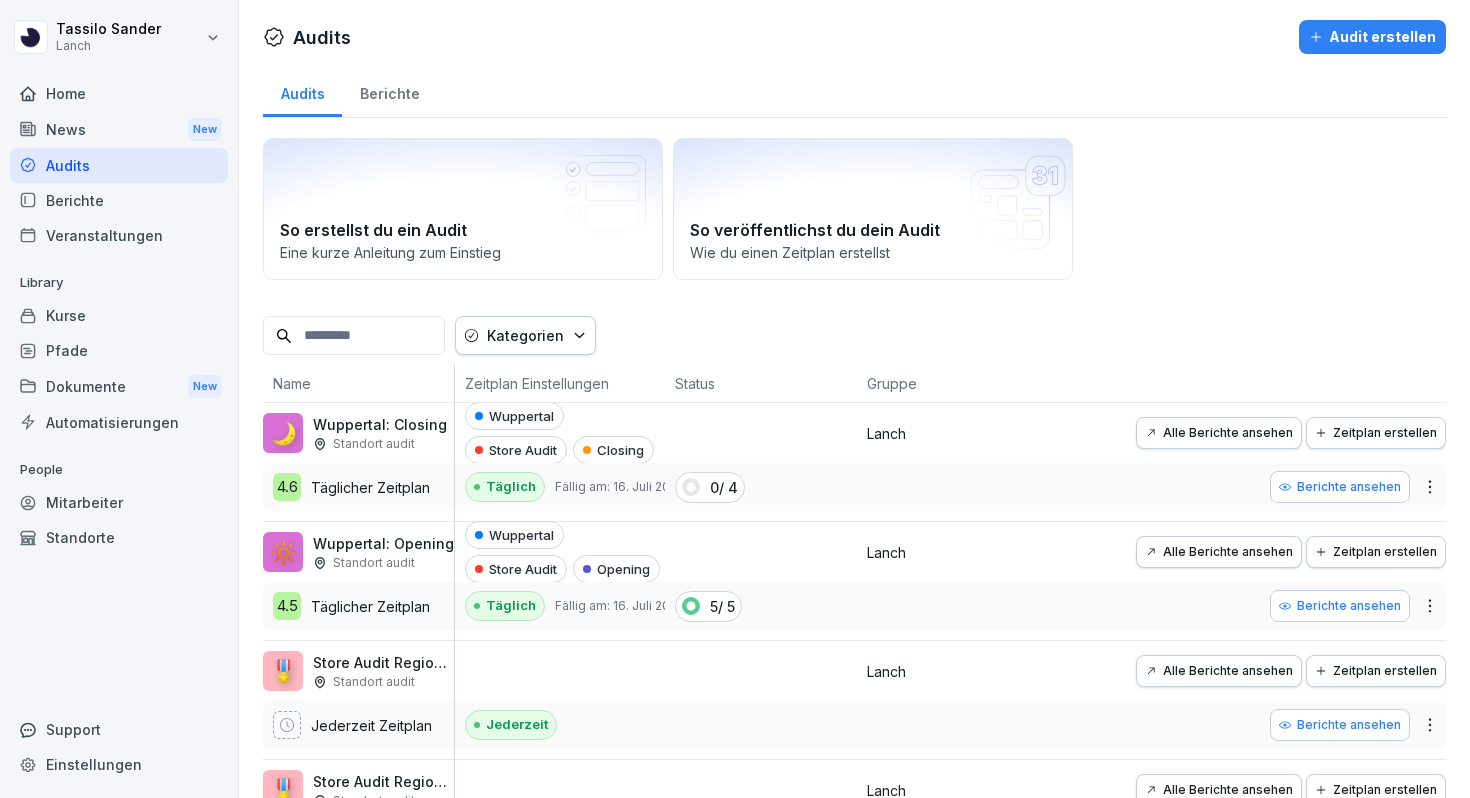 click on "Tassilo   Sander Lanch Home News New Audits Berichte Veranstaltungen Library Kurse Pfade Dokumente New Automatisierungen People Mitarbeiter Standorte Support Einstellungen Audits Audit erstellen Audits Berichte So erstellst du ein Audit Eine kurze Anleitung zum Einstieg So veröffentlichst du dein Audit Wie du einen Zeitplan erstellst Kategorien Name Zeitplan Einstellungen Status Gruppe 🌙 Wuppertal: Closing Standort audit 4.6 Täglicher Zeitplan Wuppertal Store Audit Closing Täglich Fällig am:   16. Juli 2025 0  /   4 Lanch Alle Berichte ansehen Zeitplan erstellen Berichte ansehen 🔆 Wuppertal: Opening Standort audit 4.5 Täglicher Zeitplan Wuppertal Store Audit Opening Täglich Fällig am:   16. Juli 2025 5  /   5 Lanch Alle Berichte ansehen Zeitplan erstellen Berichte ansehen 🎖️ Store Audit Regional Management Köln Standort audit Jederzeit Zeitplan Jederzeit Lanch Alle Berichte ansehen Zeitplan erstellen Berichte ansehen 🎖️ Store Audit Regional Management Frankfurt Standort audit Jederzeit" at bounding box center (735, 399) 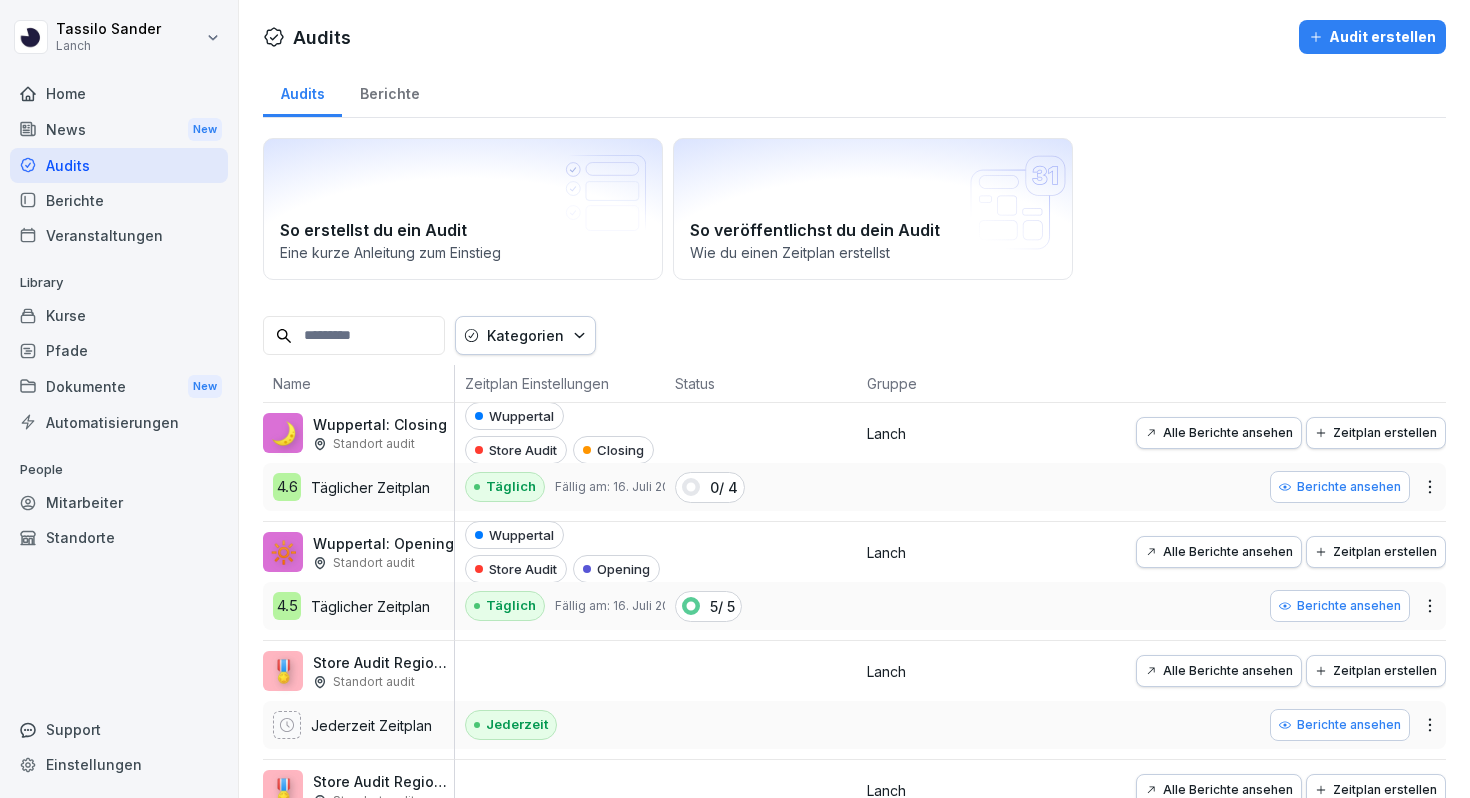 click on "Tassilo   Sander Lanch Home News New Audits Berichte Veranstaltungen Library Kurse Pfade Dokumente New Automatisierungen People Mitarbeiter Standorte Support Einstellungen Audits Audit erstellen Audits Berichte So erstellst du ein Audit Eine kurze Anleitung zum Einstieg So veröffentlichst du dein Audit Wie du einen Zeitplan erstellst Kategorien Name Zeitplan Einstellungen Status Gruppe 🌙 Wuppertal: Closing Standort audit 4.6 Täglicher Zeitplan Wuppertal Store Audit Closing Täglich Fällig am:   16. Juli 2025 0  /   4 Lanch Alle Berichte ansehen Zeitplan erstellen Berichte ansehen 🔆 Wuppertal: Opening Standort audit 4.5 Täglicher Zeitplan Wuppertal Store Audit Opening Täglich Fällig am:   16. Juli 2025 5  /   5 Lanch Alle Berichte ansehen Zeitplan erstellen Berichte ansehen 🎖️ Store Audit Regional Management Köln Standort audit Jederzeit Zeitplan Jederzeit Lanch Alle Berichte ansehen Zeitplan erstellen Berichte ansehen 🎖️ Store Audit Regional Management Frankfurt Standort audit Jederzeit" at bounding box center [735, 399] 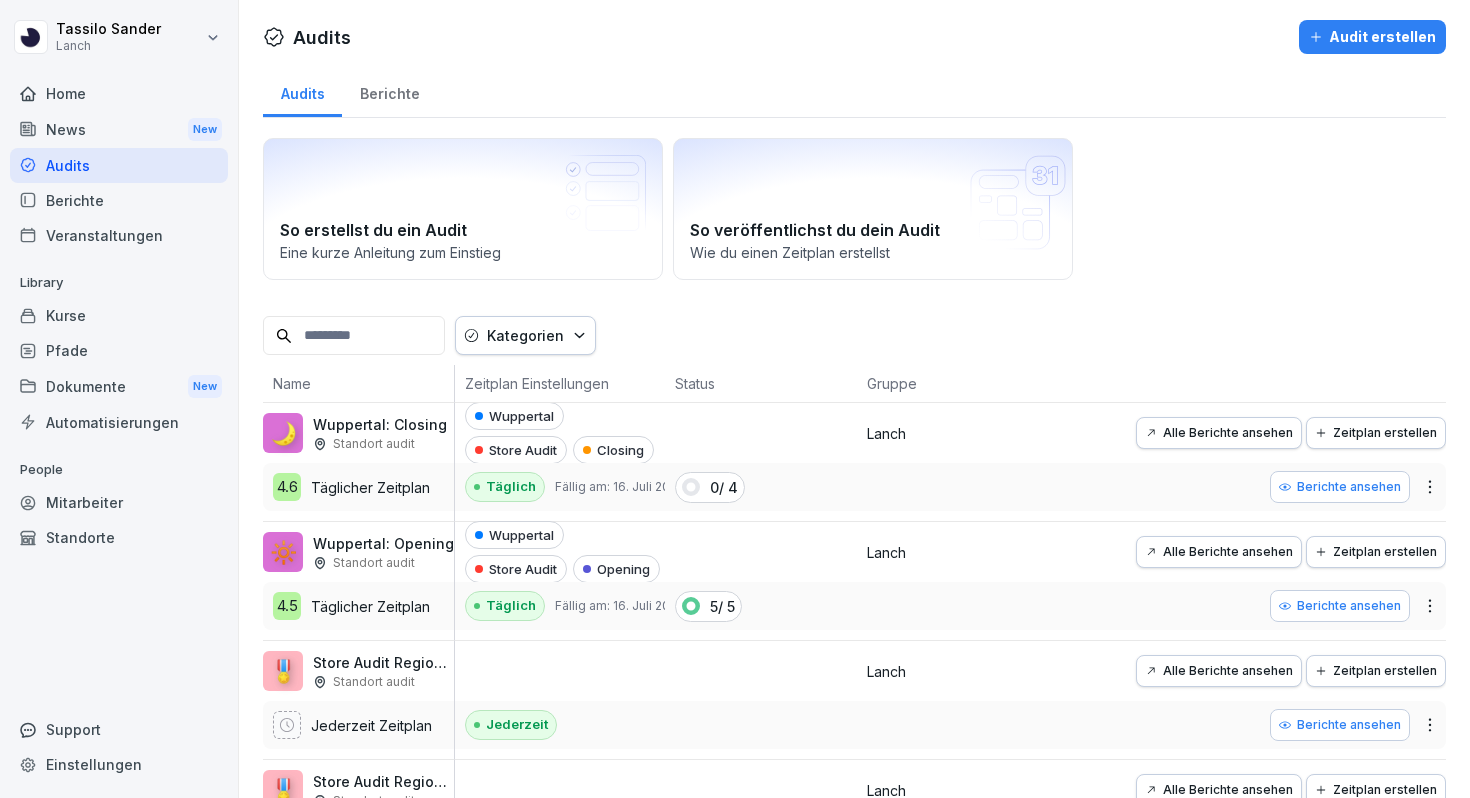click on "Dokumente New" at bounding box center (119, 386) 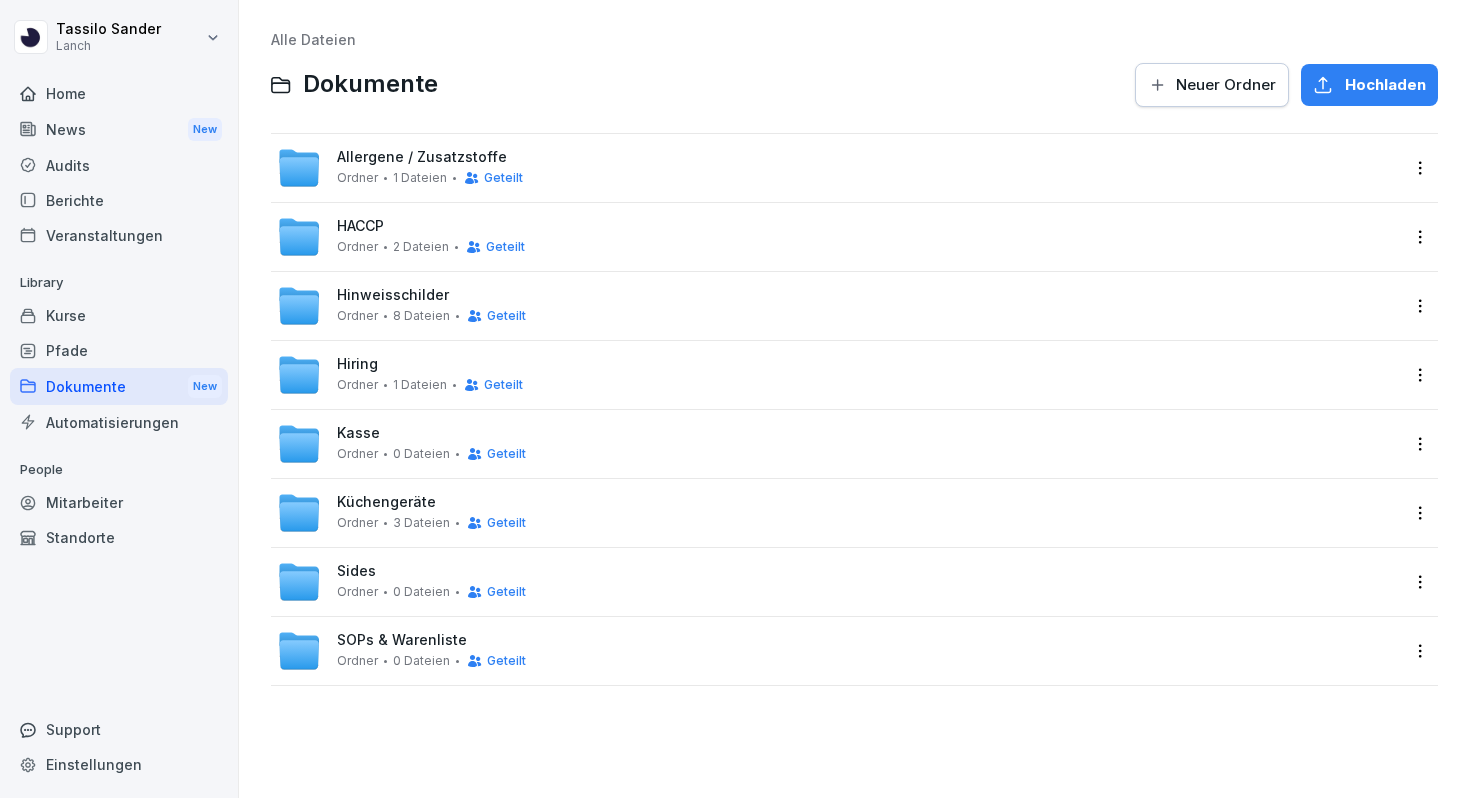 click on "HACCP Ordner 2 Dateien Geteilt" at bounding box center (838, 237) 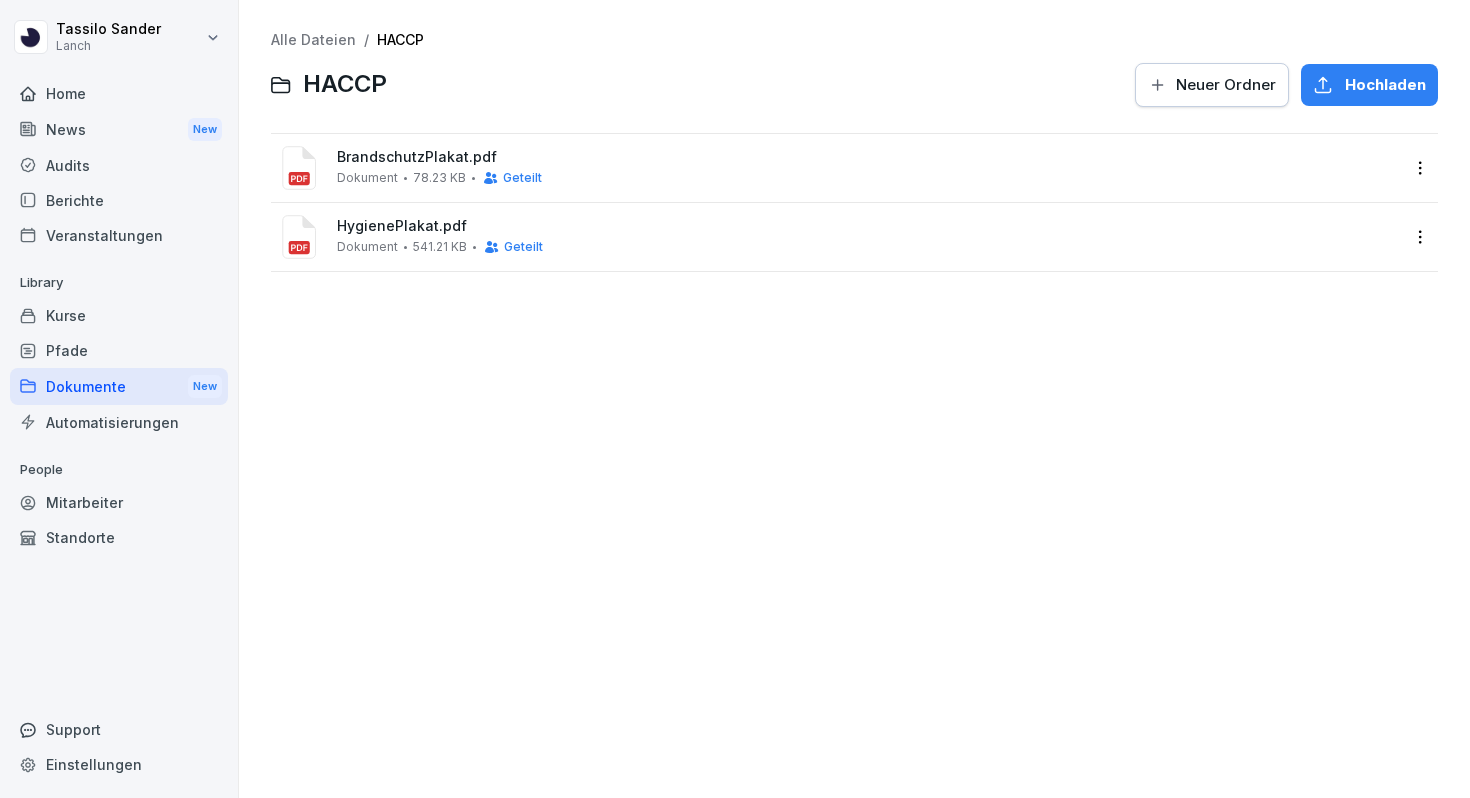 click on "BrandschutzPlakat.pdf Dokument 78.23 KB Geteilt" at bounding box center (838, 168) 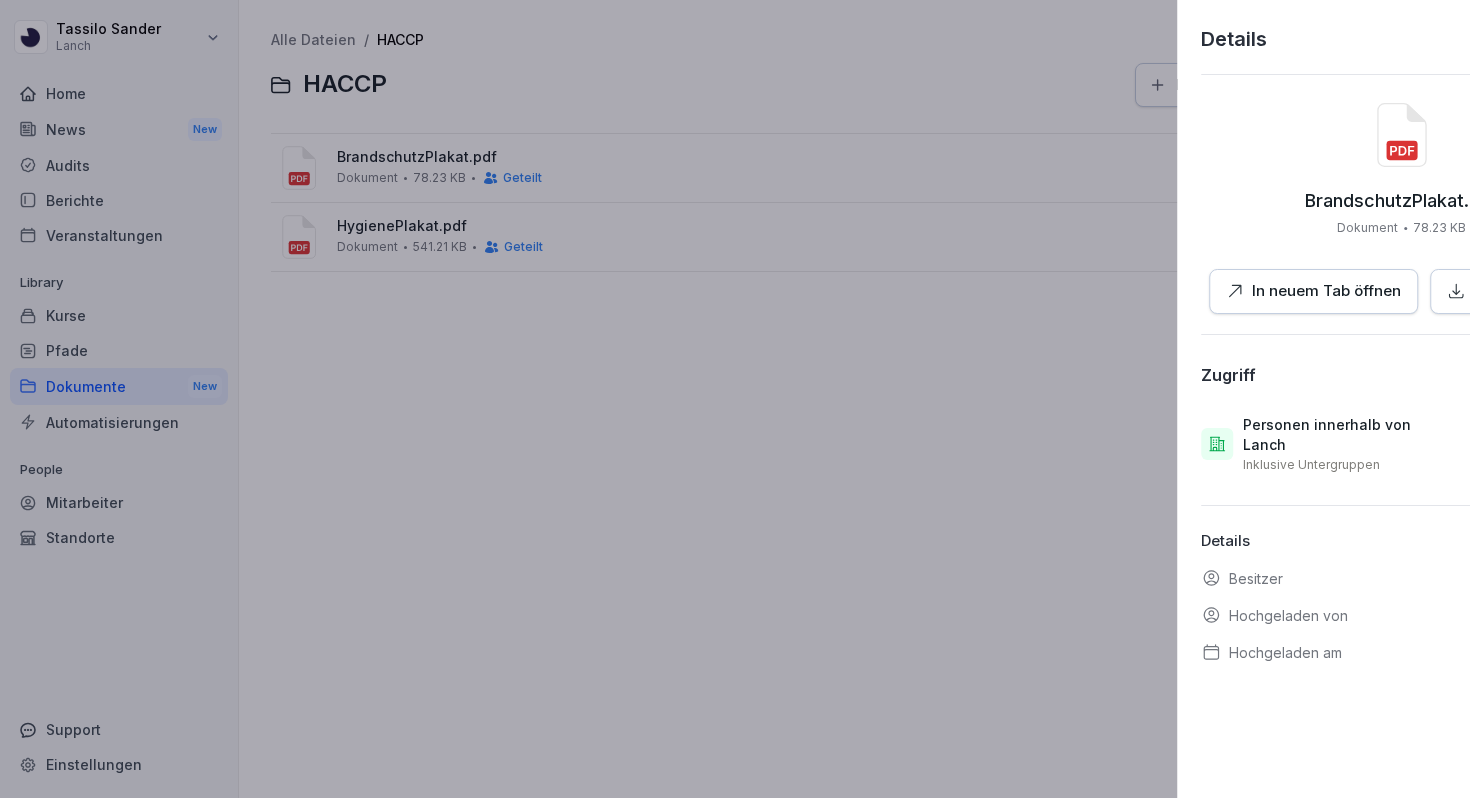 click at bounding box center (735, 399) 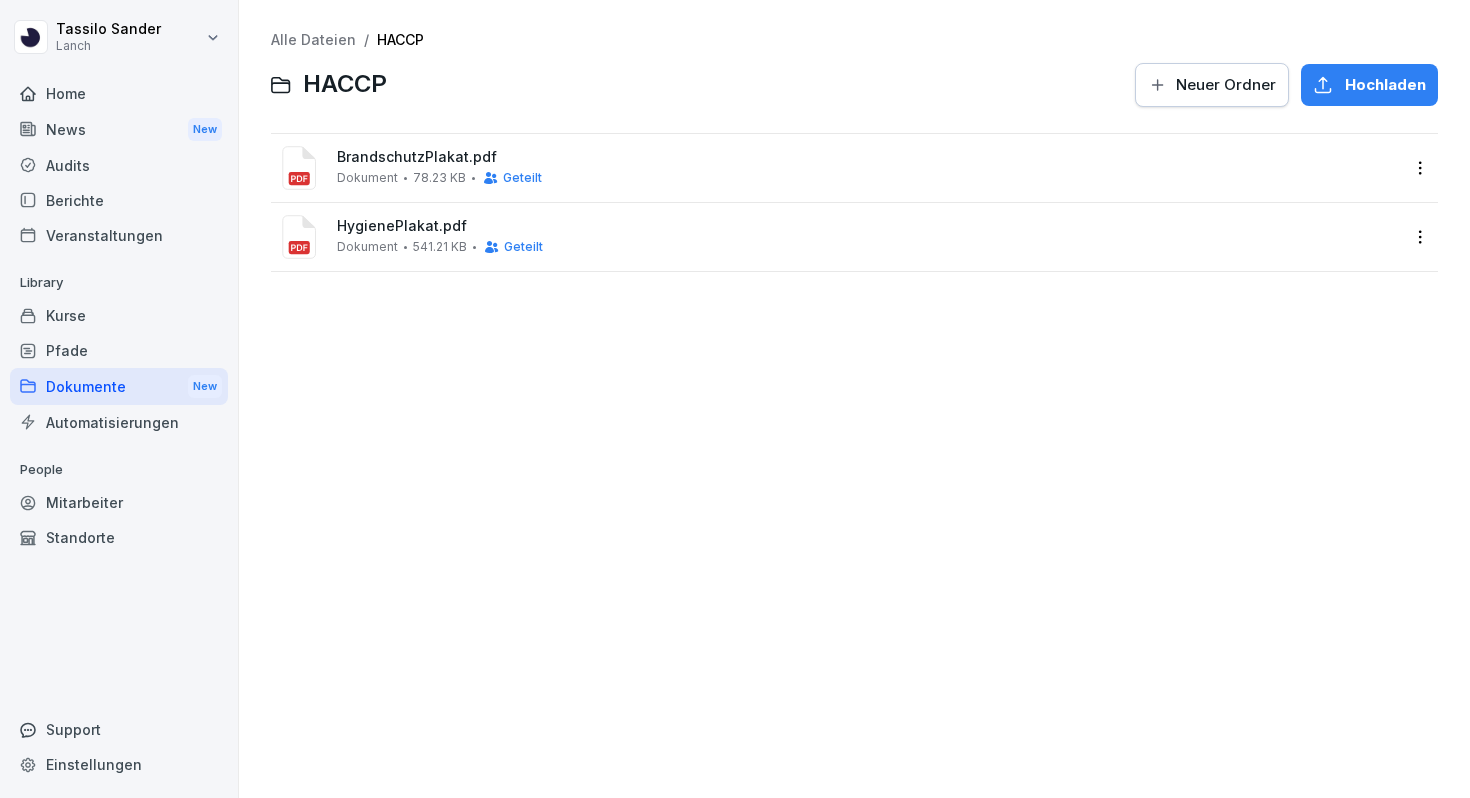 click on "HygienePlakat.pdf" at bounding box center (868, 226) 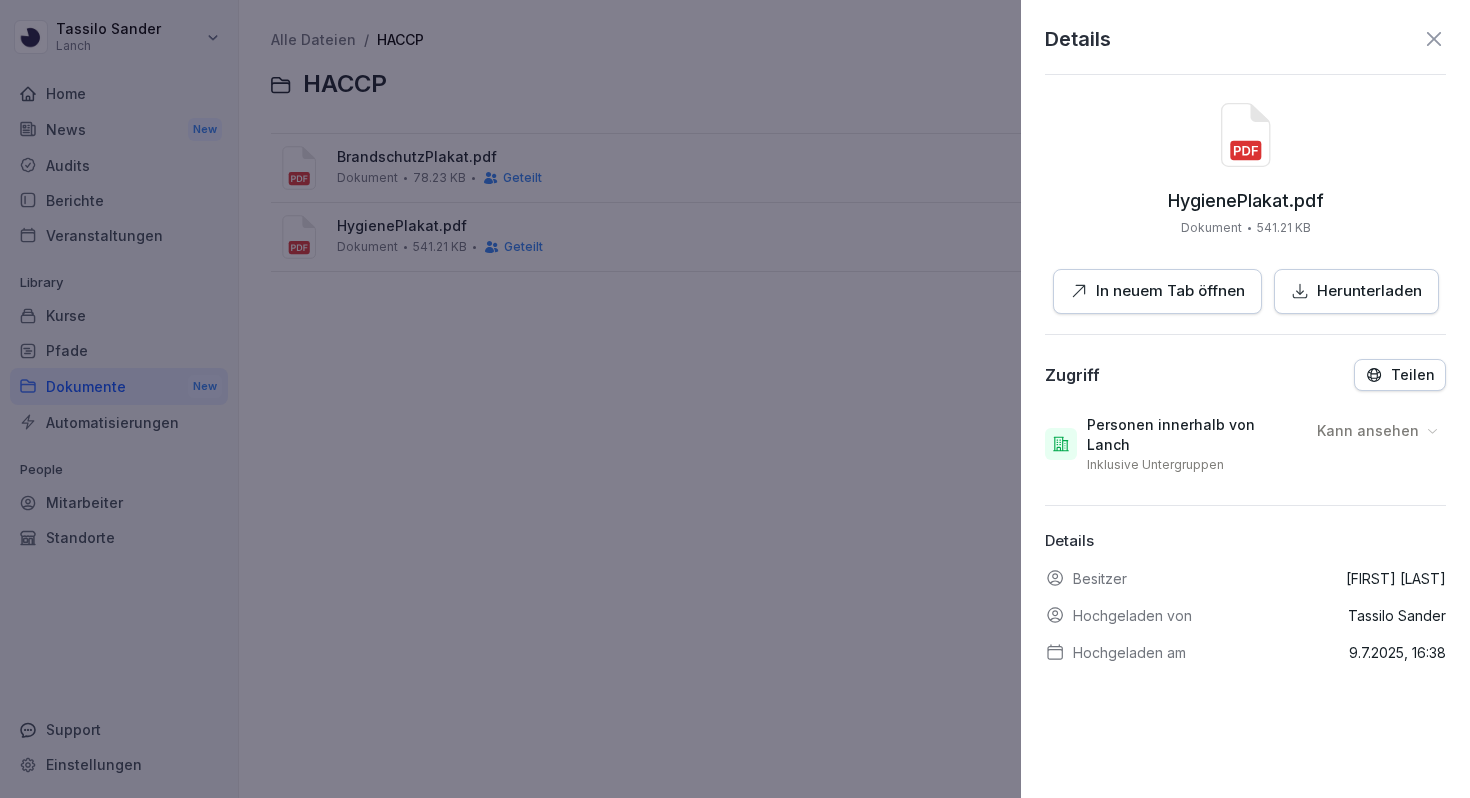 click at bounding box center [735, 399] 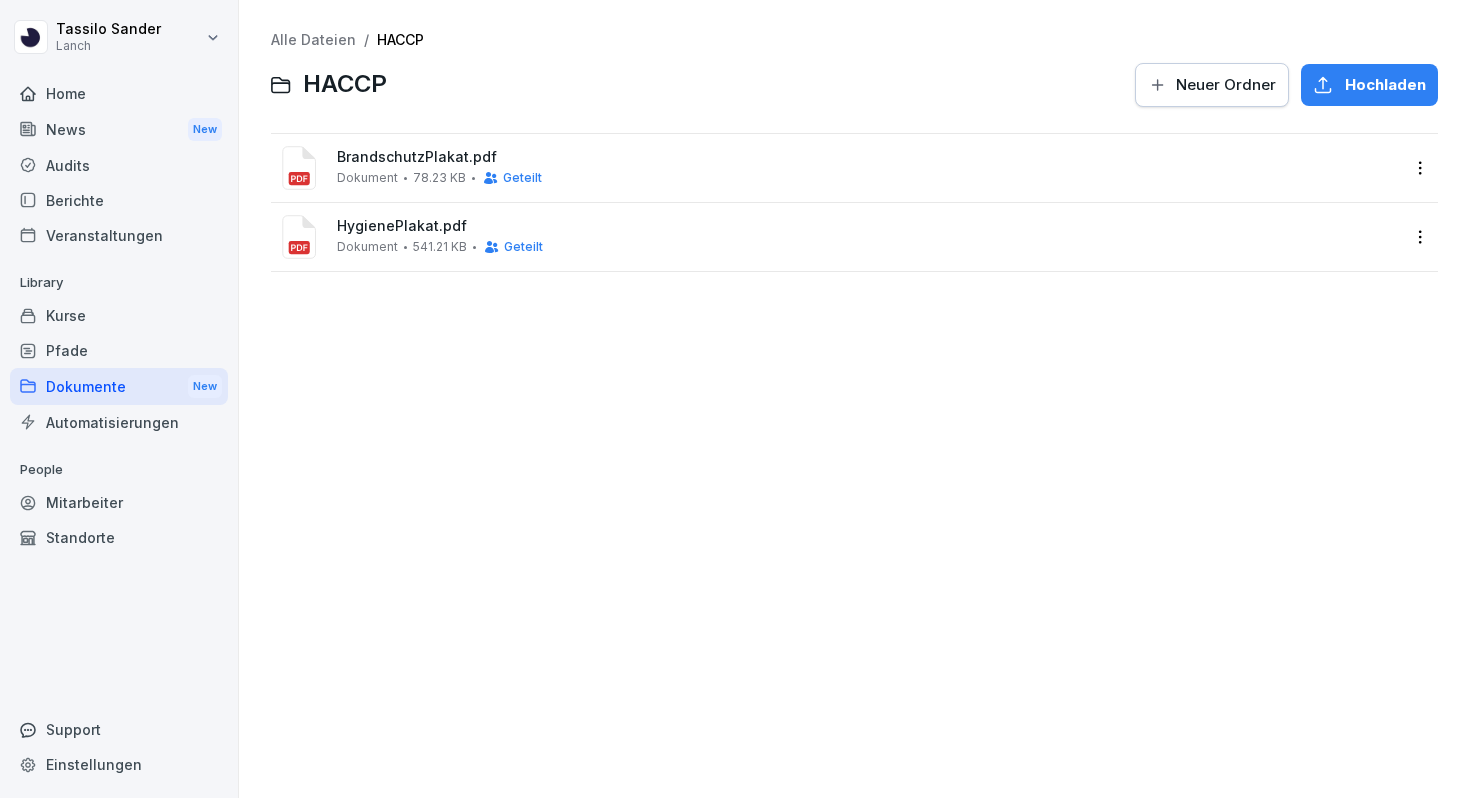 click on "Automatisierungen" at bounding box center (119, 422) 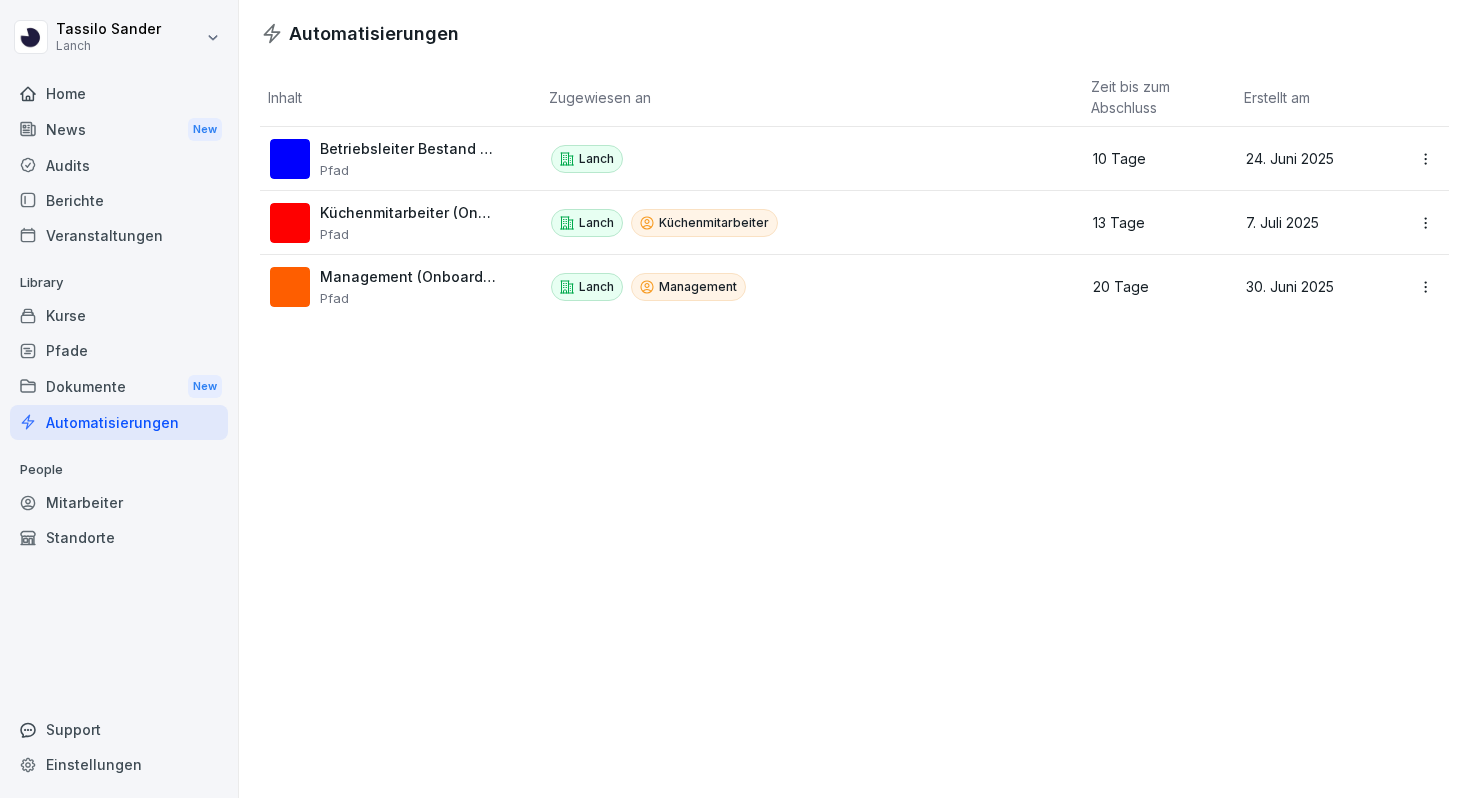 click on "Pfade" at bounding box center (119, 350) 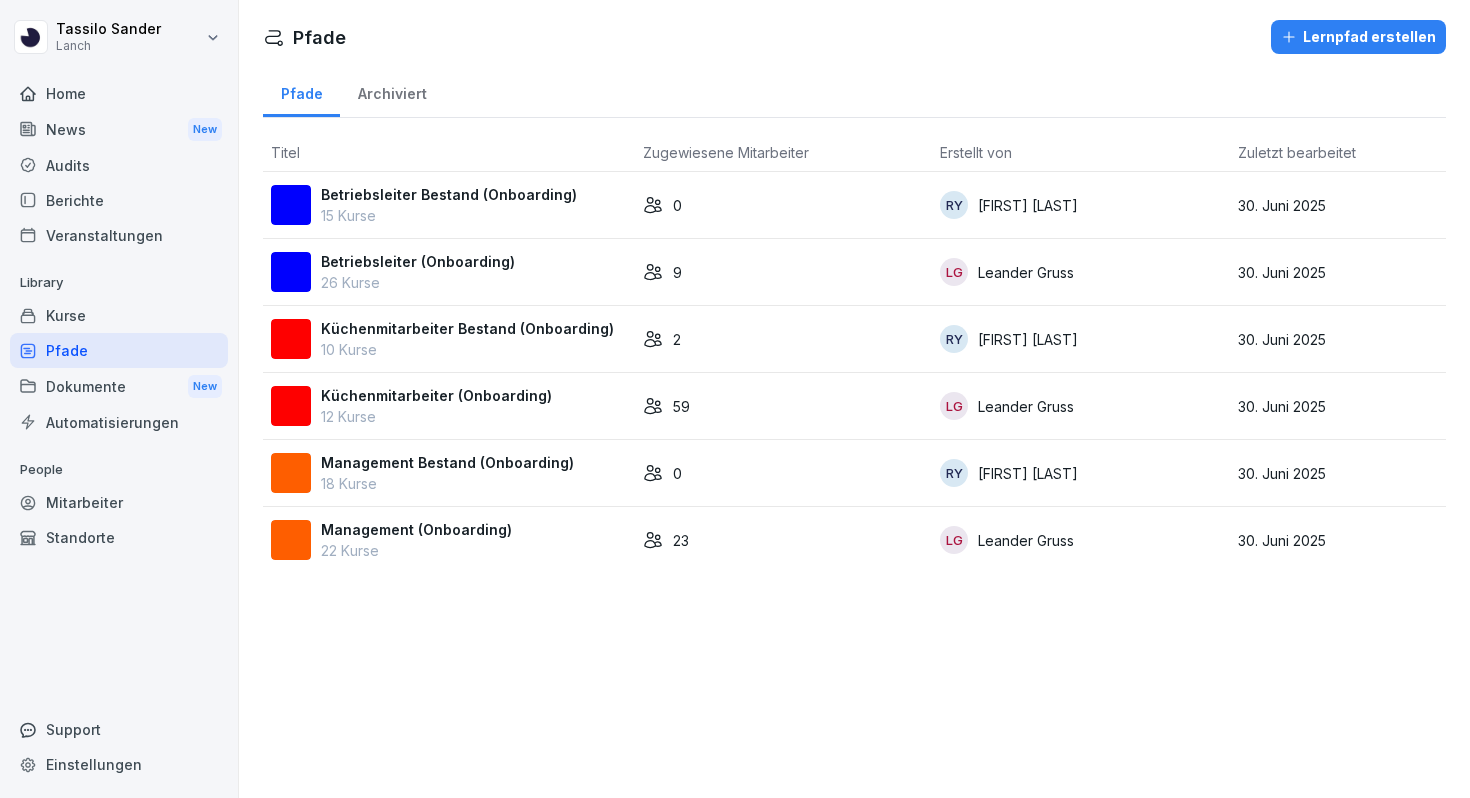 click on "Management Bestand (Onboarding) 18 Kurse" at bounding box center [449, 473] 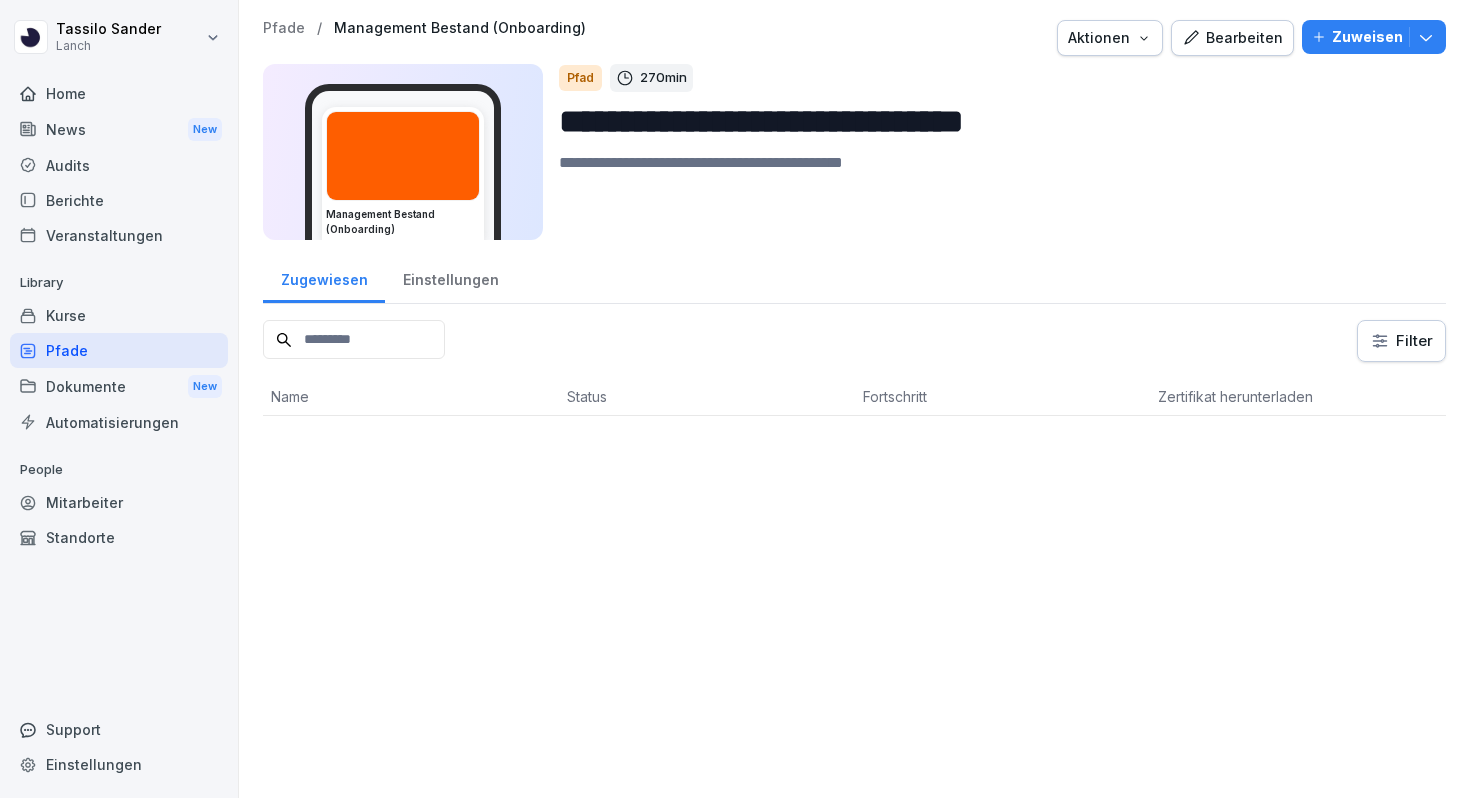 scroll, scrollTop: 0, scrollLeft: 0, axis: both 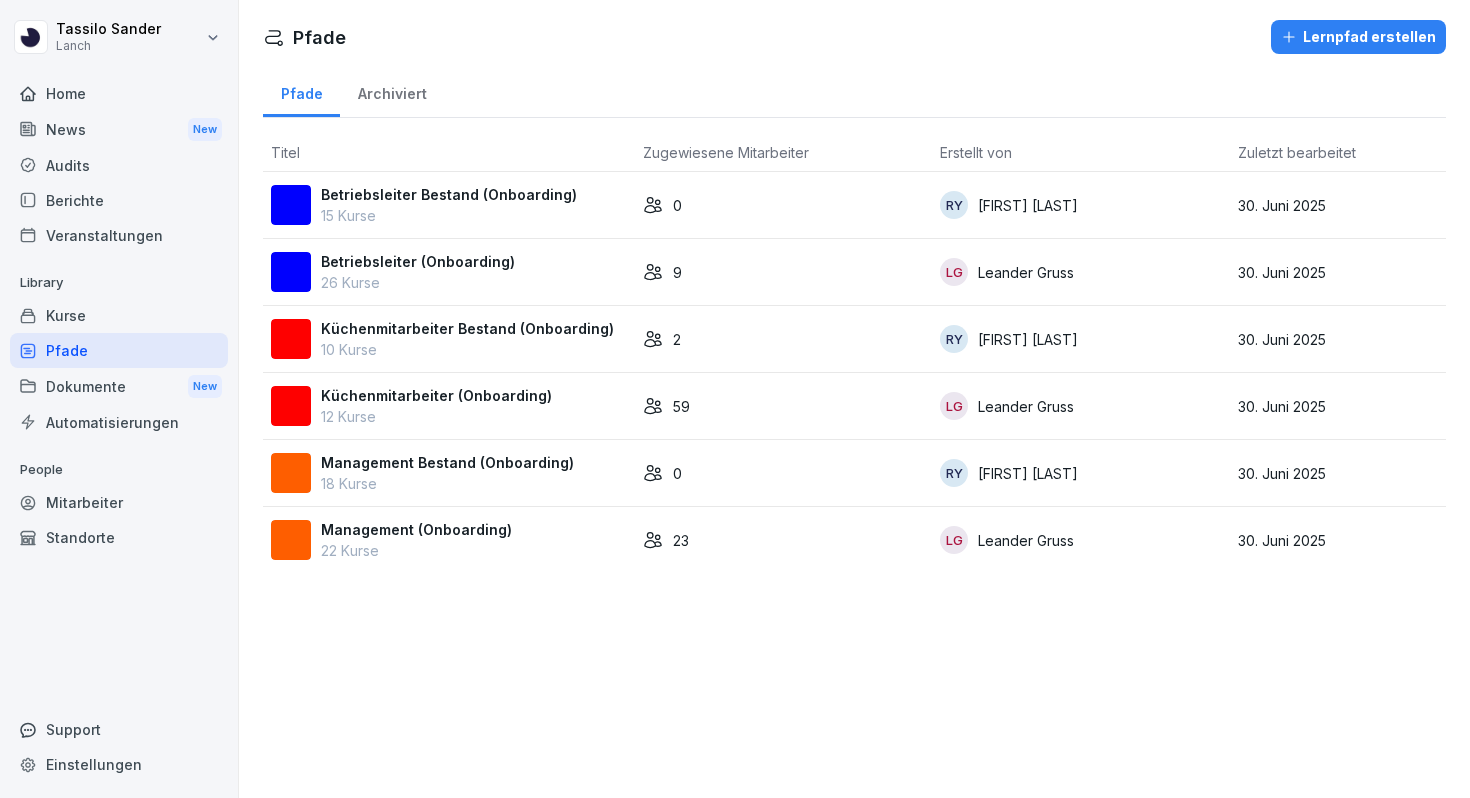 click on "15 Kurse" at bounding box center (449, 215) 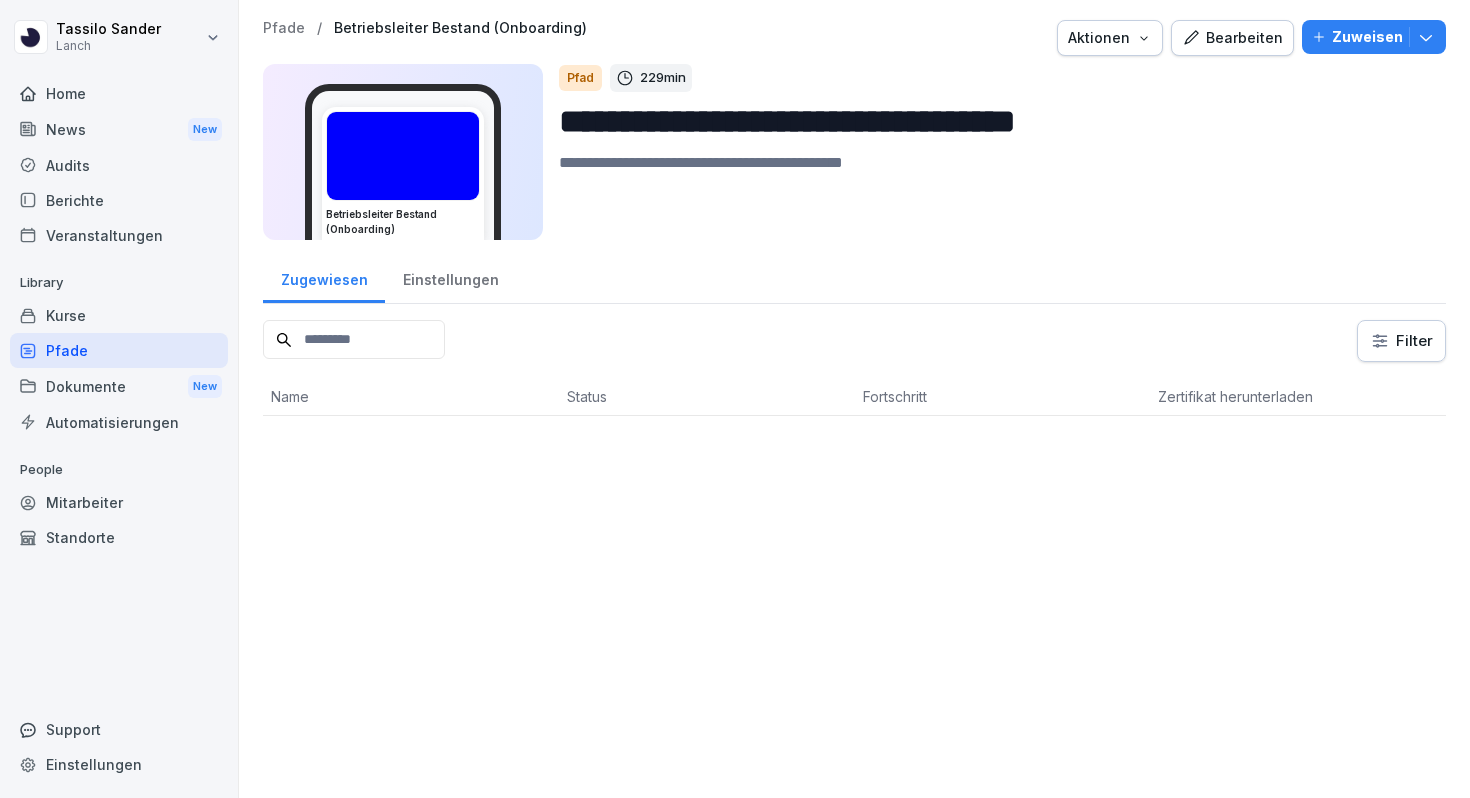 scroll, scrollTop: 0, scrollLeft: 0, axis: both 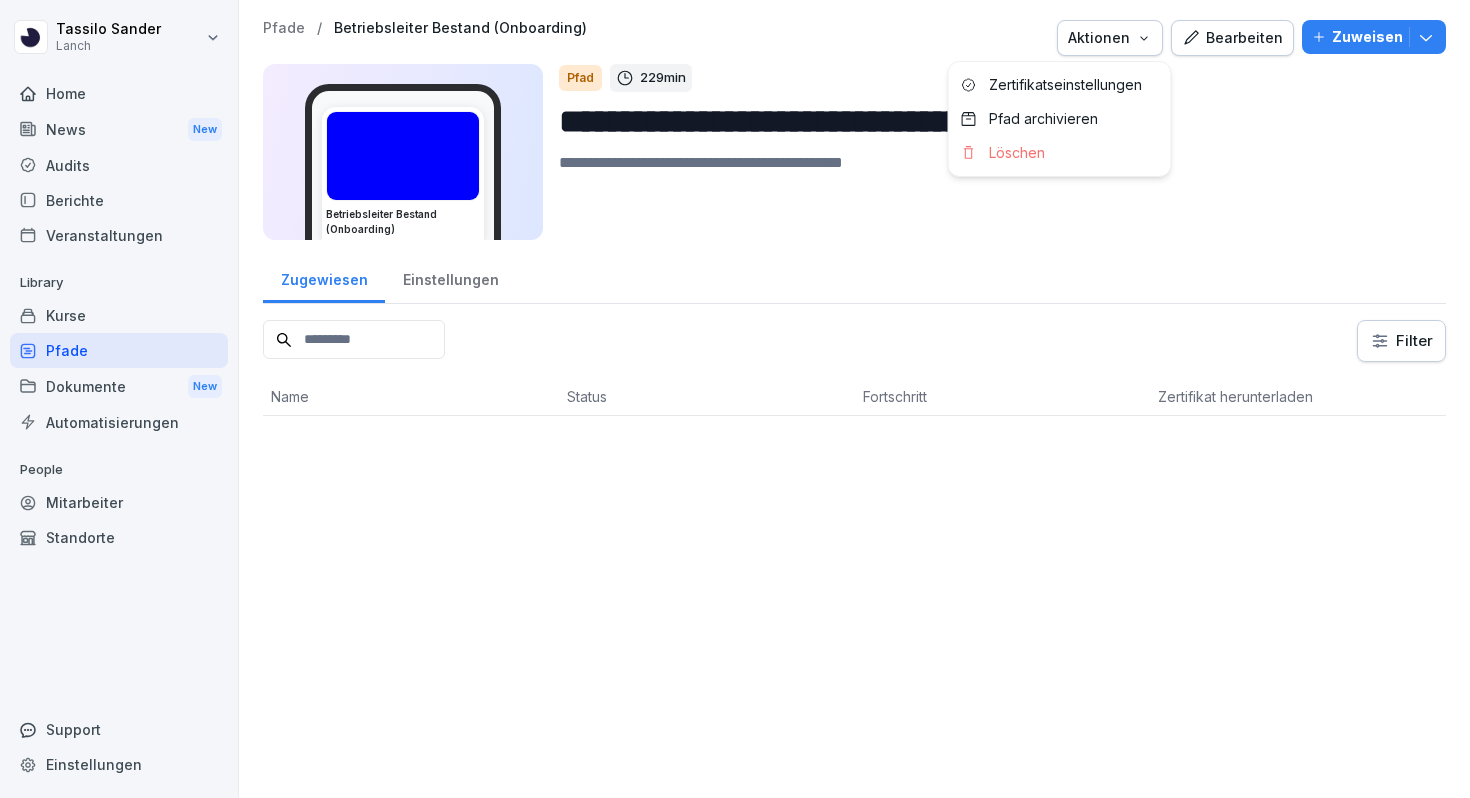 click on "Aktionen" at bounding box center (1110, 38) 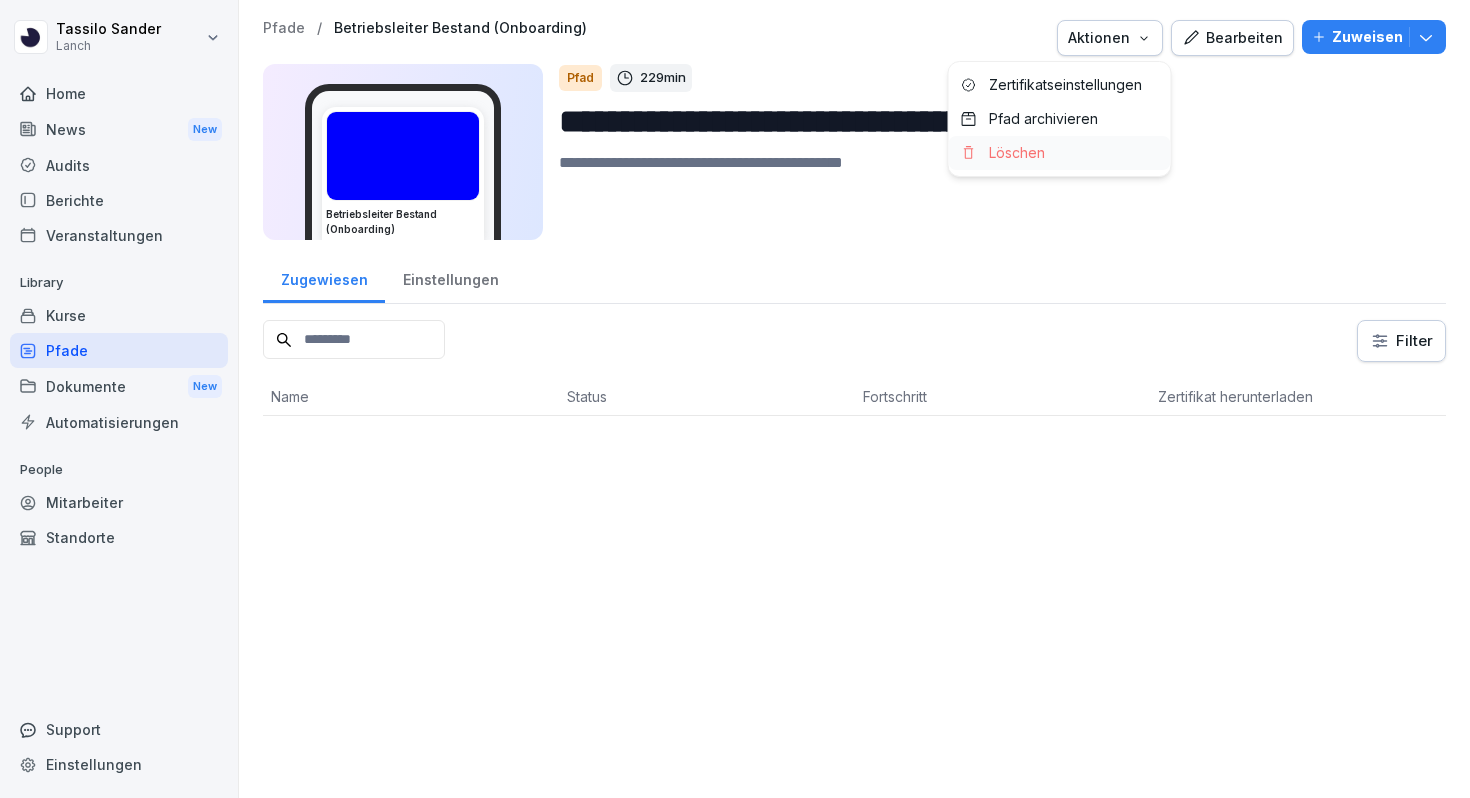 click on "Löschen" at bounding box center [1017, 153] 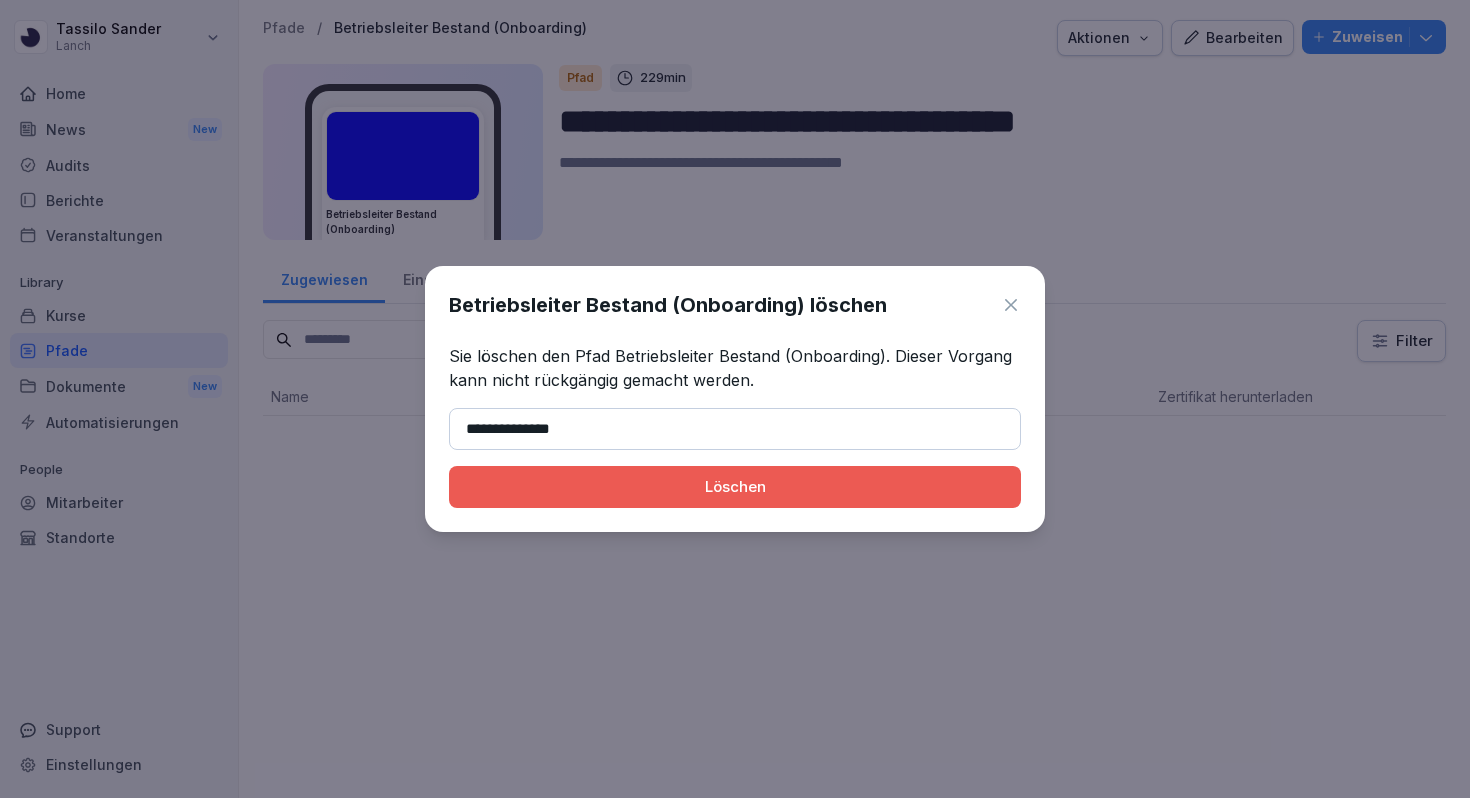 click on "Löschen" at bounding box center (735, 487) 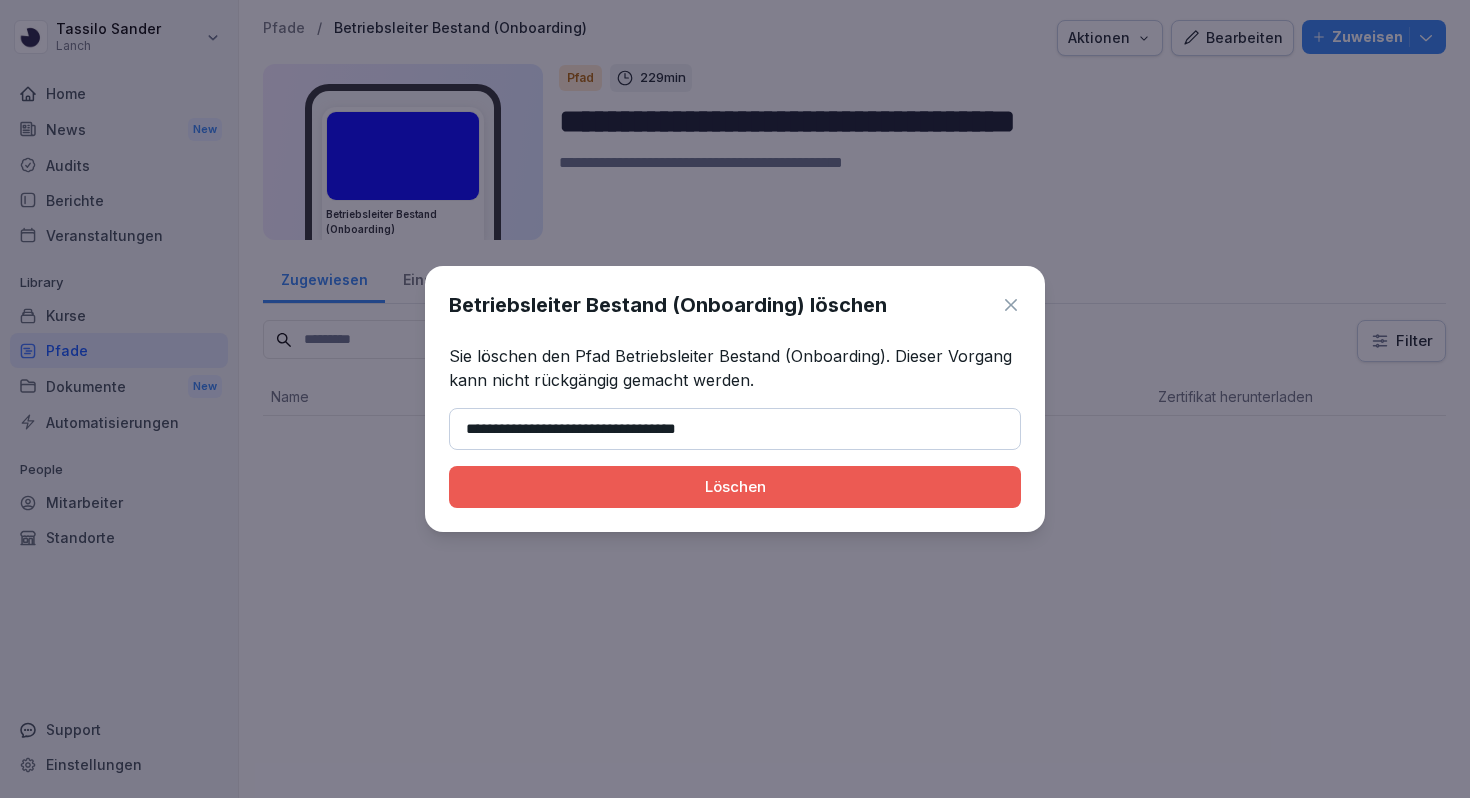 type on "**********" 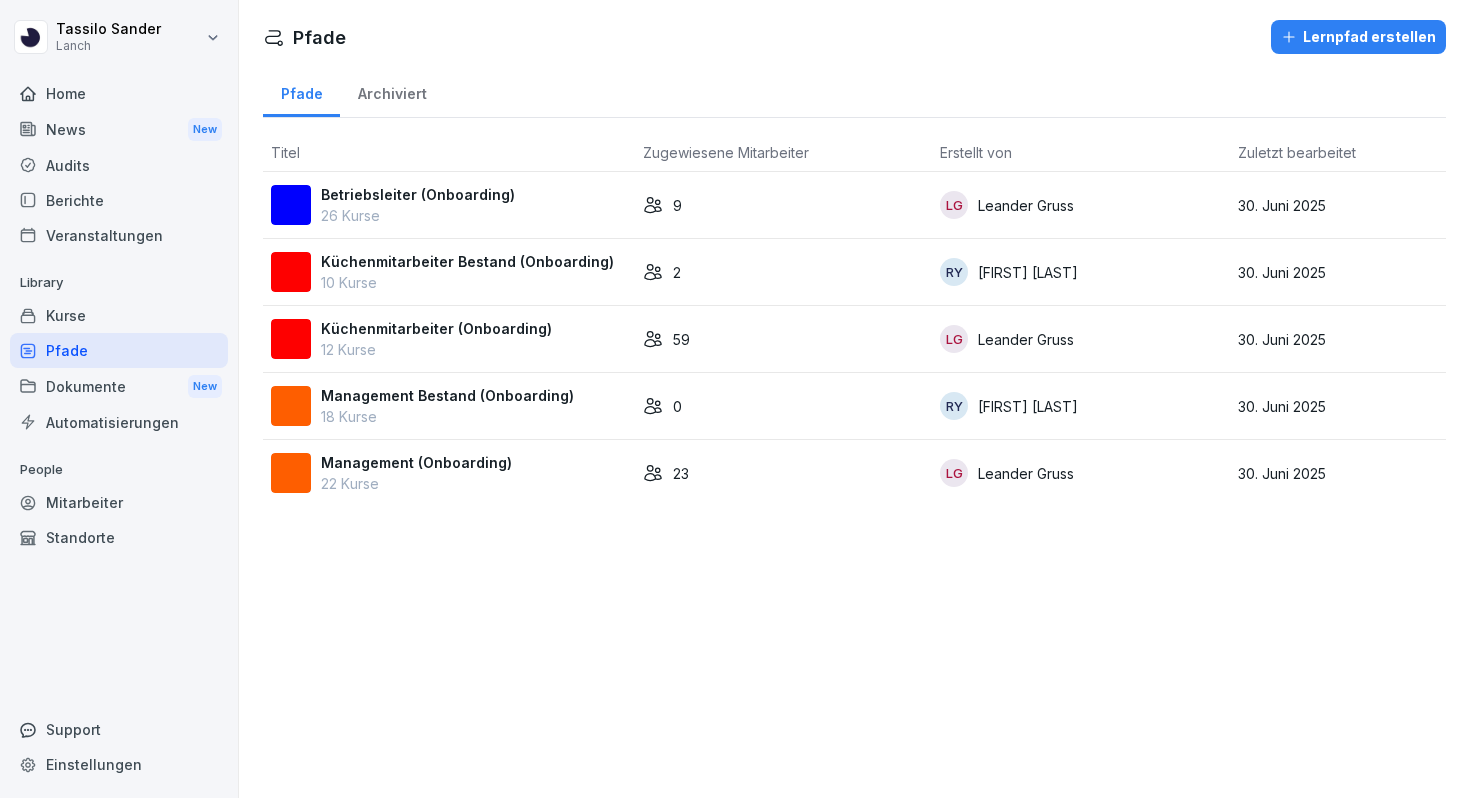 click on "Management Bestand (Onboarding)" at bounding box center (447, 395) 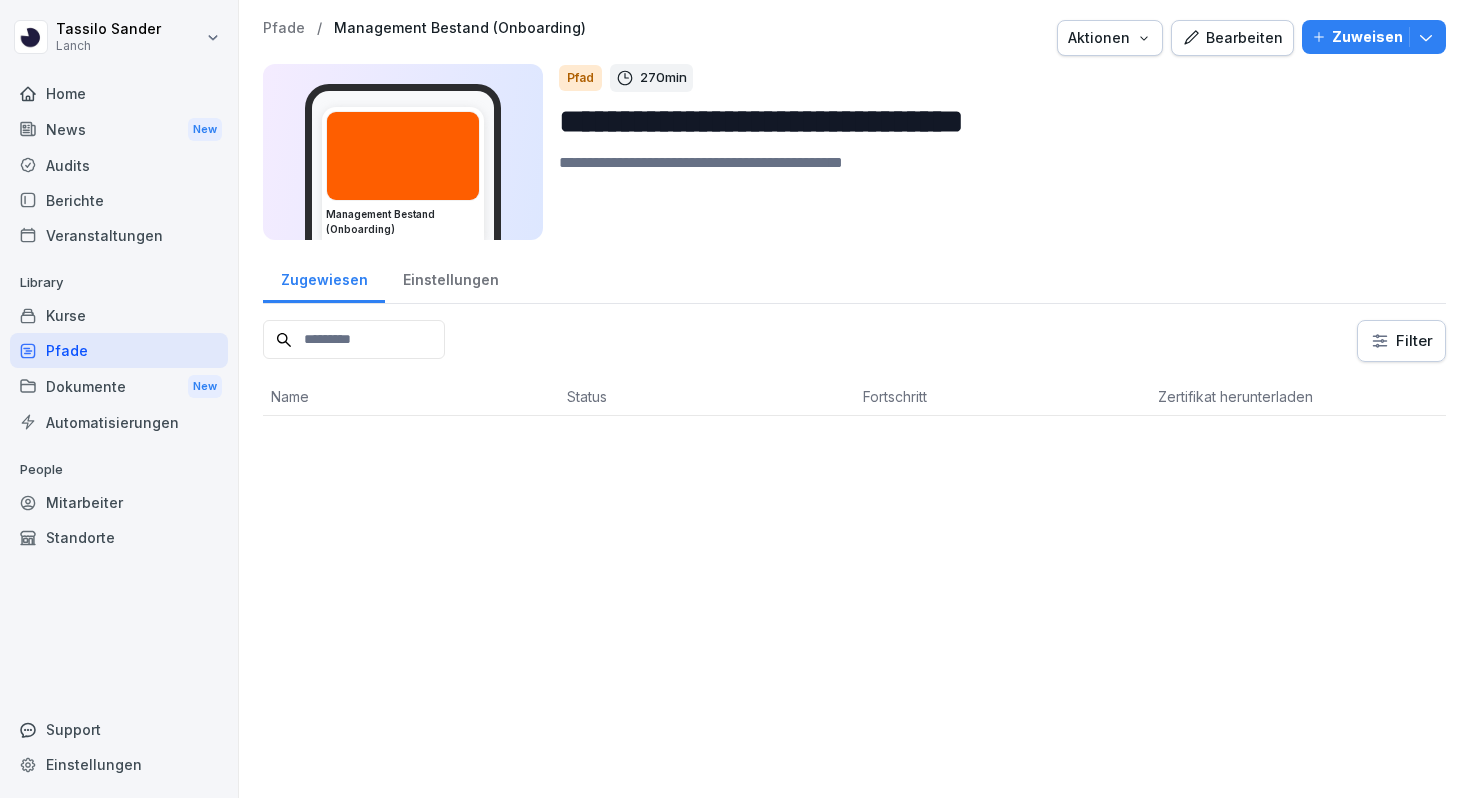 scroll, scrollTop: 0, scrollLeft: 0, axis: both 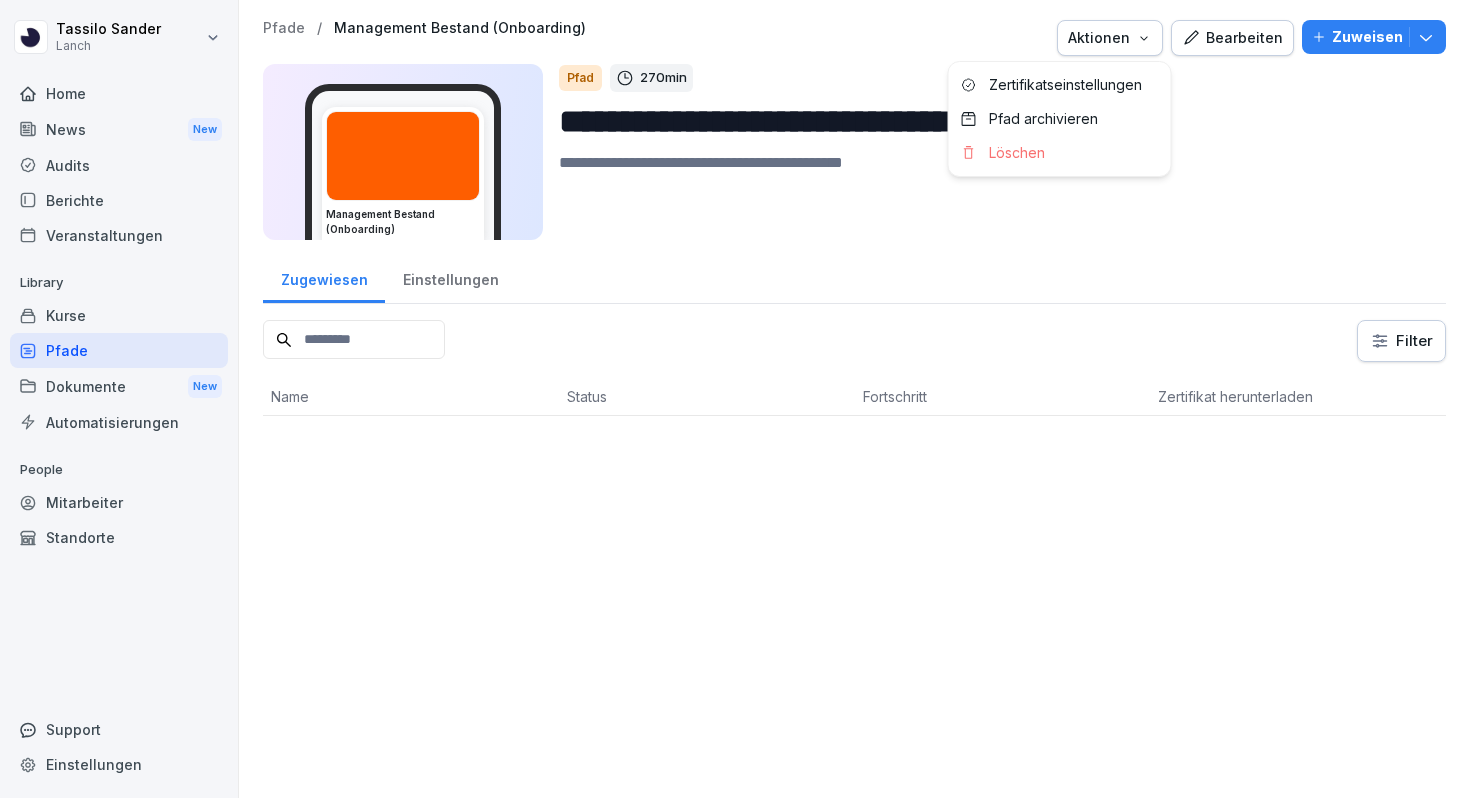 click on "Aktionen" at bounding box center [1110, 38] 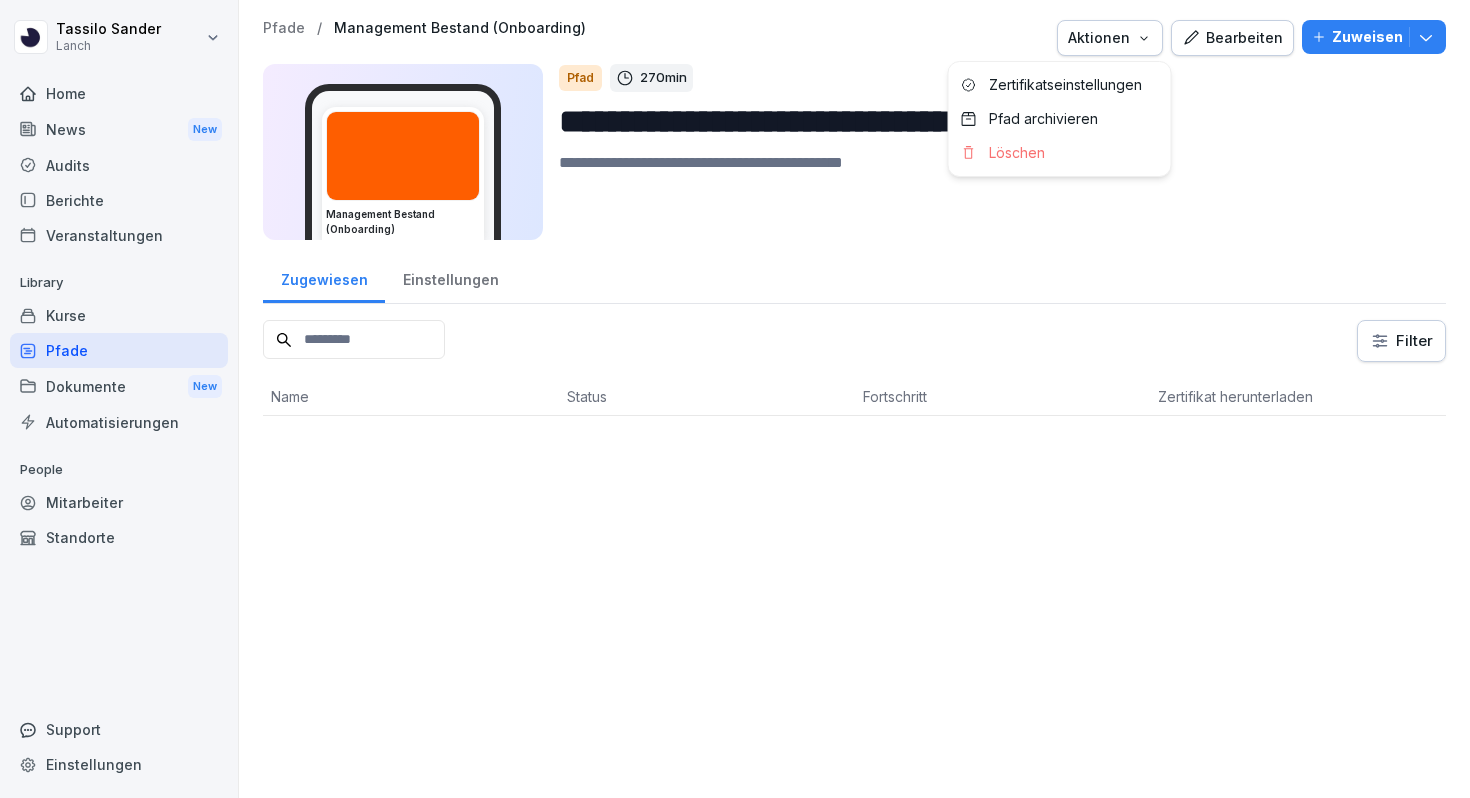 click on "Zertifikatseinstellungen Pfad archivieren Löschen" at bounding box center [1060, 119] 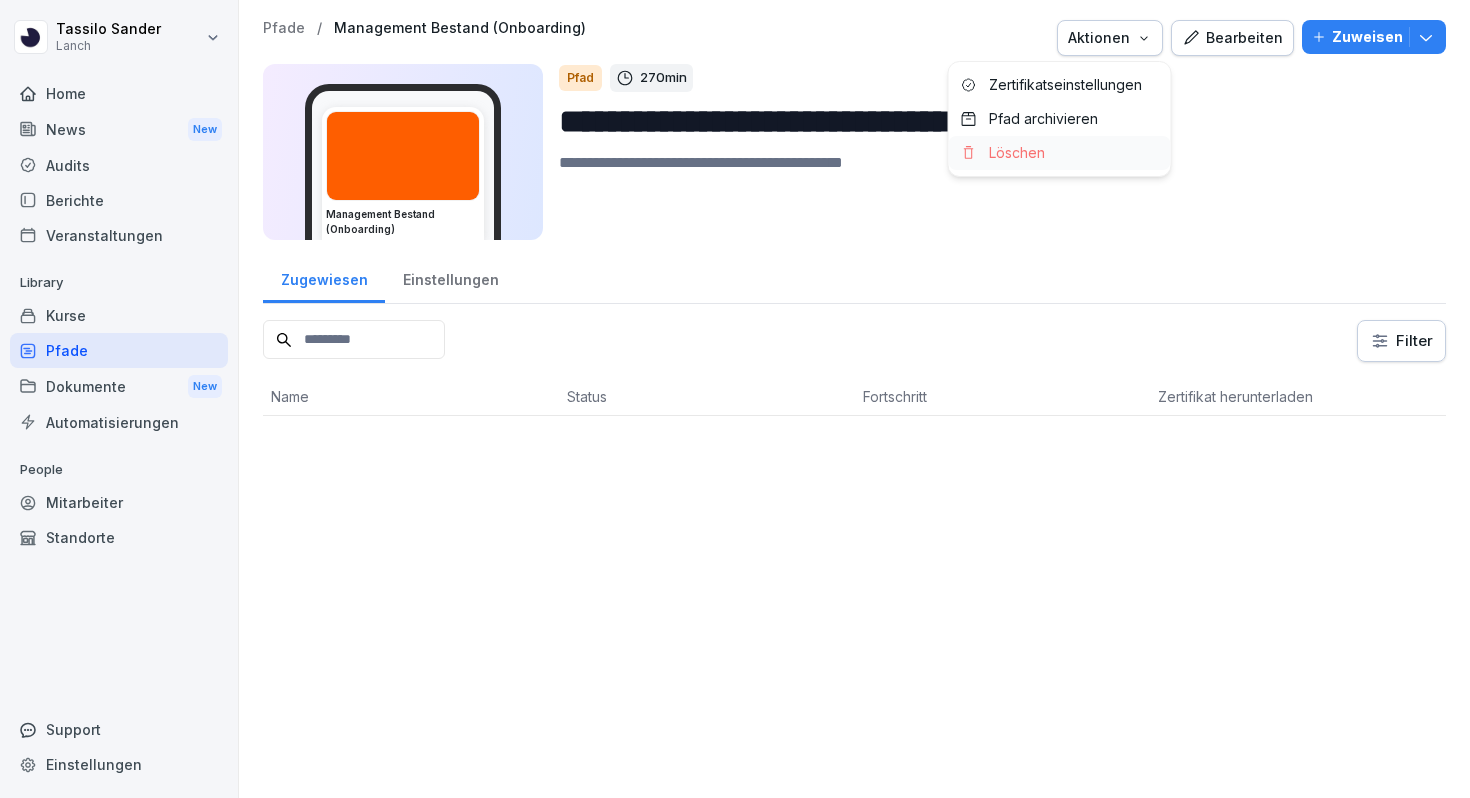 click on "Löschen" at bounding box center [1017, 153] 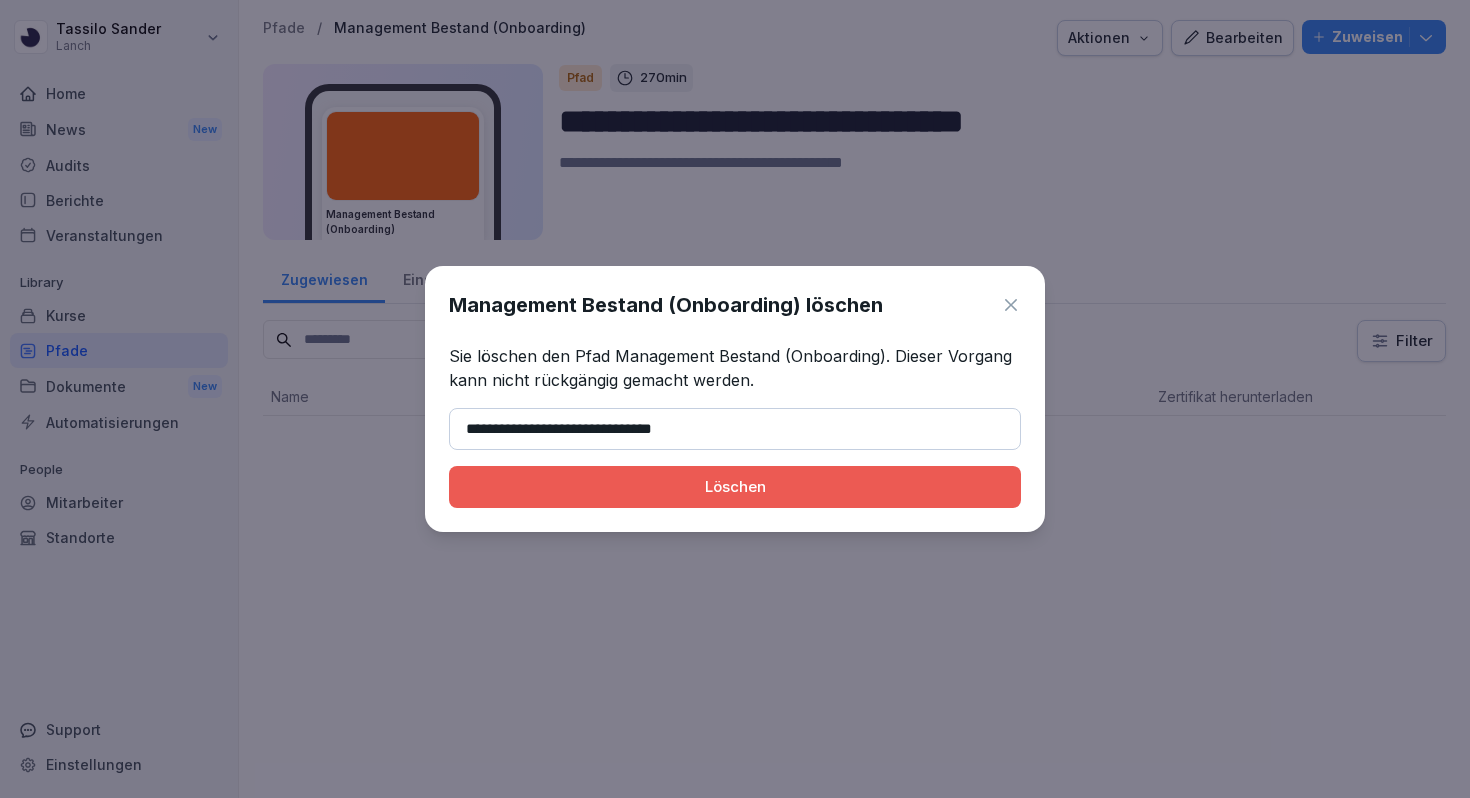 type on "**********" 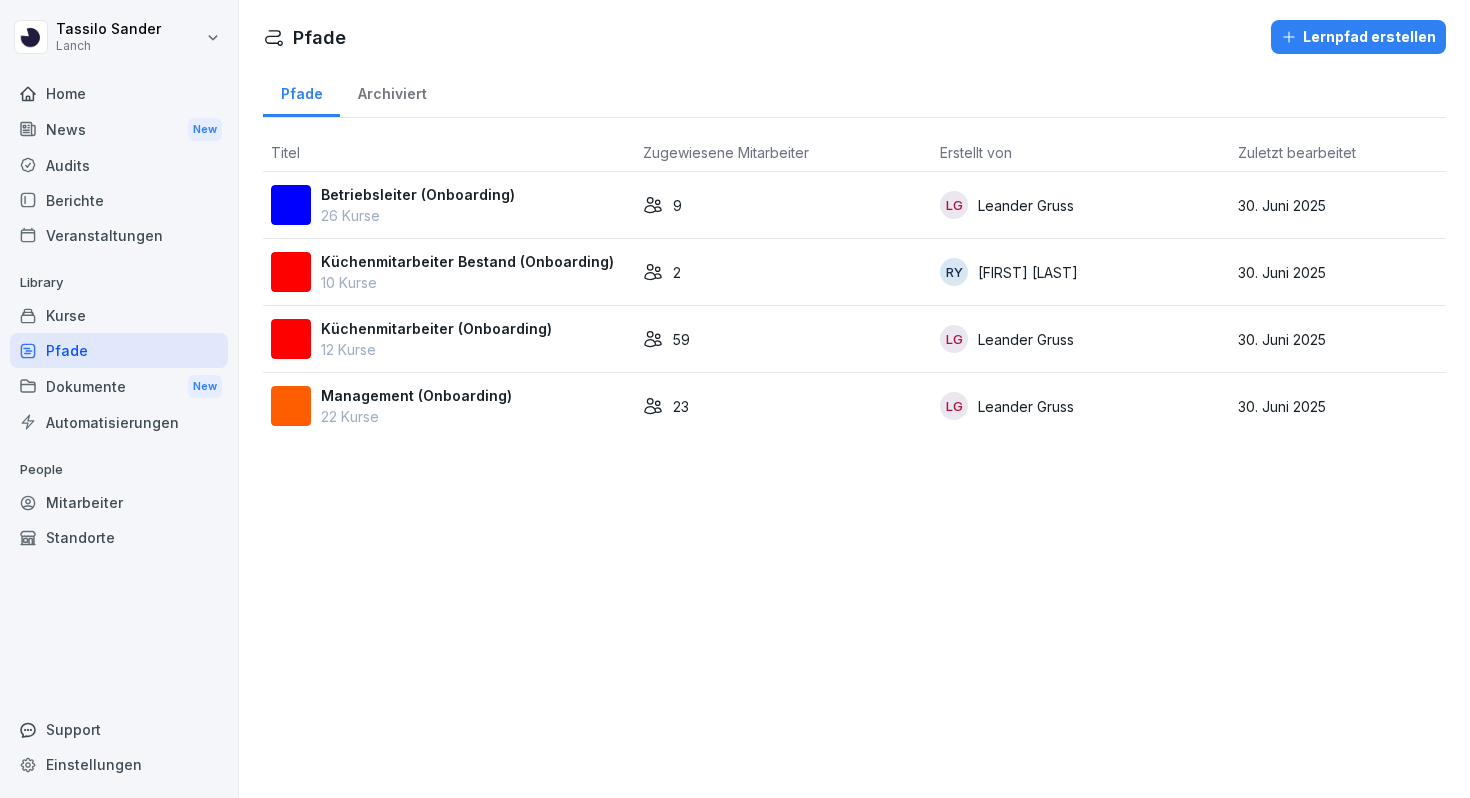 click on "Küchenmitarbeiter Bestand (Onboarding) 10 Kurse" at bounding box center (449, 272) 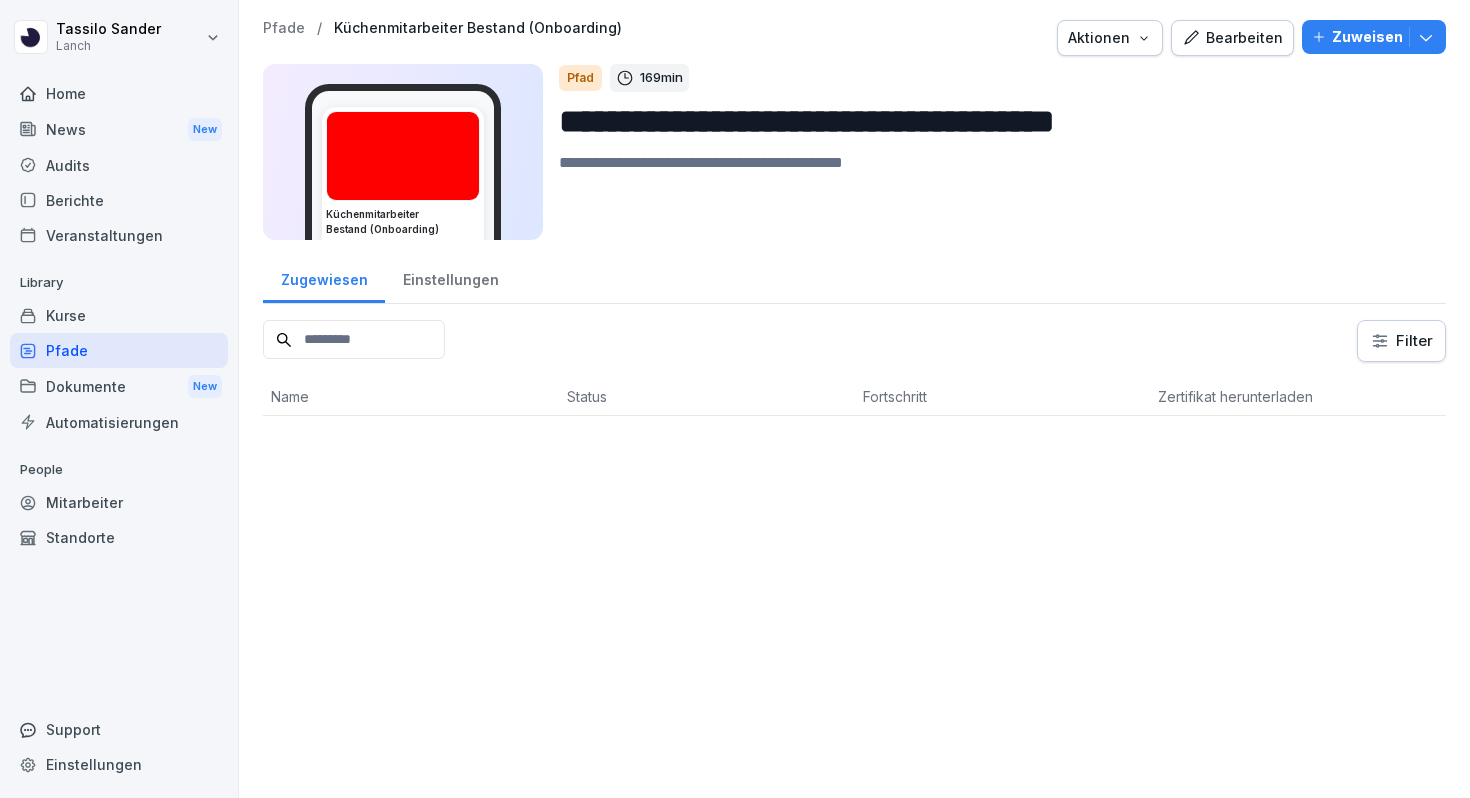 scroll, scrollTop: 0, scrollLeft: 0, axis: both 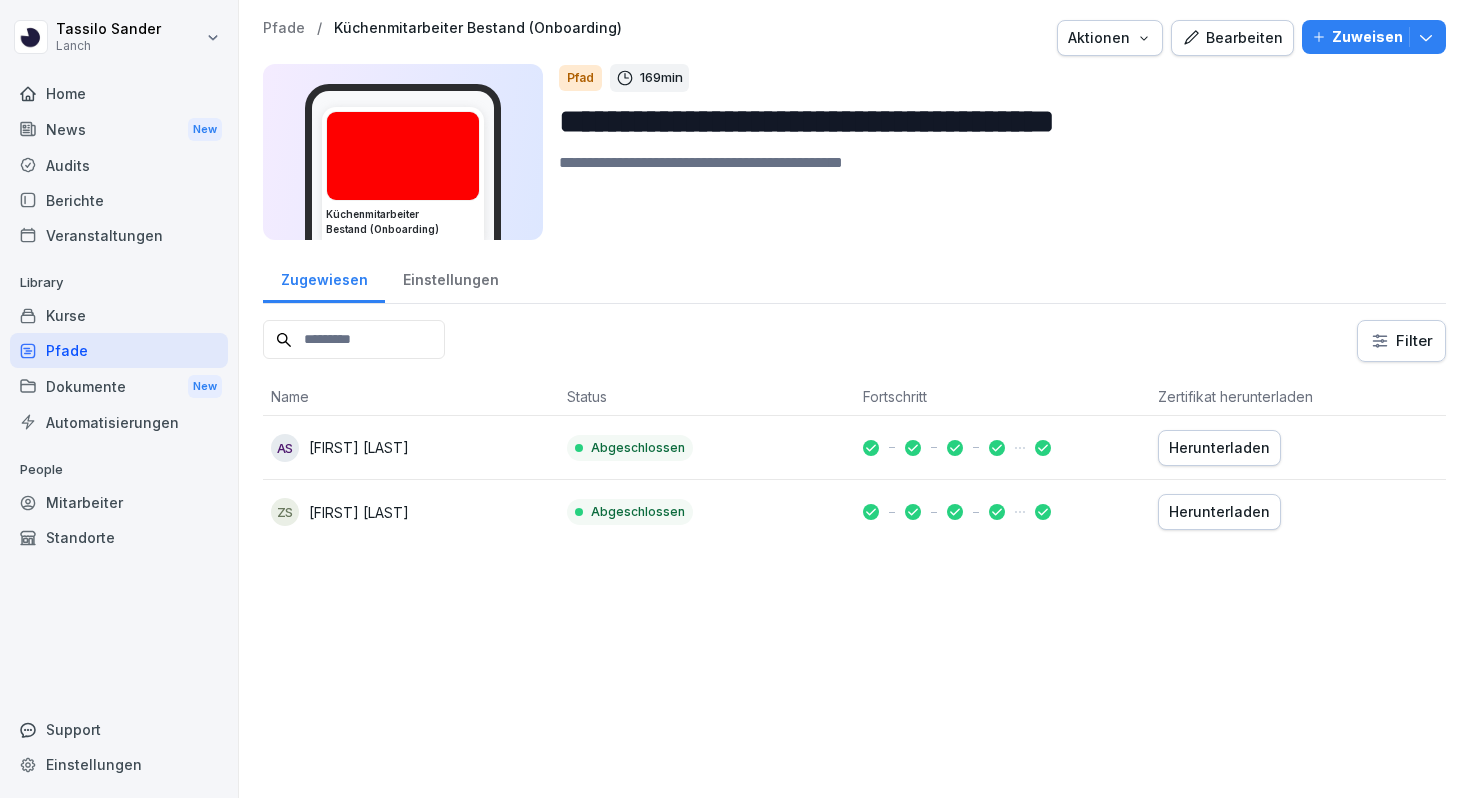 click on "Pfade" at bounding box center [119, 350] 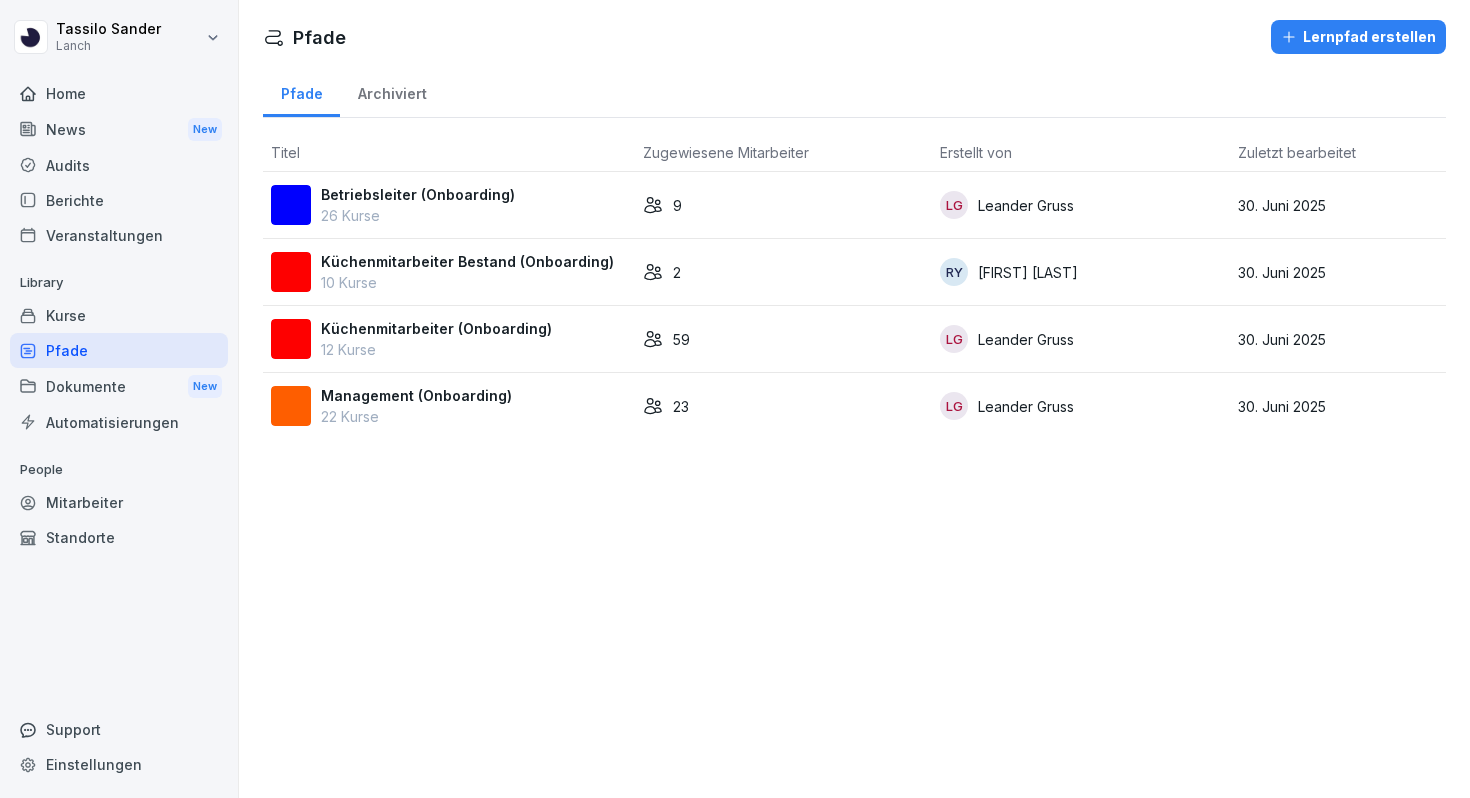 click on "Küchenmitarbeiter (Onboarding)" at bounding box center [436, 328] 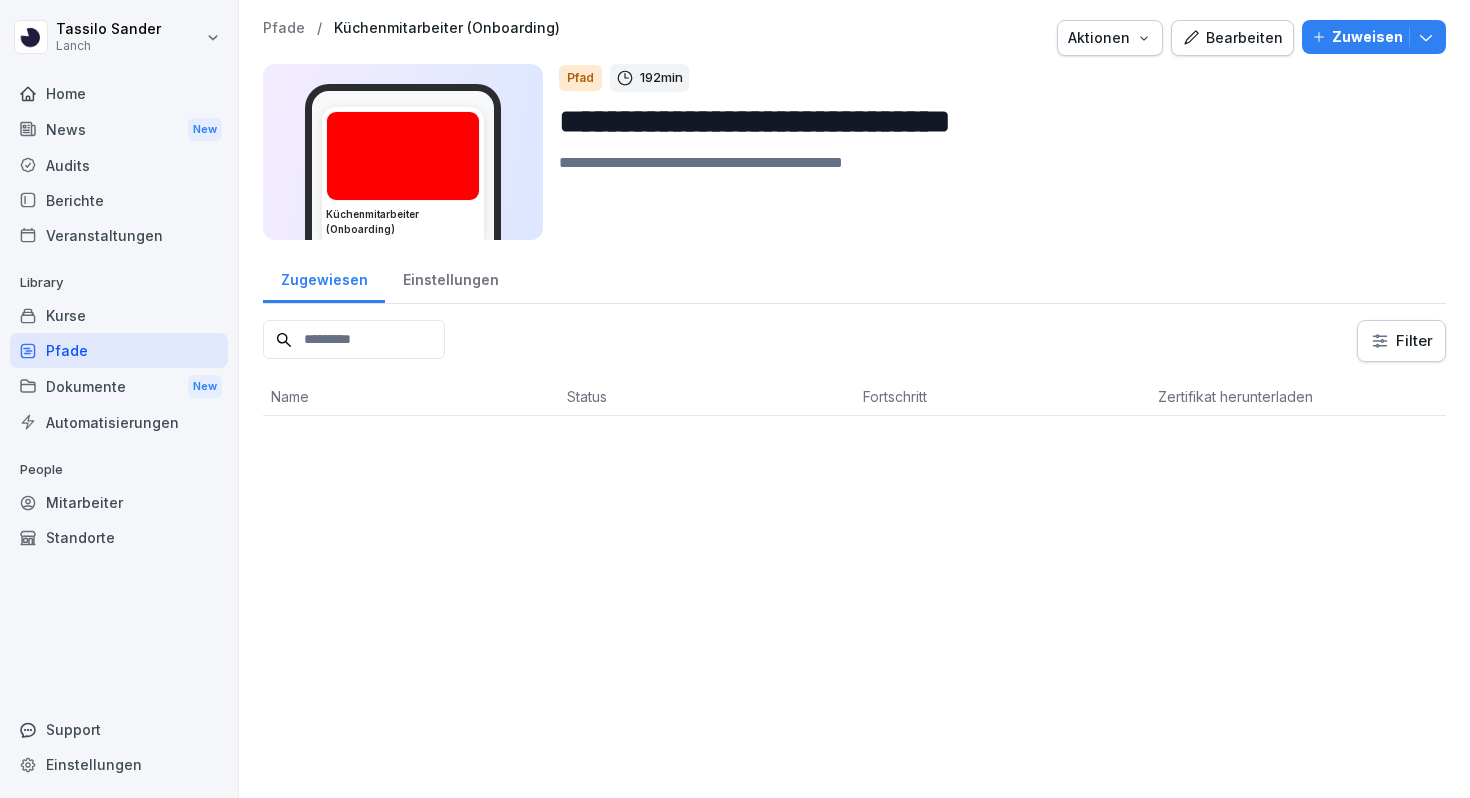 scroll, scrollTop: 0, scrollLeft: 0, axis: both 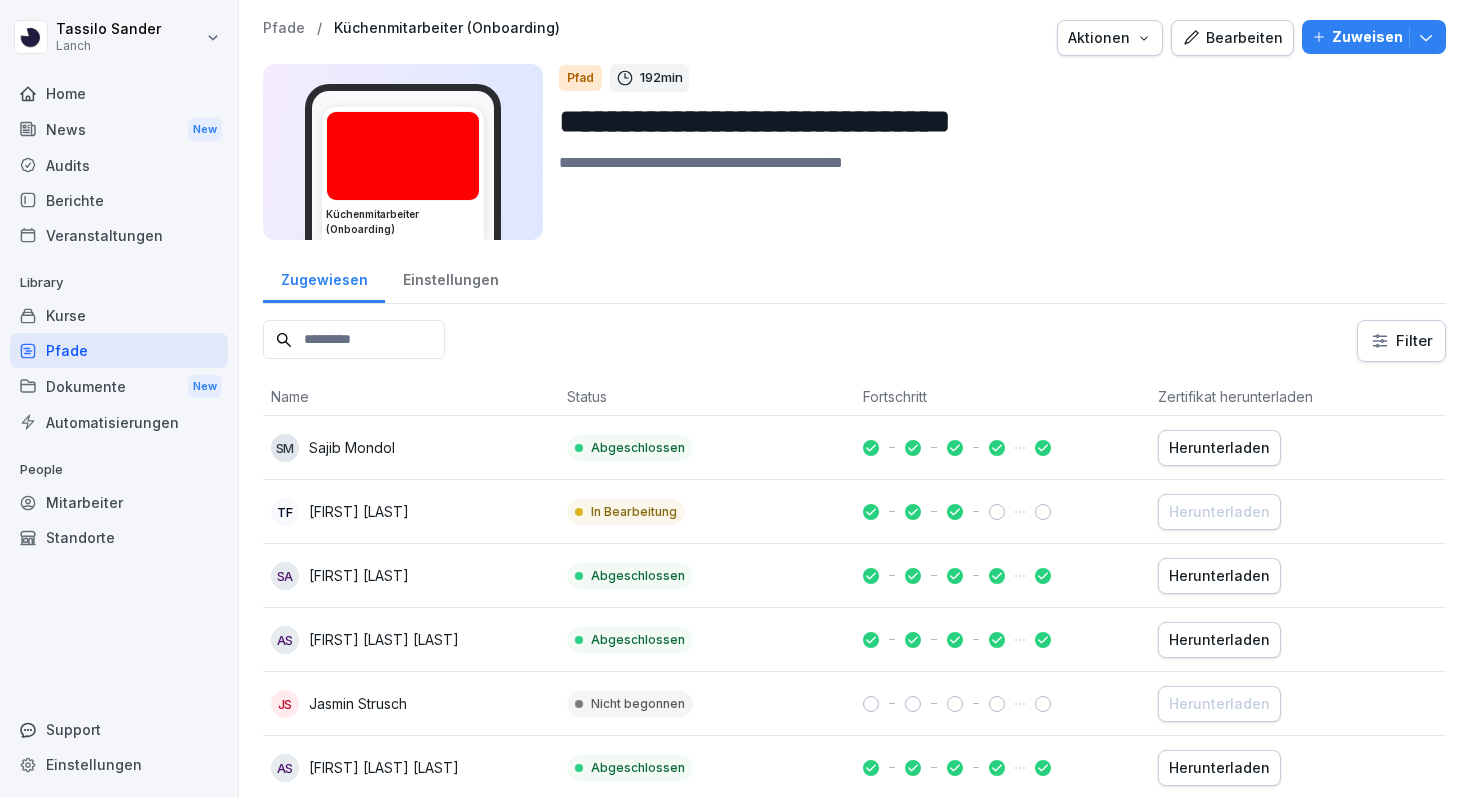 click at bounding box center [354, 339] 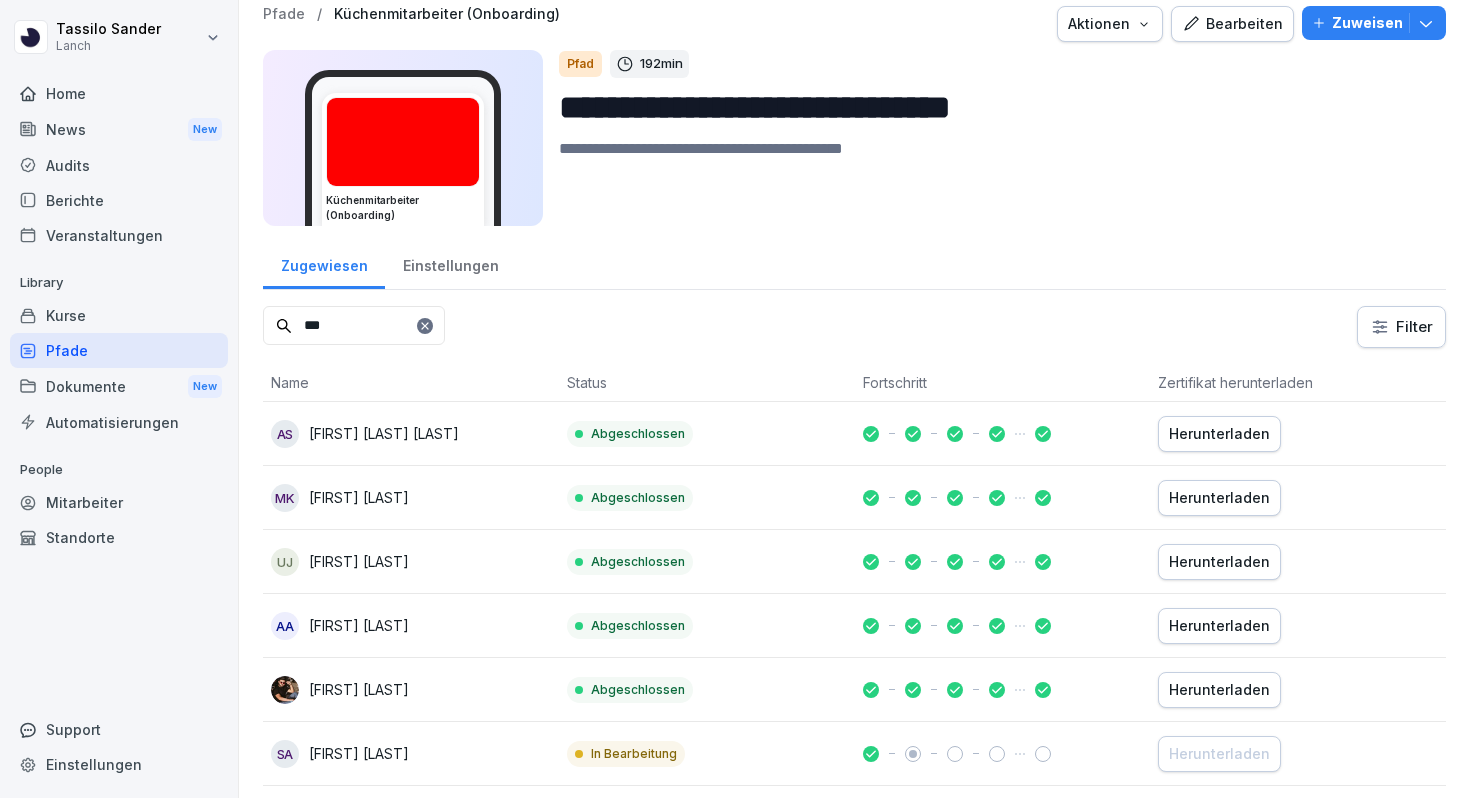 scroll, scrollTop: 2, scrollLeft: 0, axis: vertical 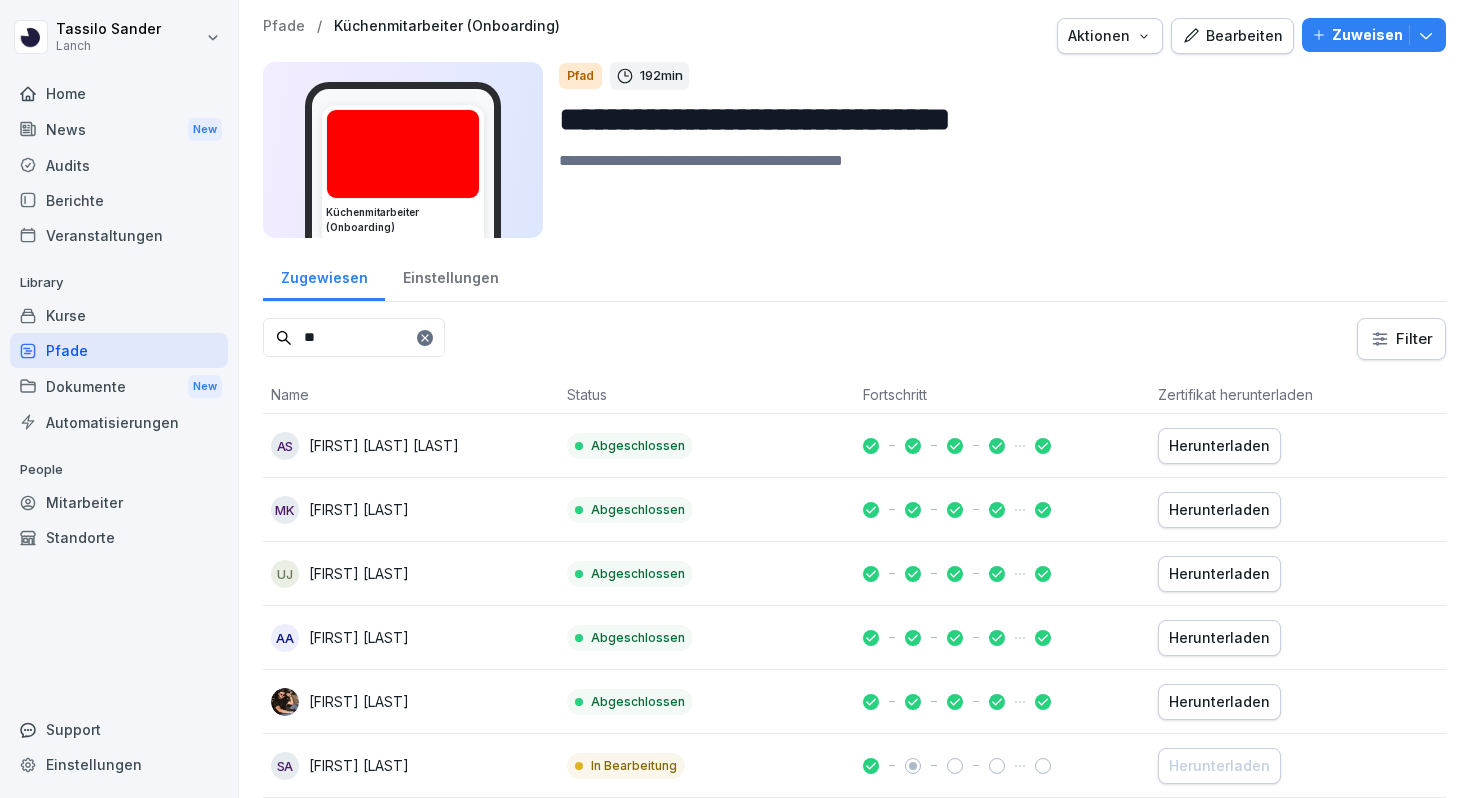 type on "*" 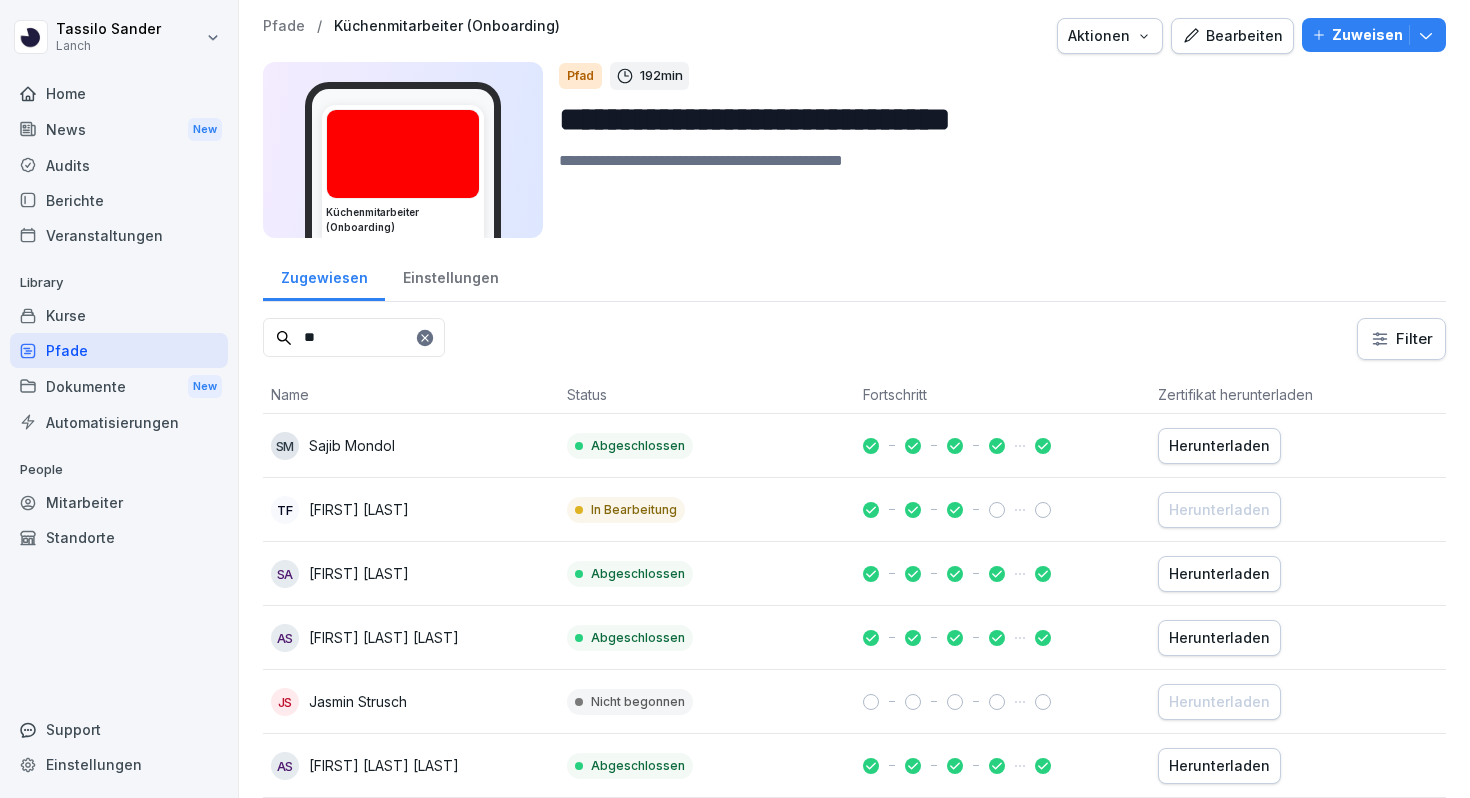 type on "*" 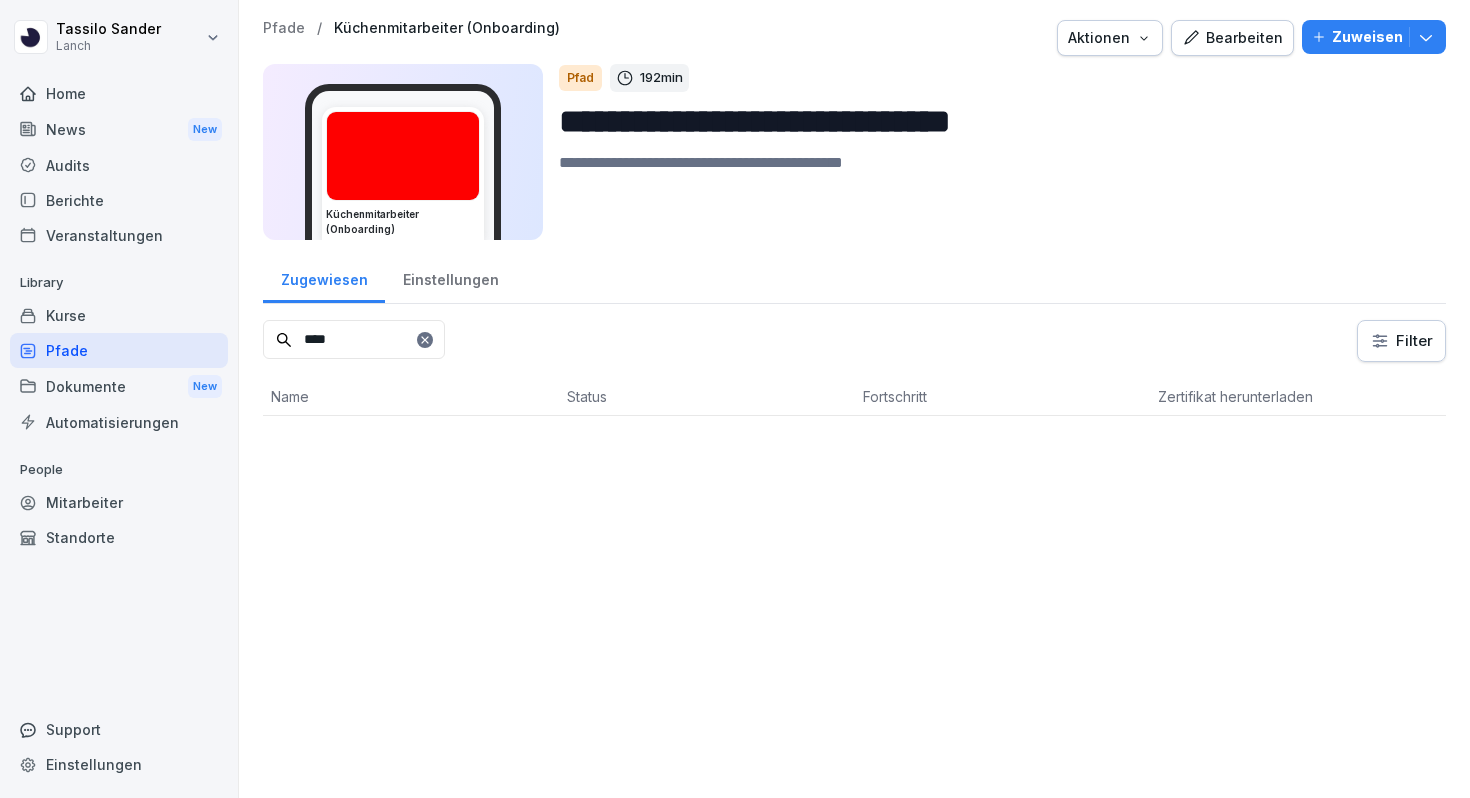 scroll, scrollTop: 0, scrollLeft: 0, axis: both 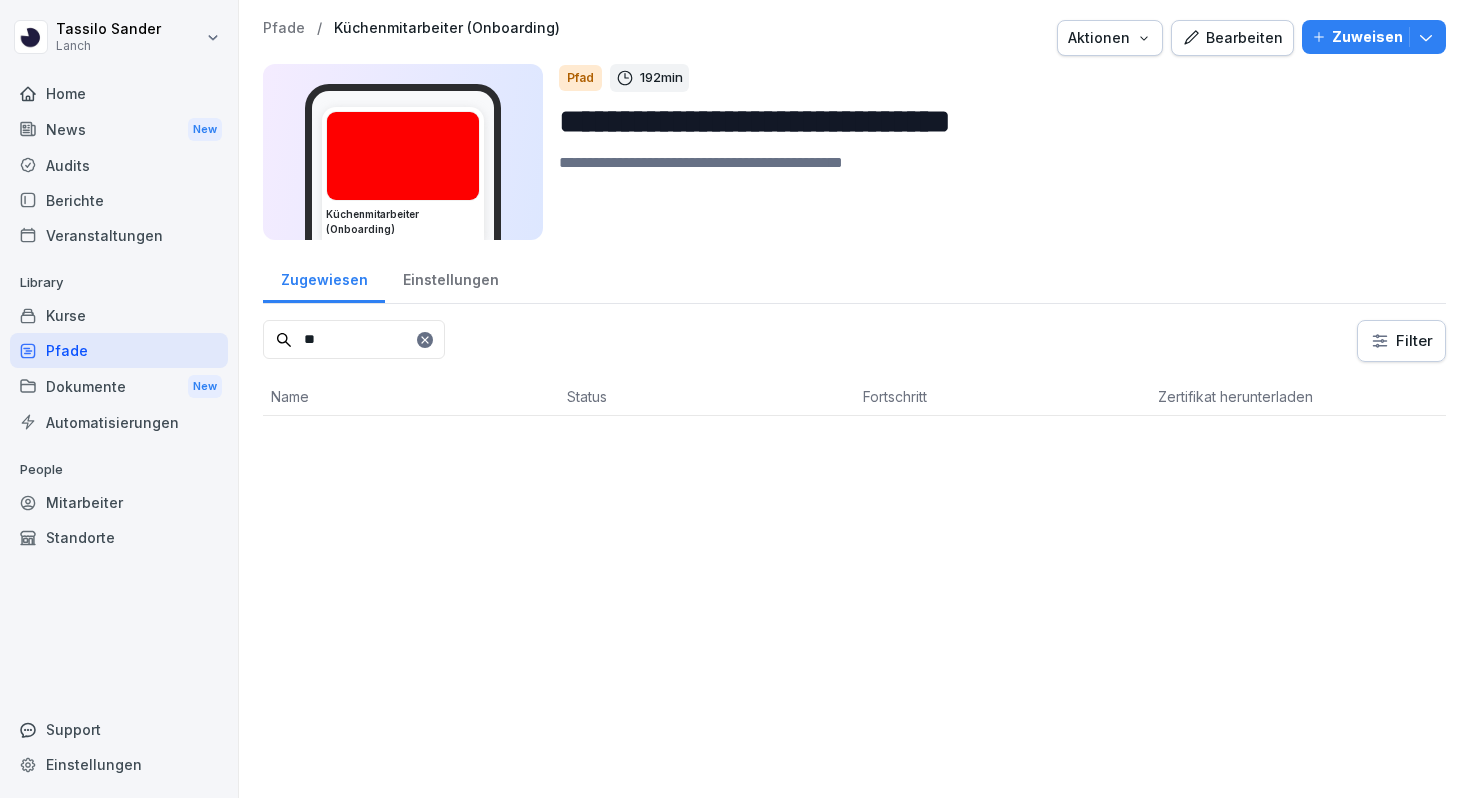 type on "*" 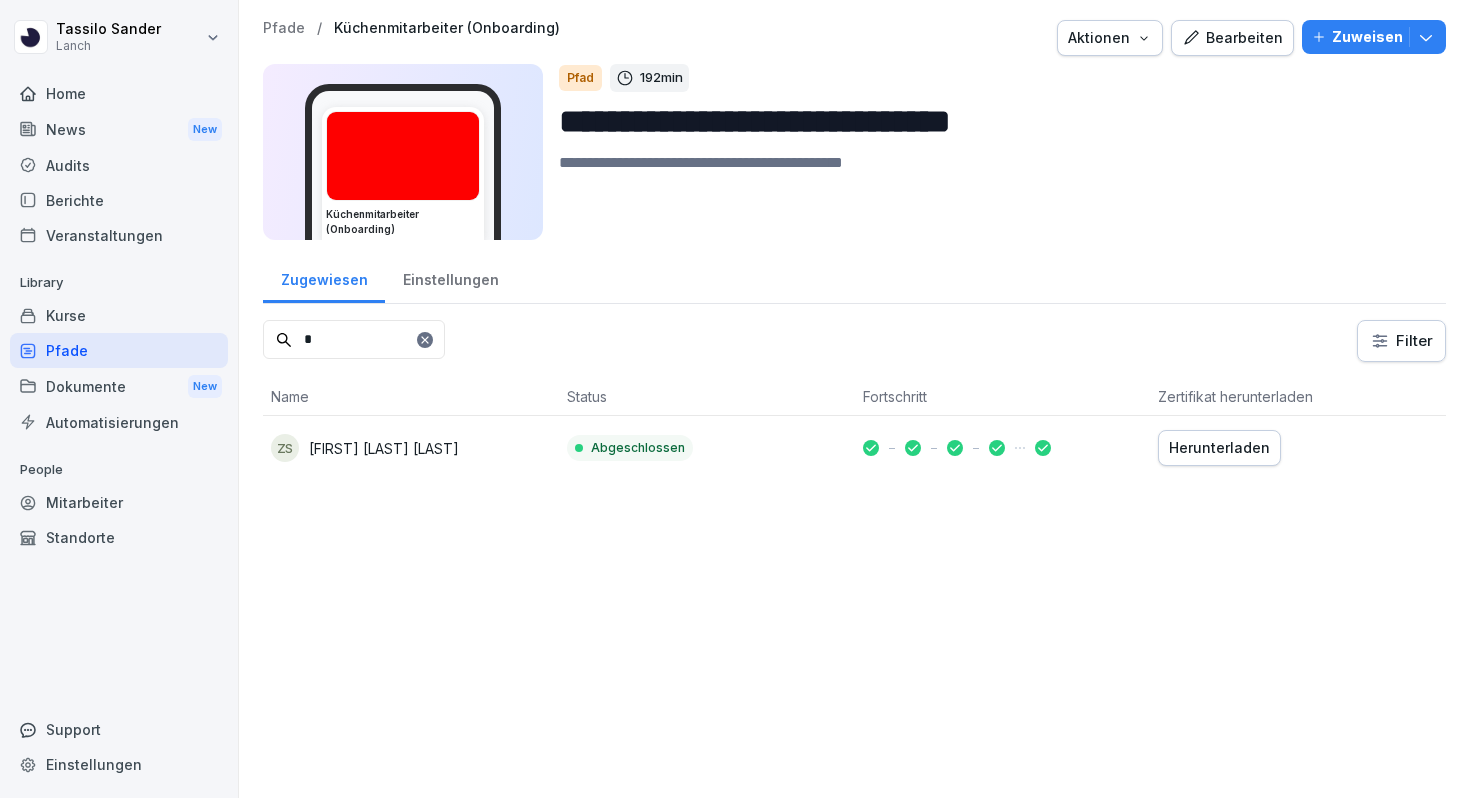 type 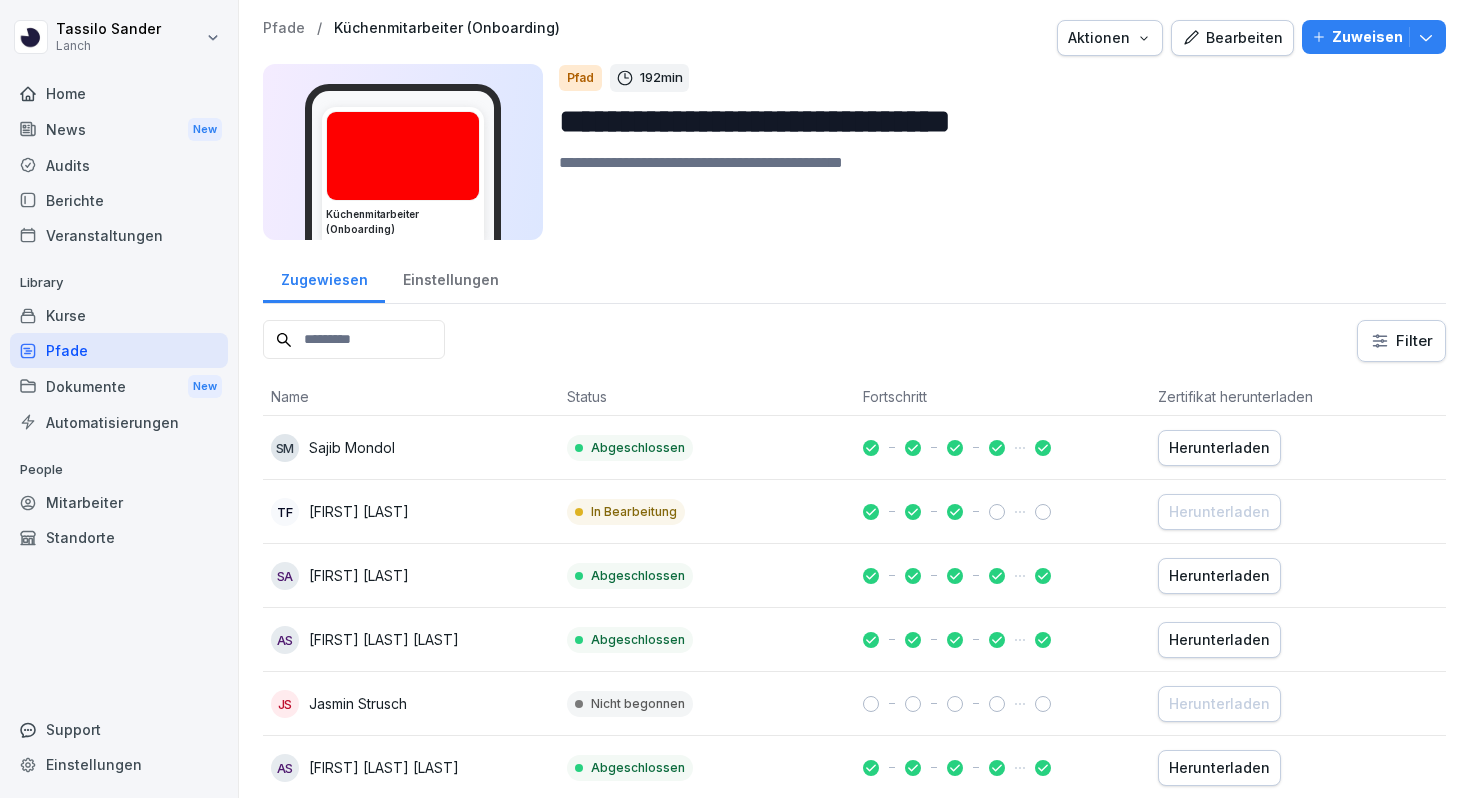 click on "Pfade" at bounding box center (119, 350) 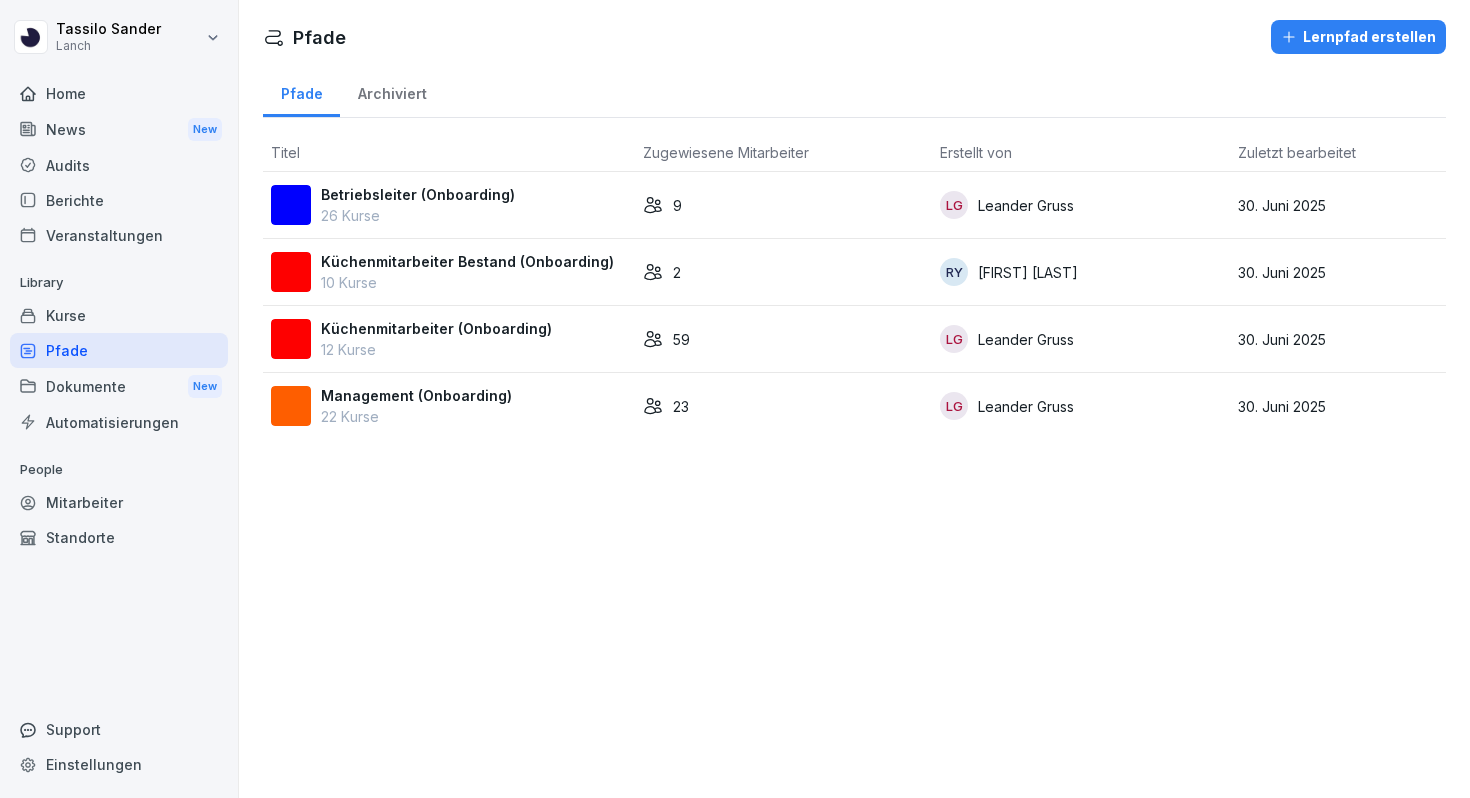click on "10 Kurse" at bounding box center [467, 282] 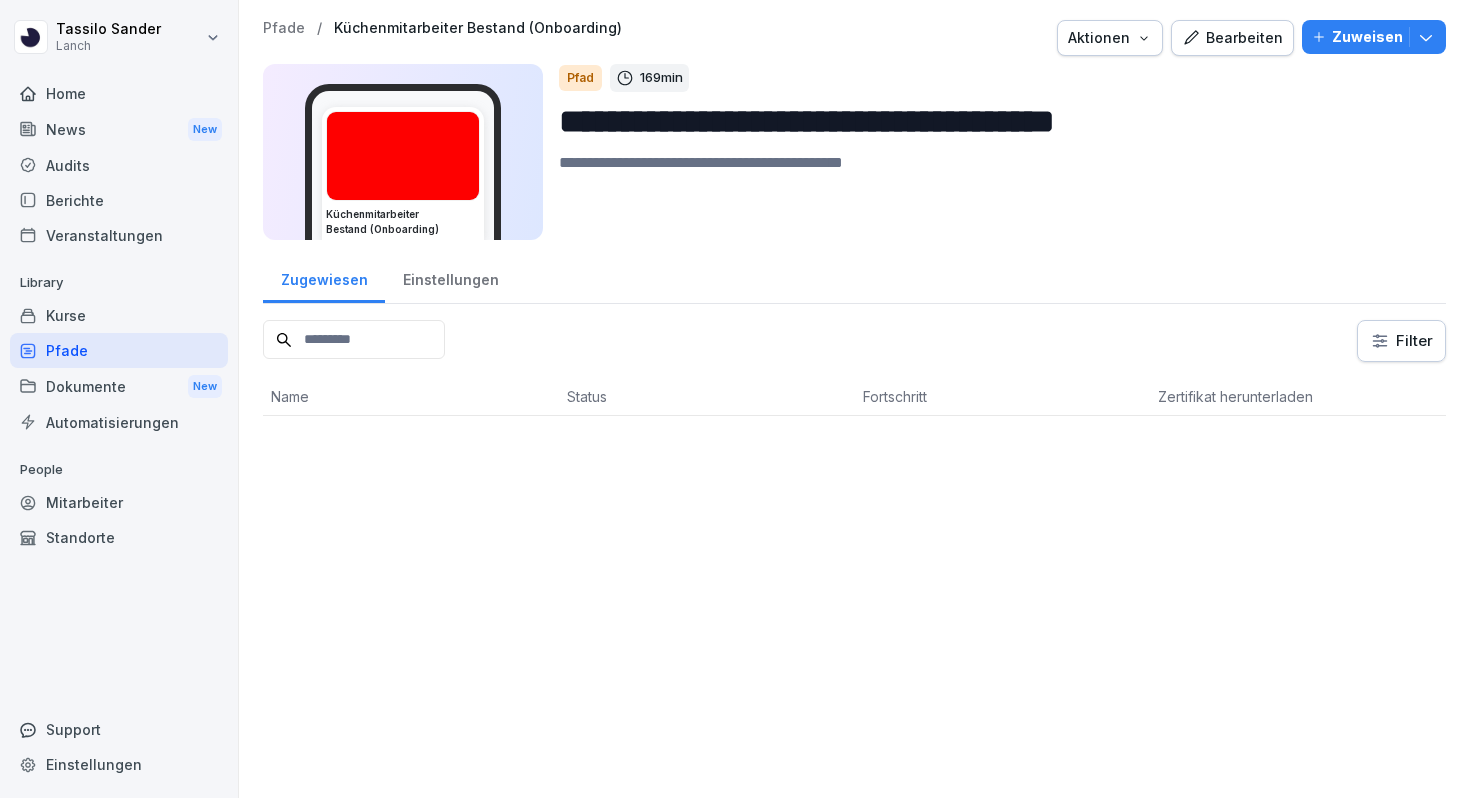scroll, scrollTop: 0, scrollLeft: 0, axis: both 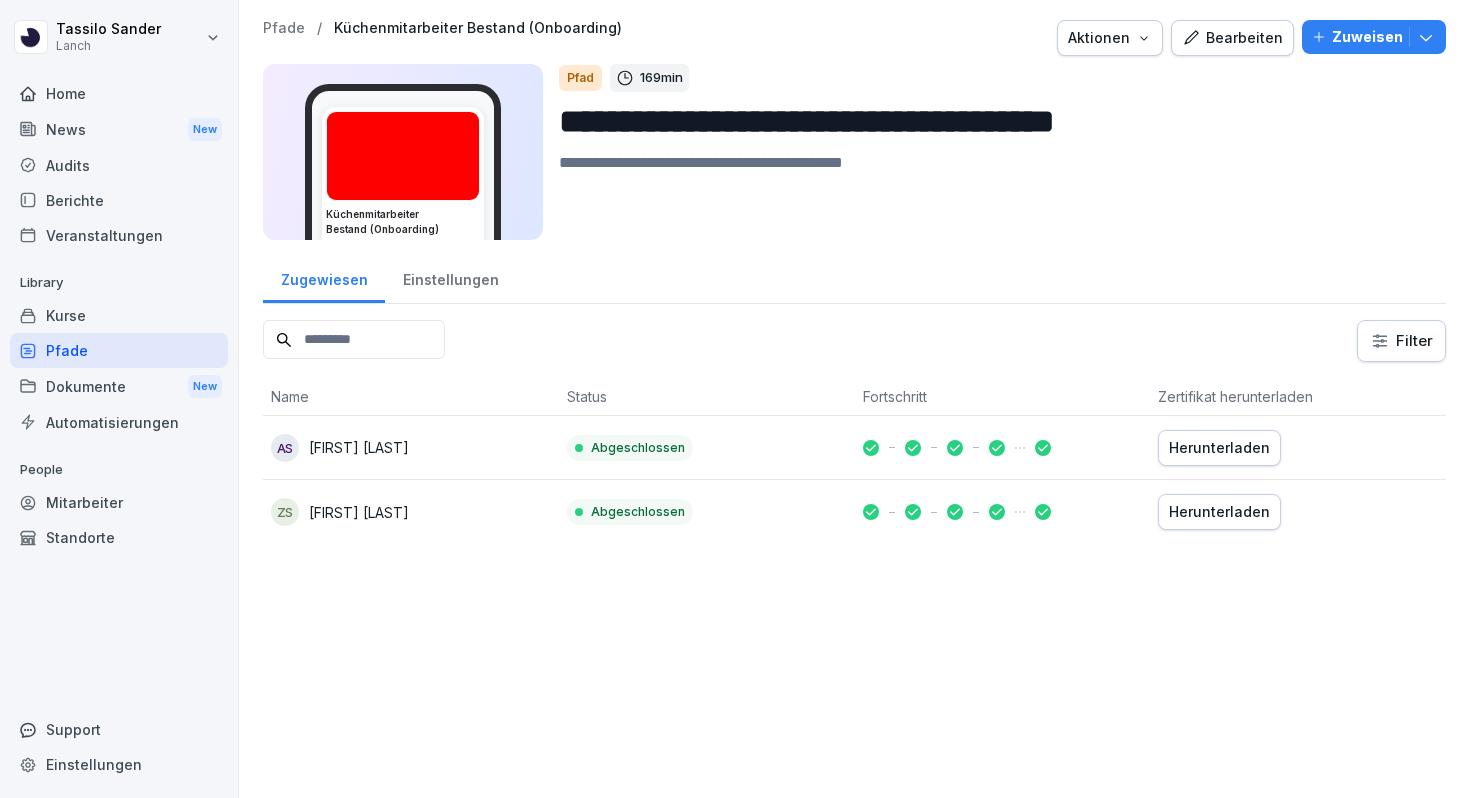 drag, startPoint x: 1250, startPoint y: 130, endPoint x: 461, endPoint y: 134, distance: 789.01013 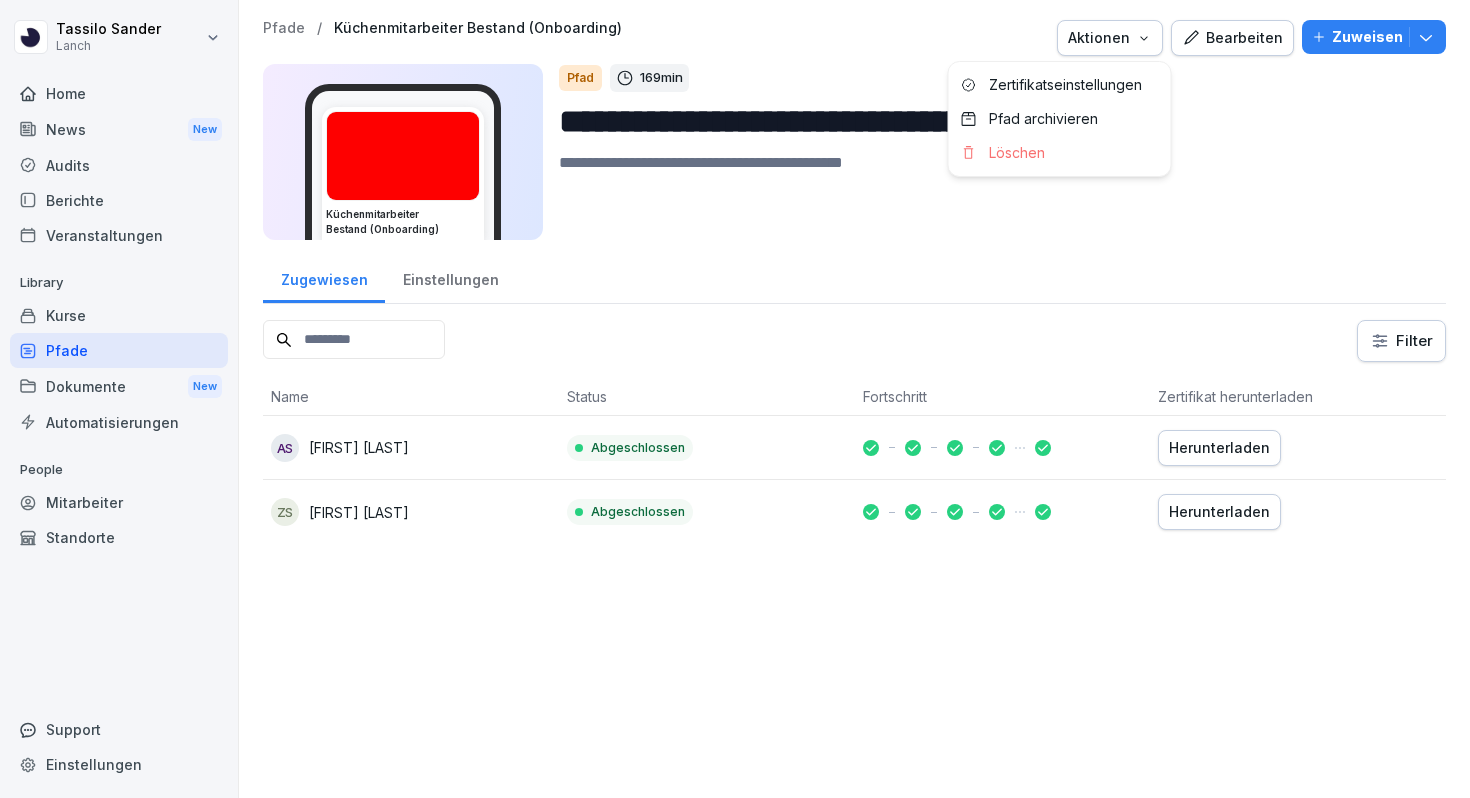 click on "Aktionen" at bounding box center [1110, 38] 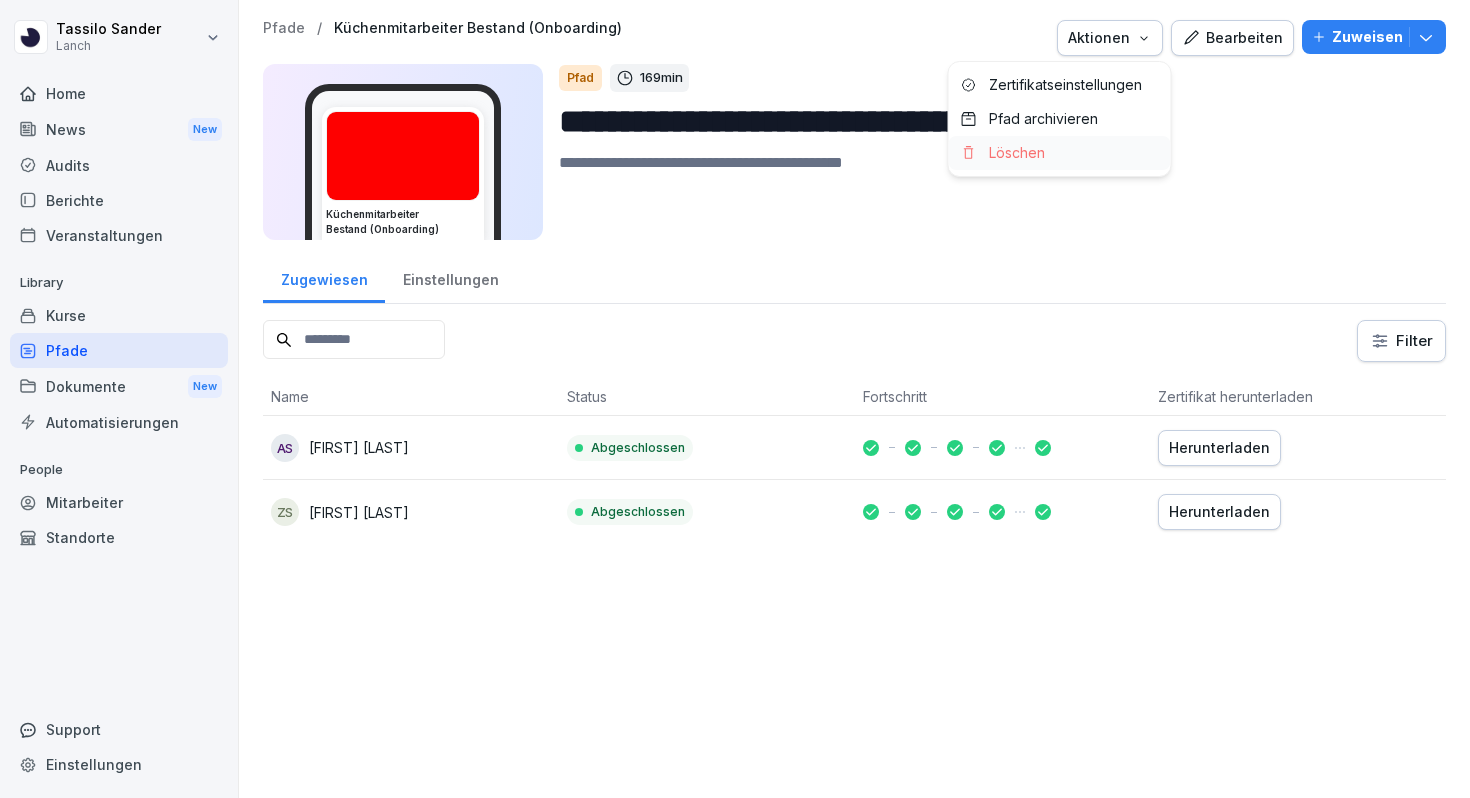 click on "Löschen" at bounding box center [1017, 153] 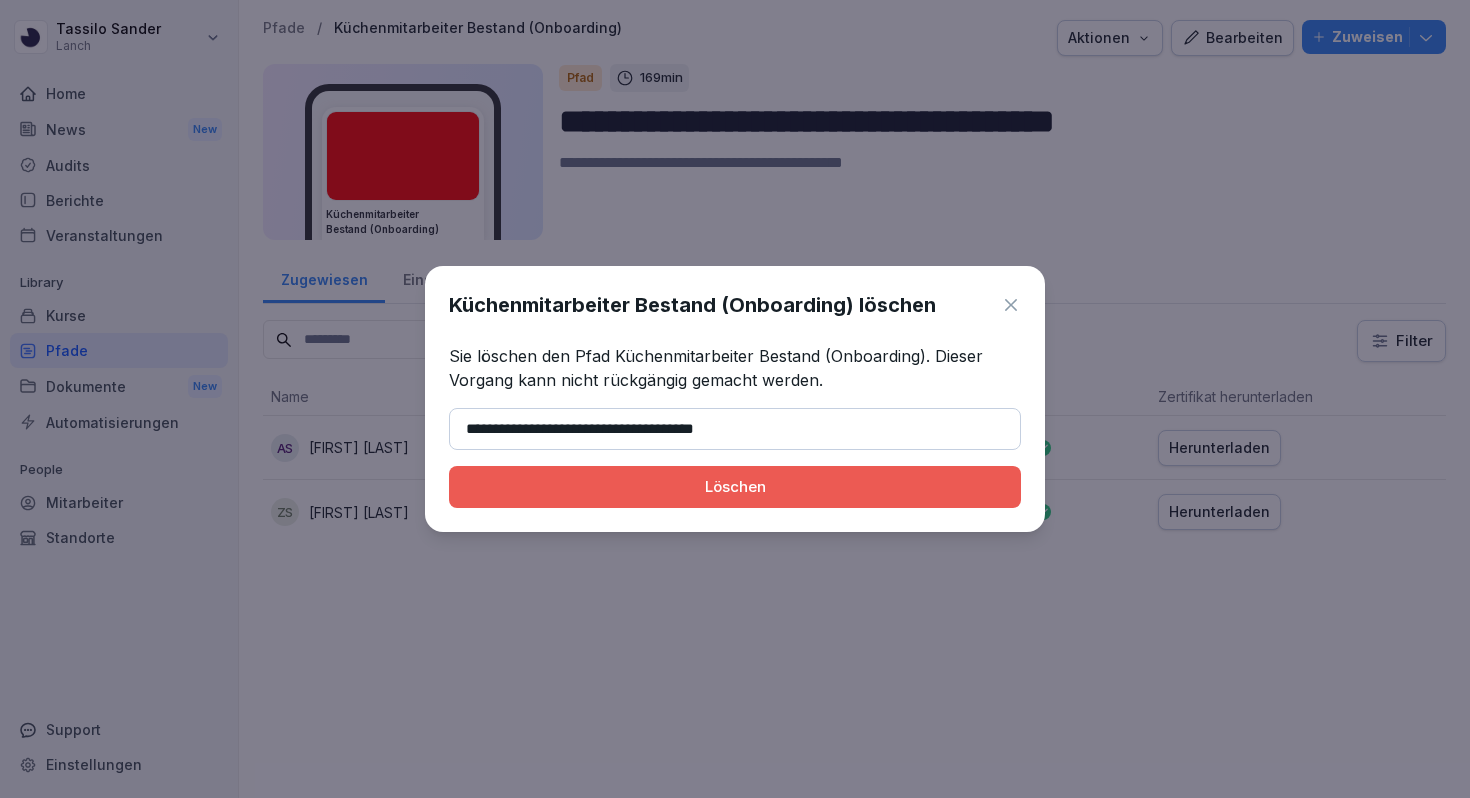 type on "**********" 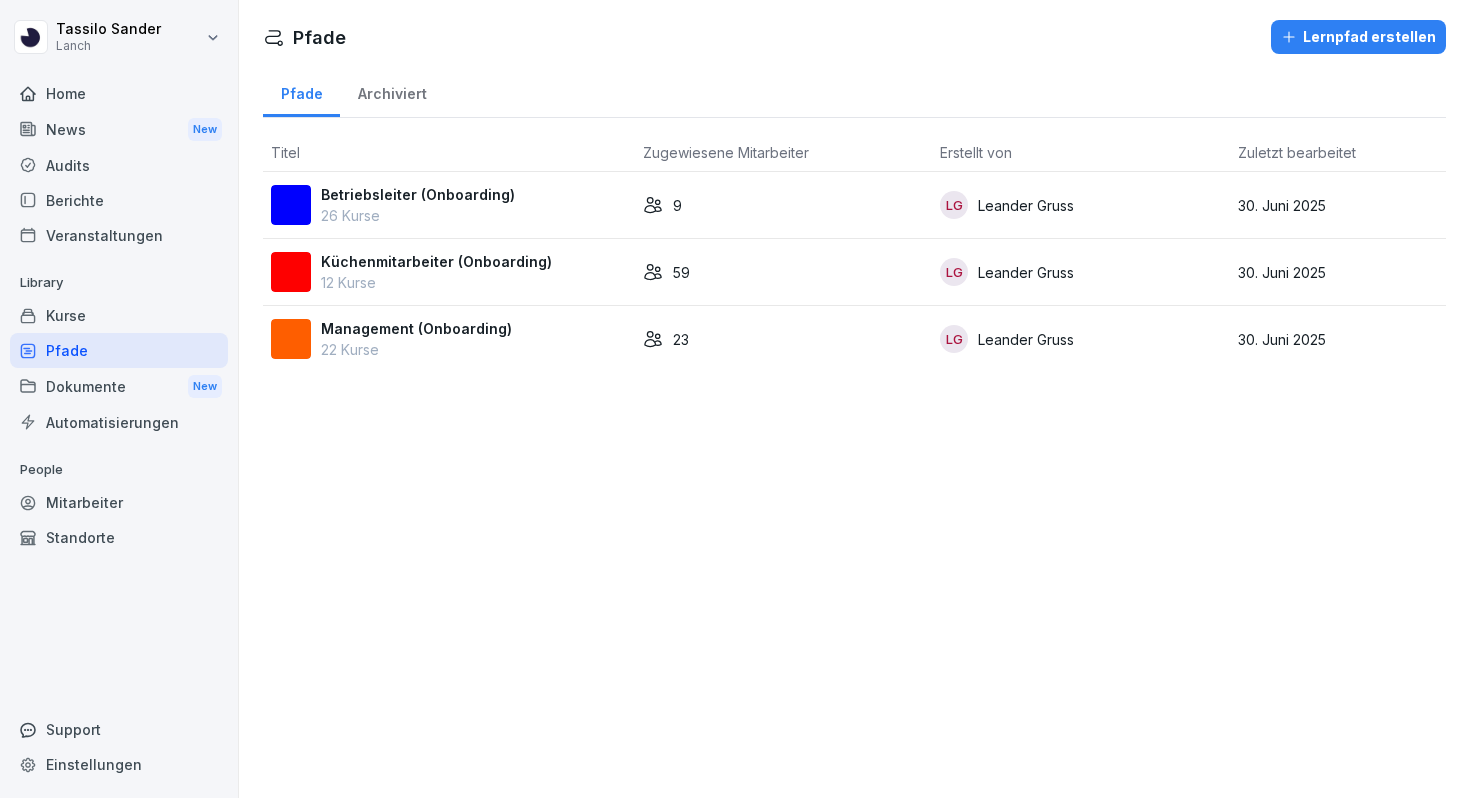 click on "Management (Onboarding) 22 Kurse" at bounding box center [449, 339] 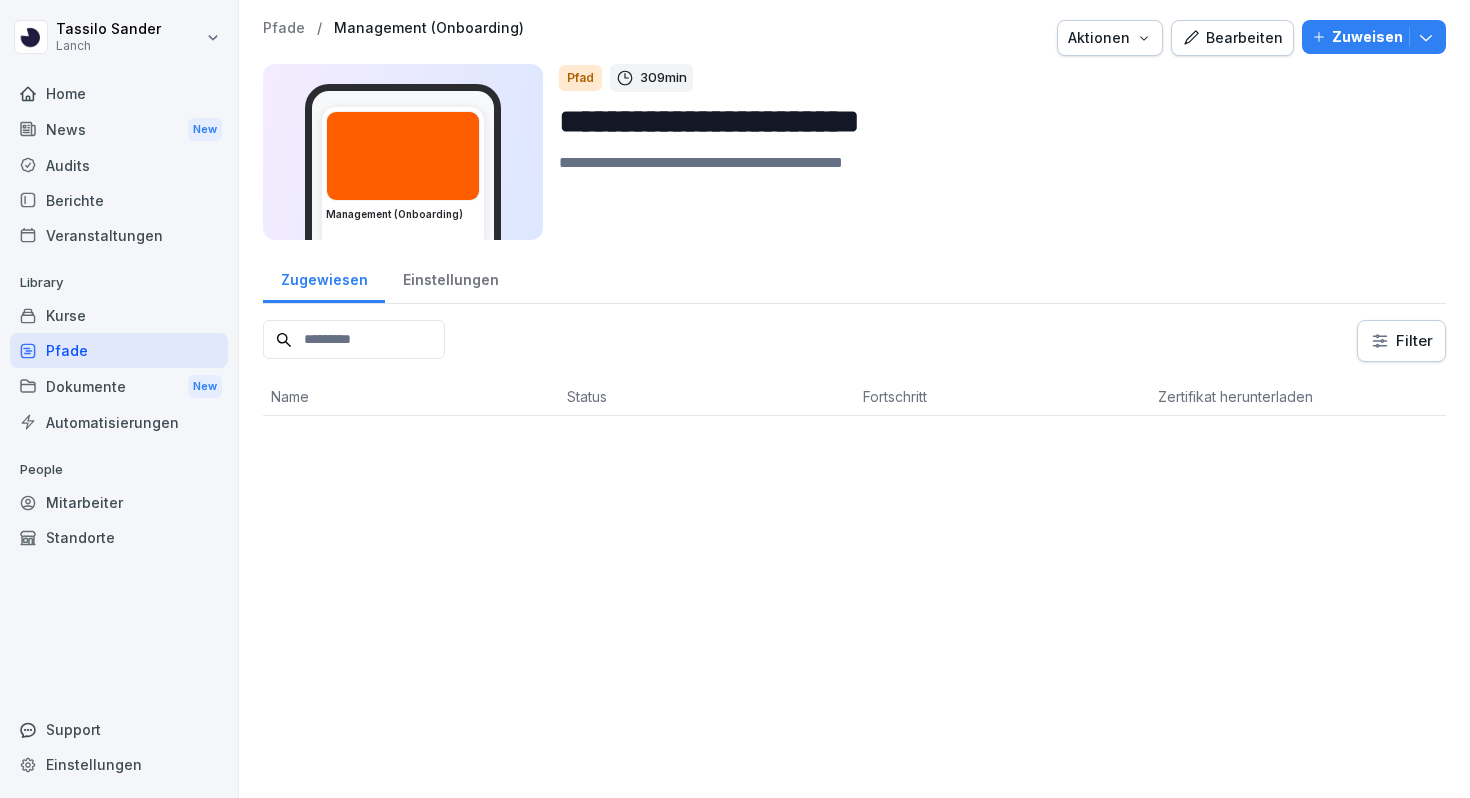 scroll, scrollTop: 0, scrollLeft: 0, axis: both 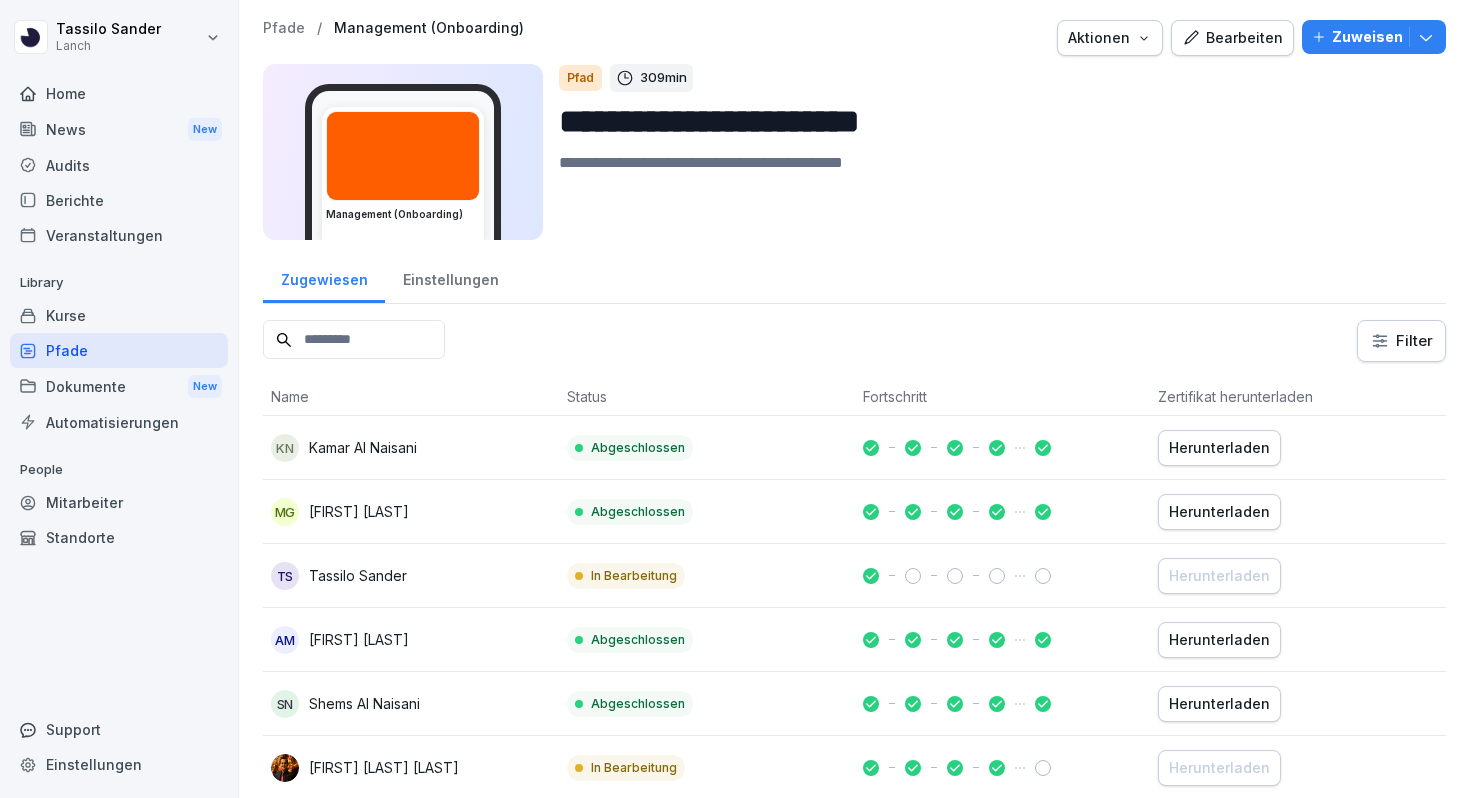 click on "Aktionen" at bounding box center [1110, 38] 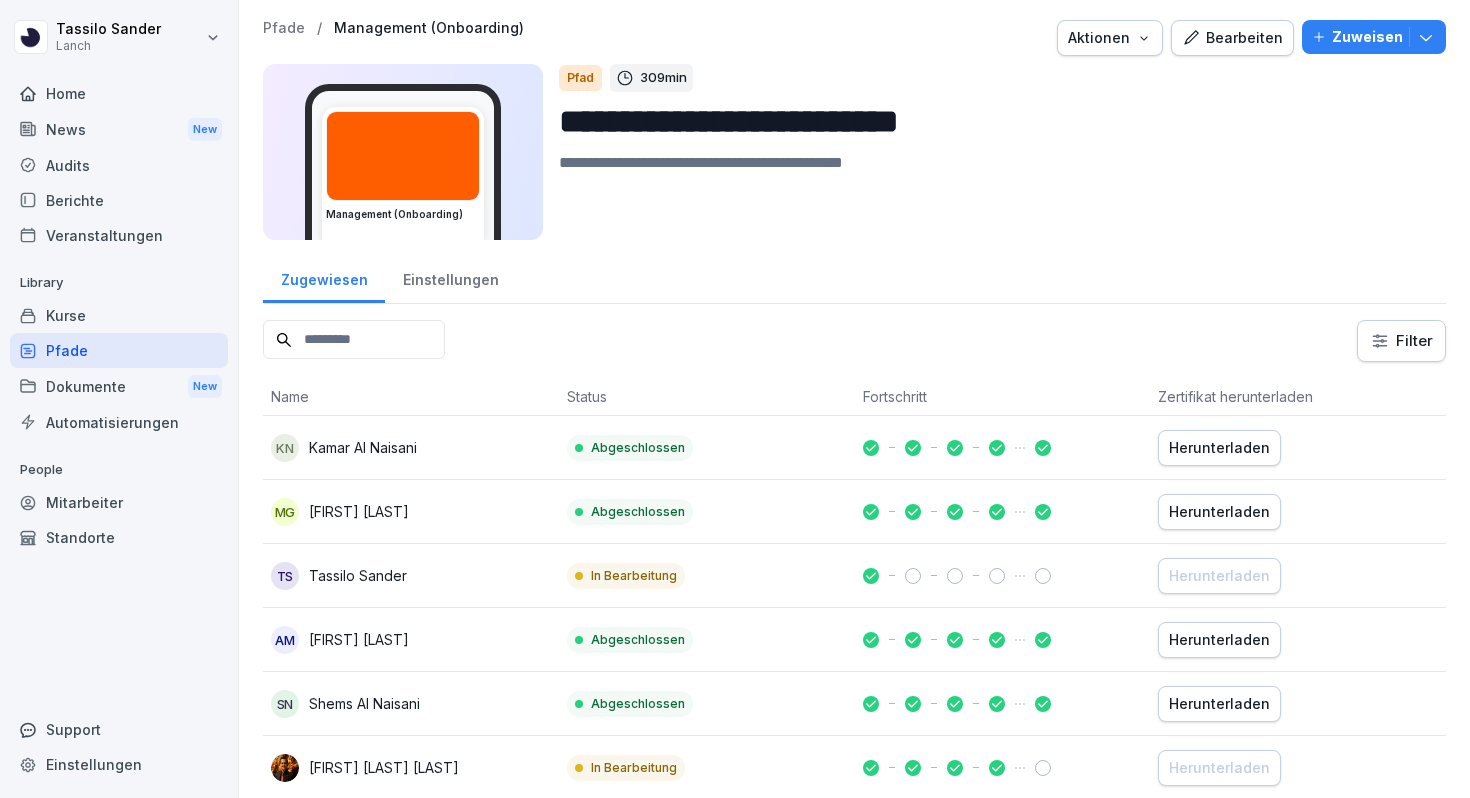 type on "**********" 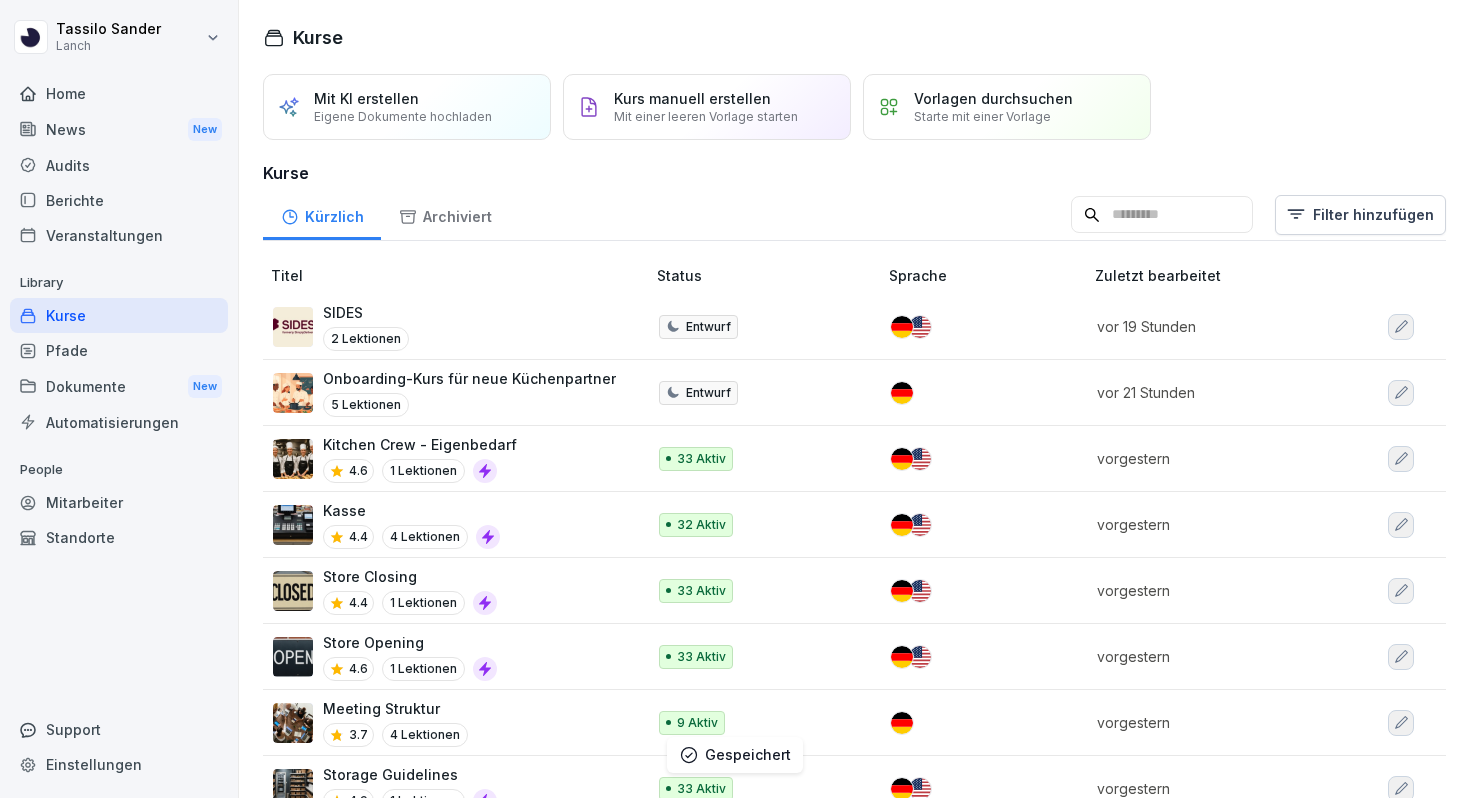 click on "Pfade" at bounding box center [119, 350] 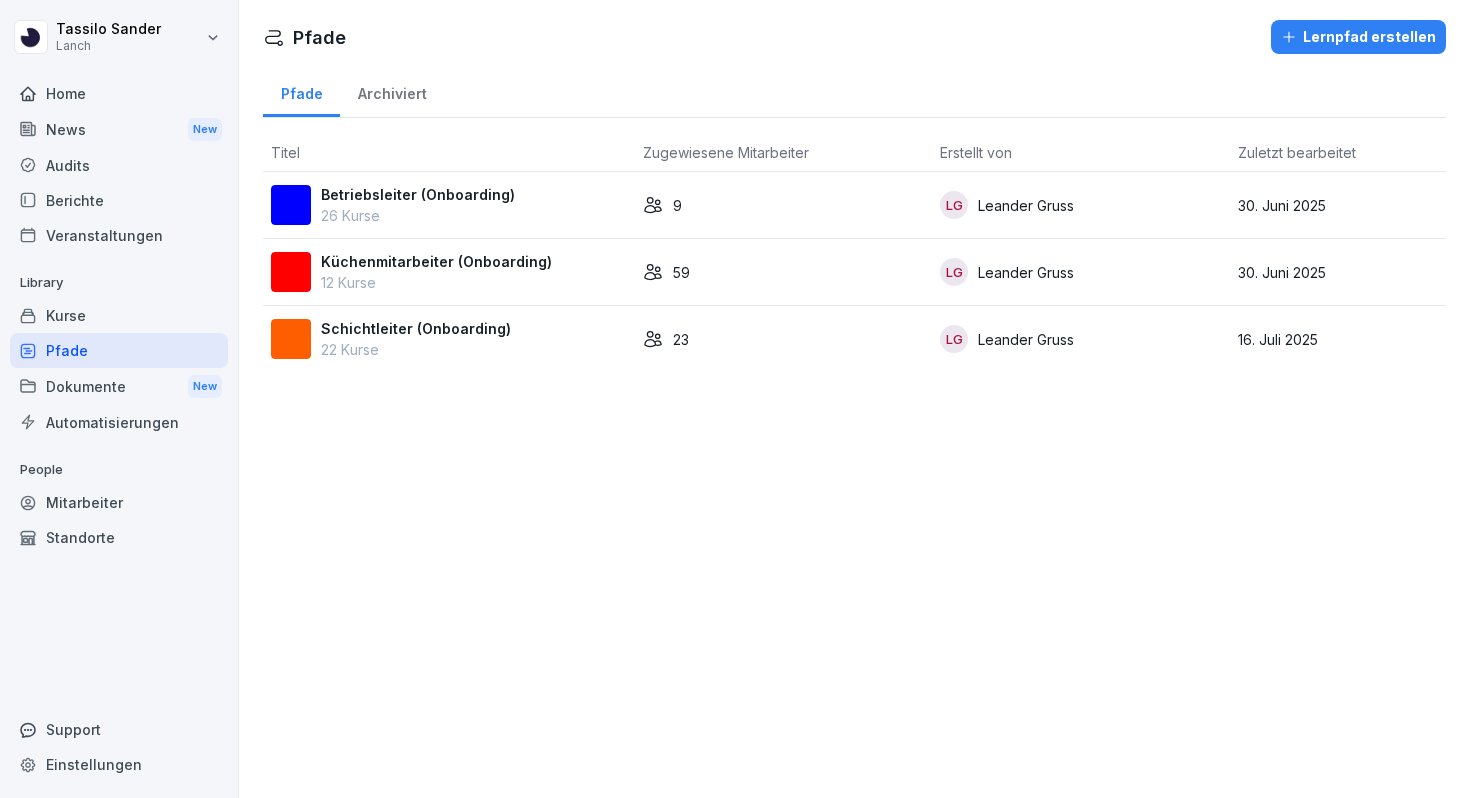 click on "Mitarbeiter" at bounding box center (119, 502) 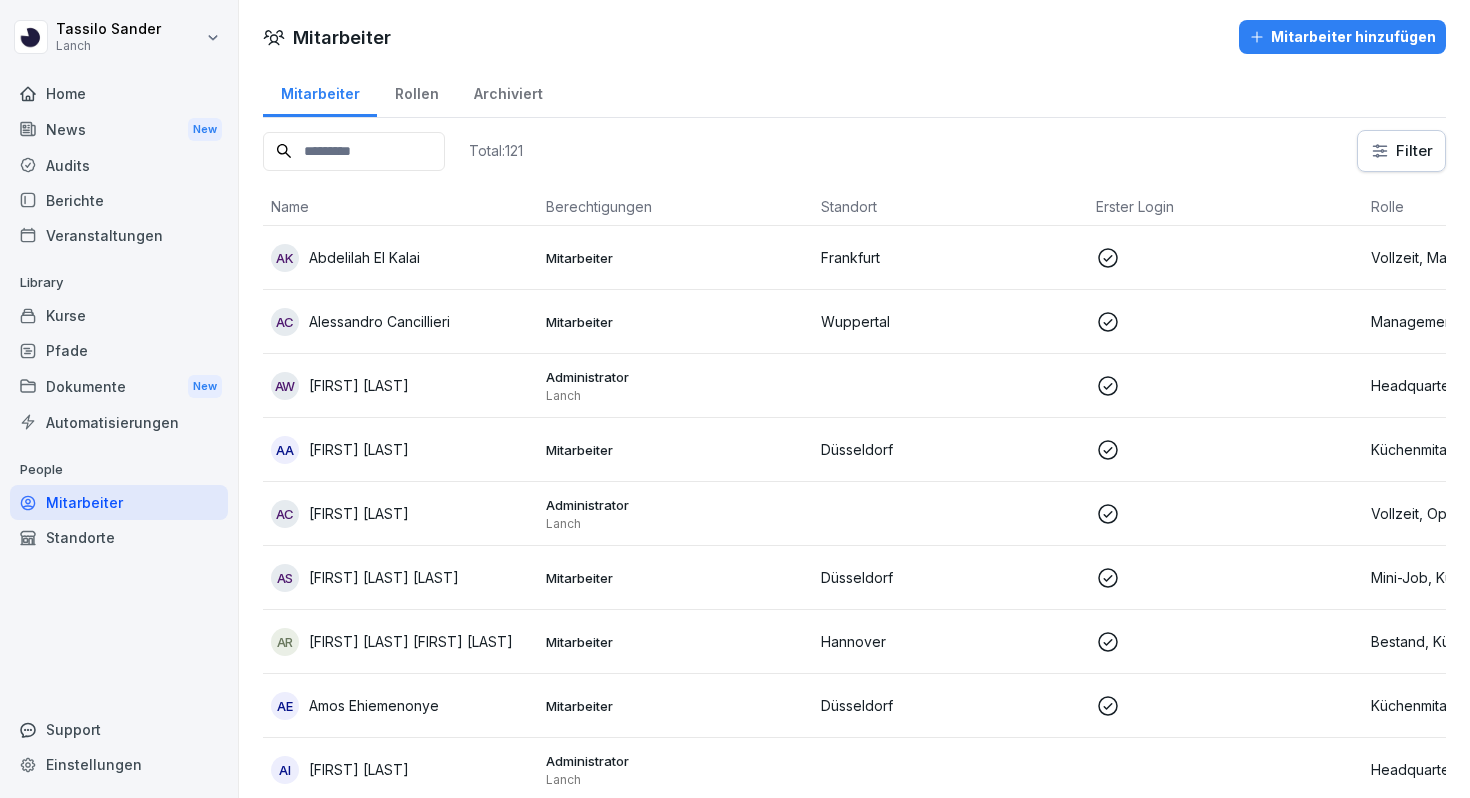 click on "Rollen" at bounding box center (416, 91) 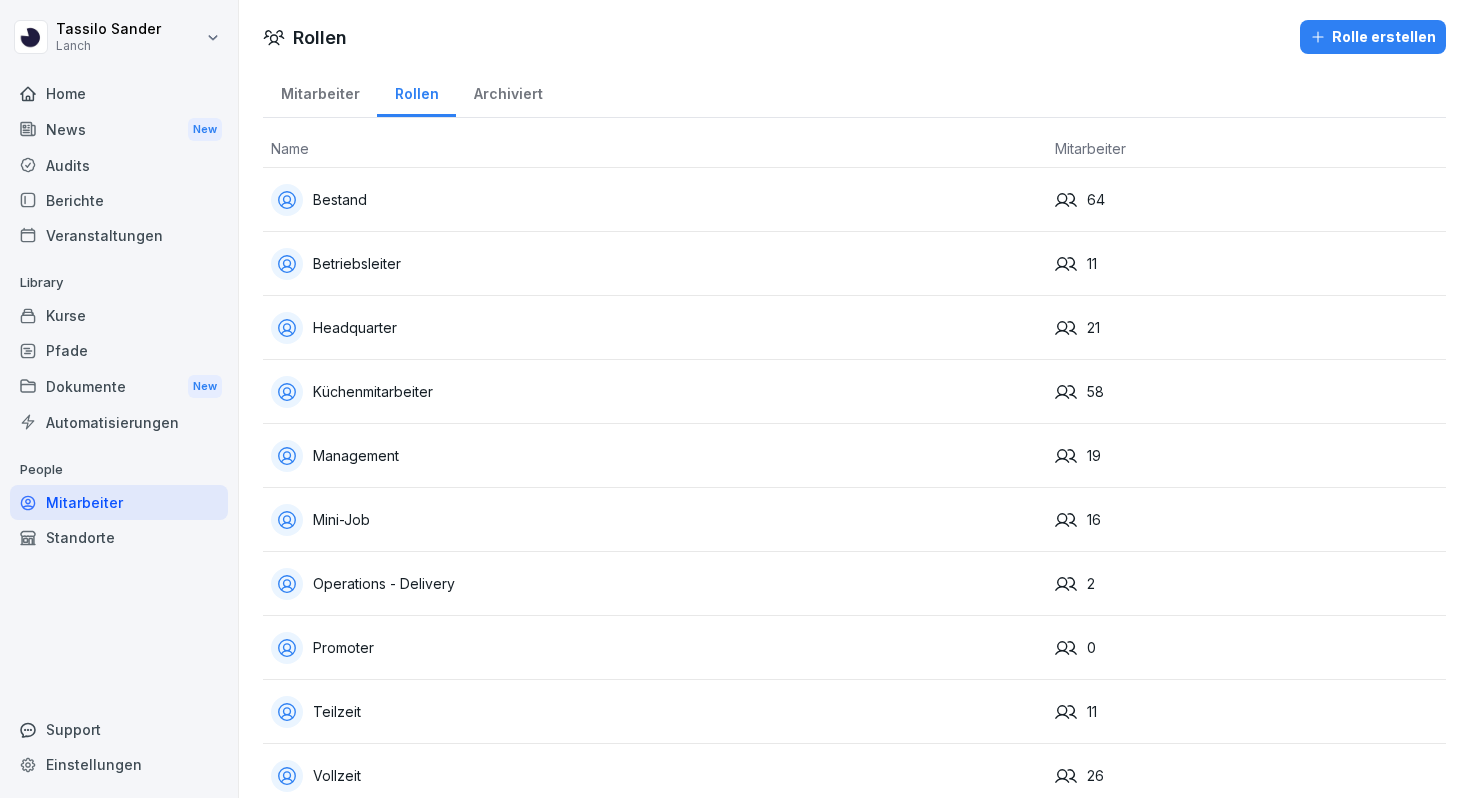 click on "Management" at bounding box center [655, 456] 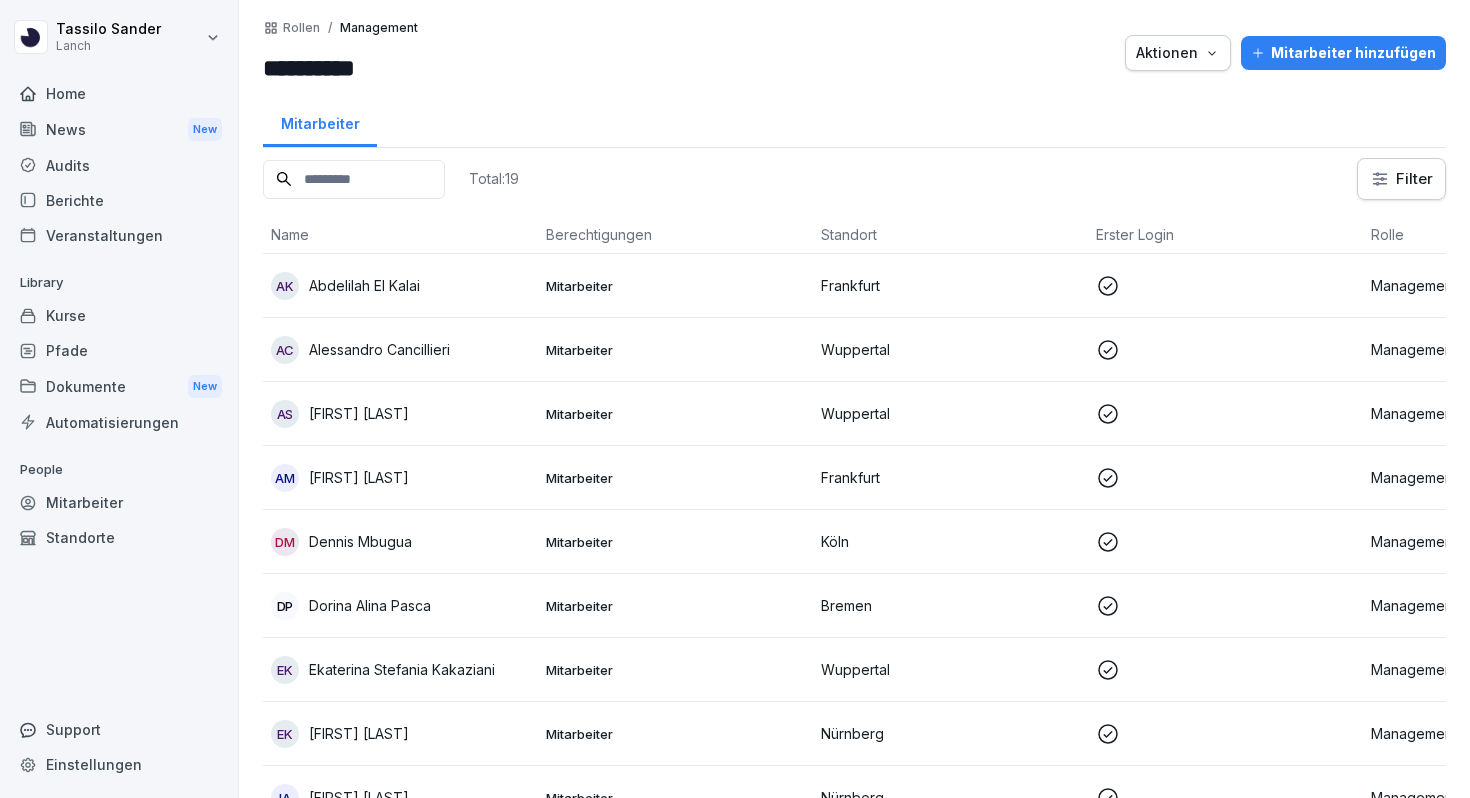 scroll, scrollTop: 0, scrollLeft: 0, axis: both 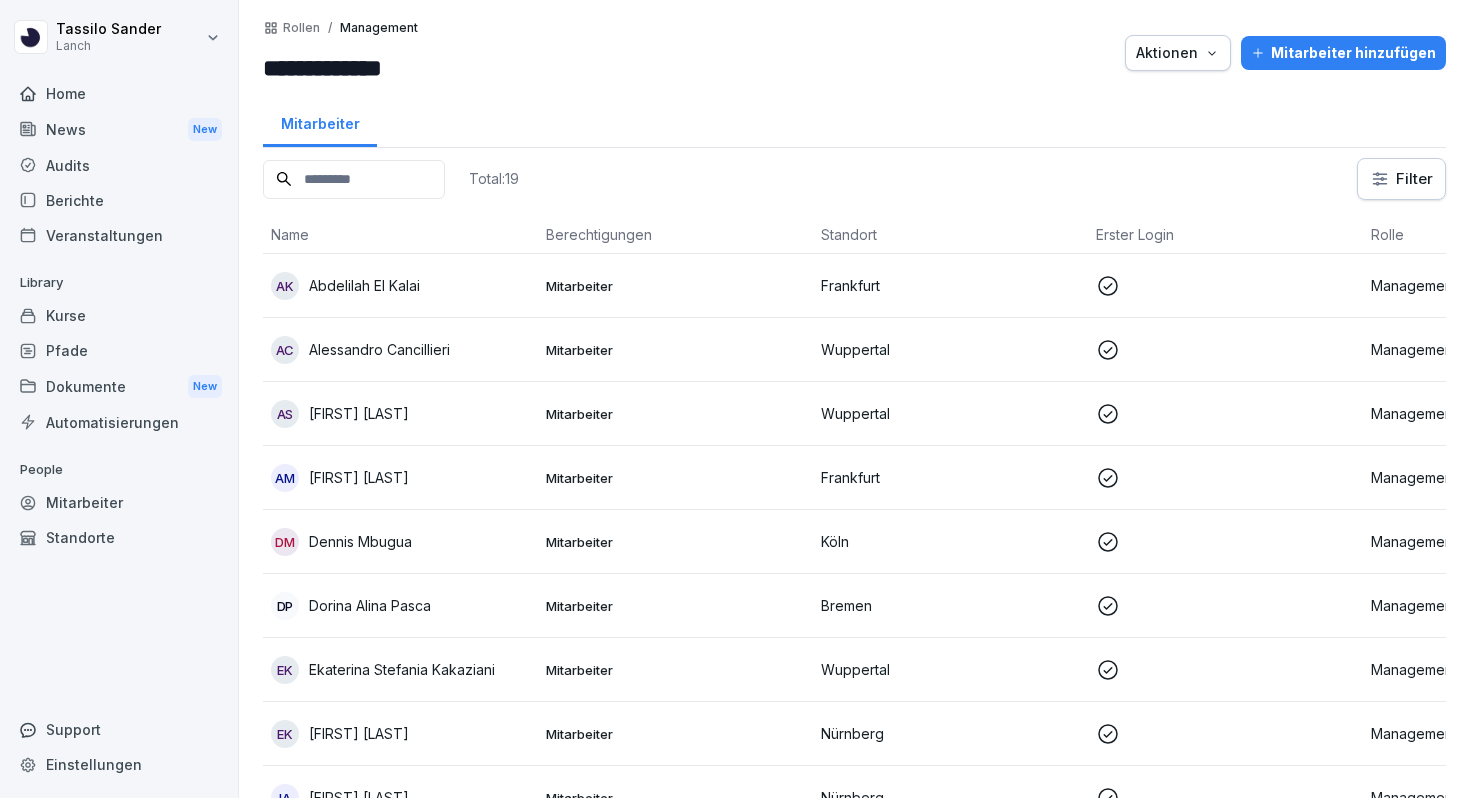 type on "**********" 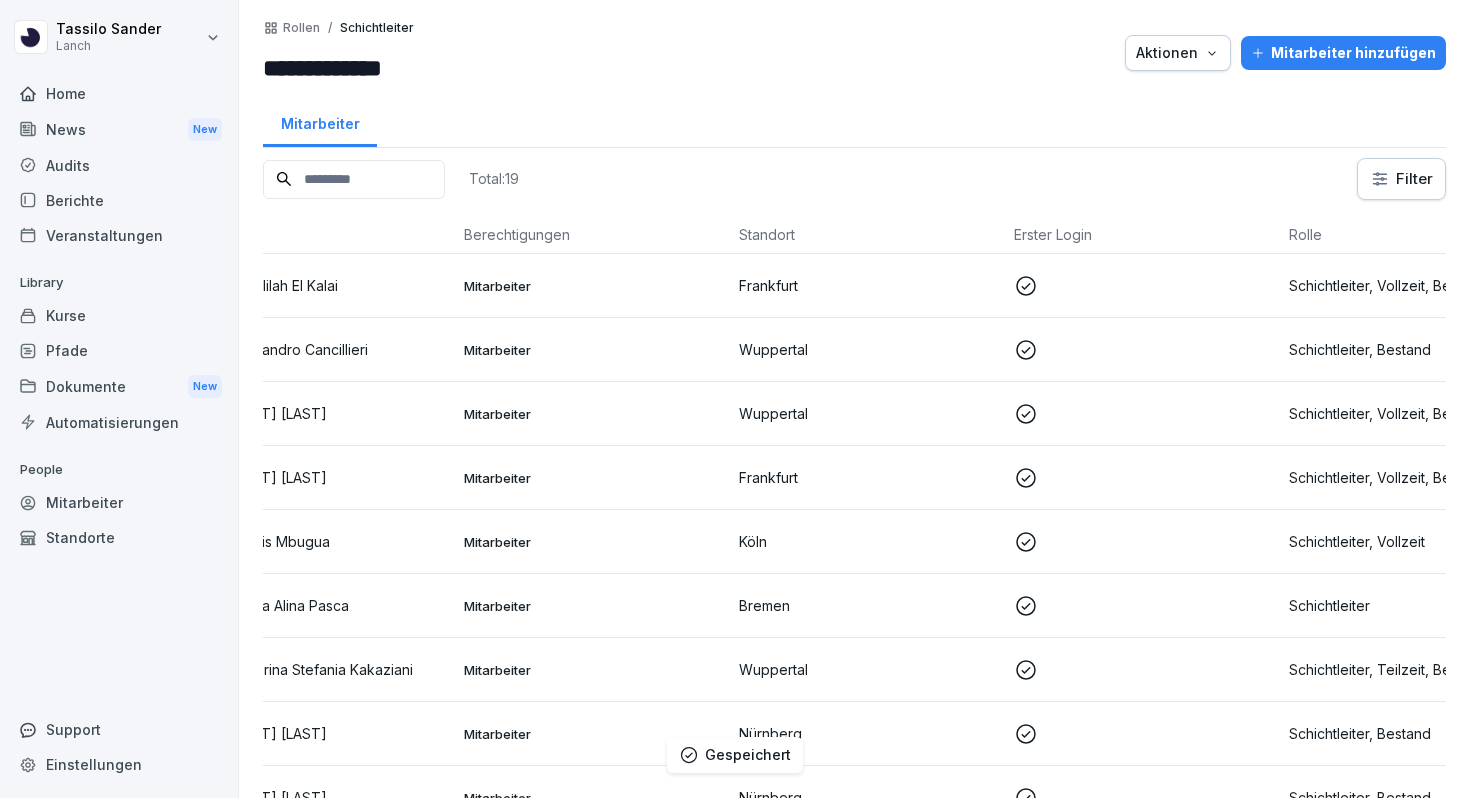 scroll, scrollTop: 0, scrollLeft: 0, axis: both 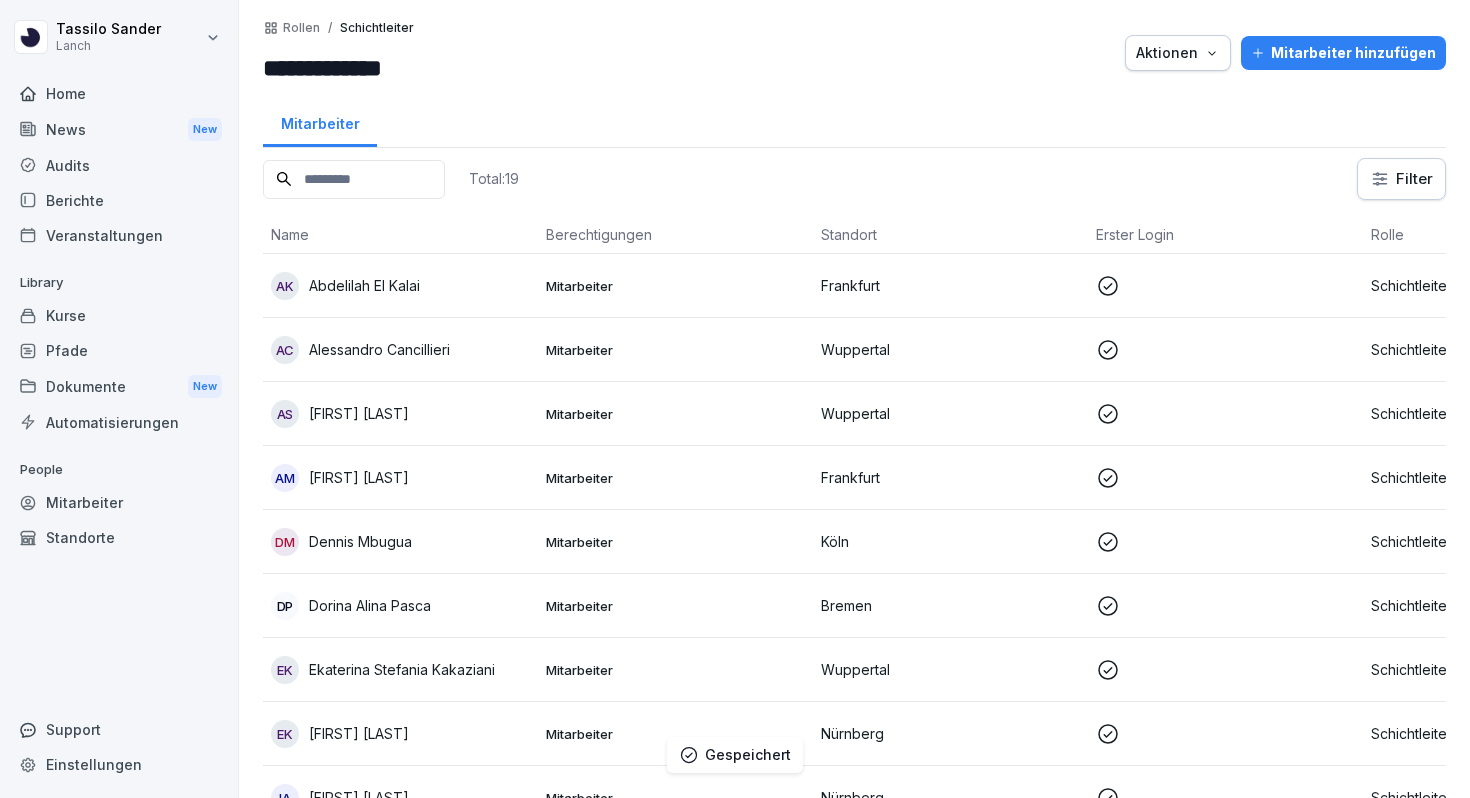 click on "Mitarbeiter" at bounding box center [119, 502] 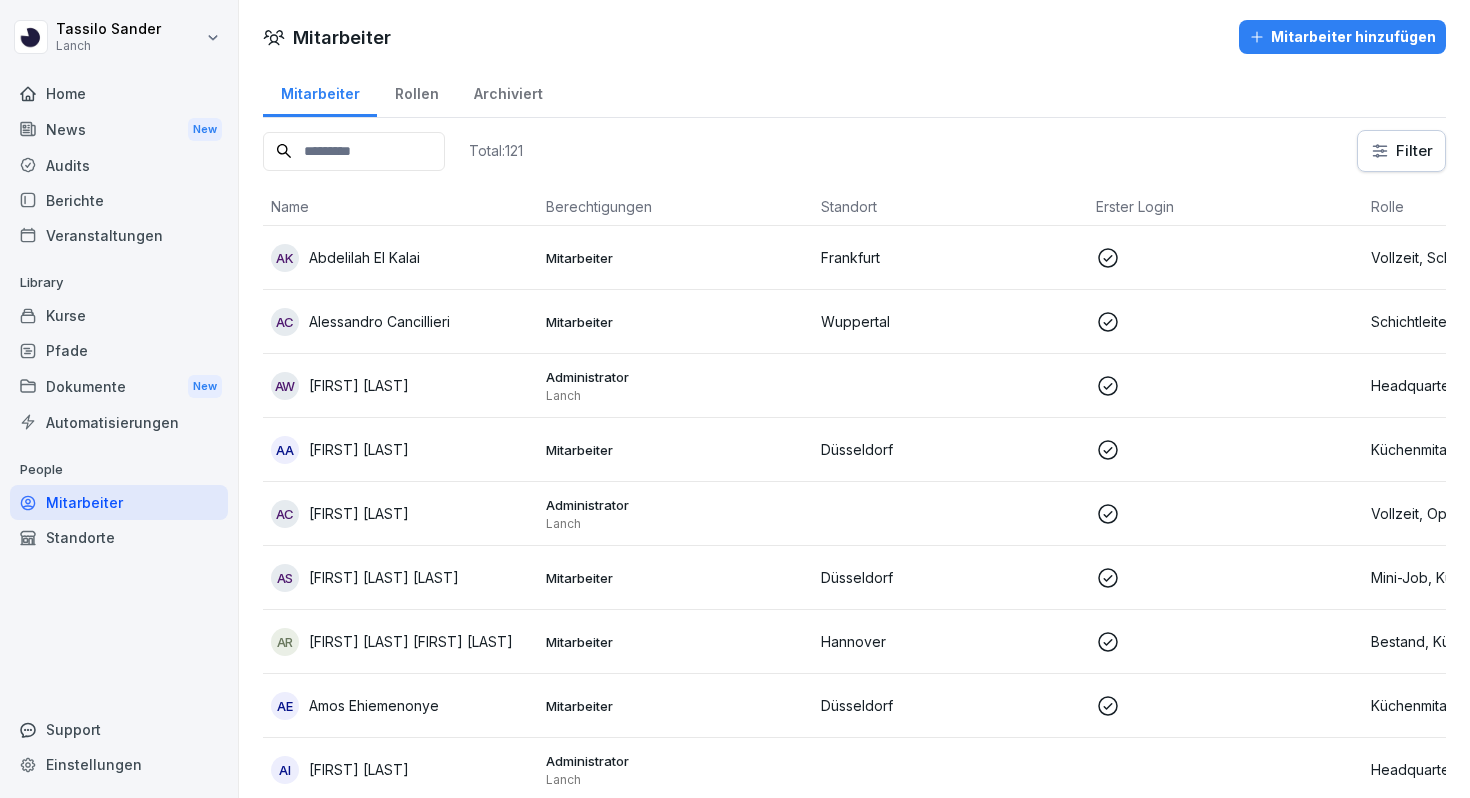 click on "Rollen" at bounding box center (416, 91) 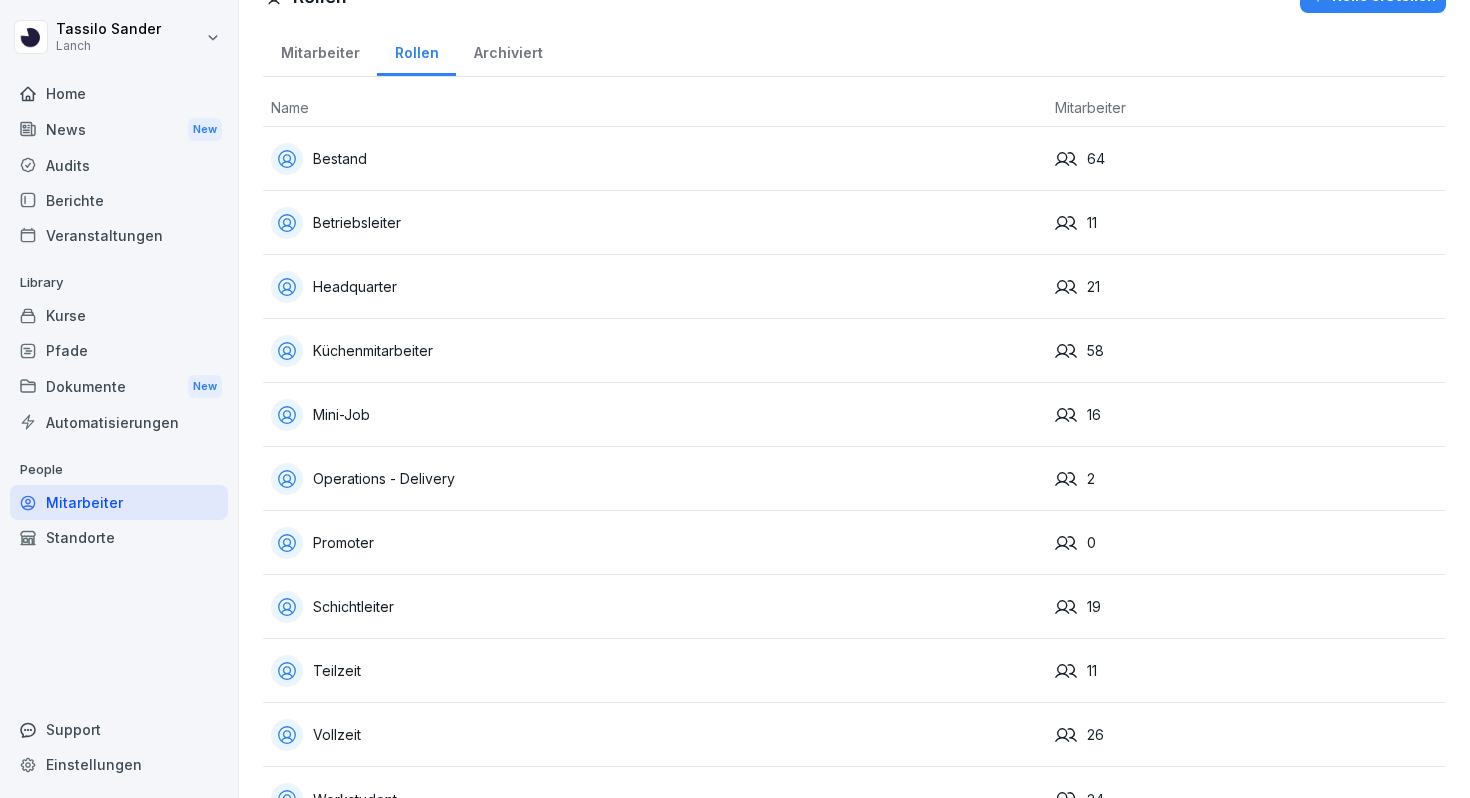 scroll, scrollTop: 42, scrollLeft: 0, axis: vertical 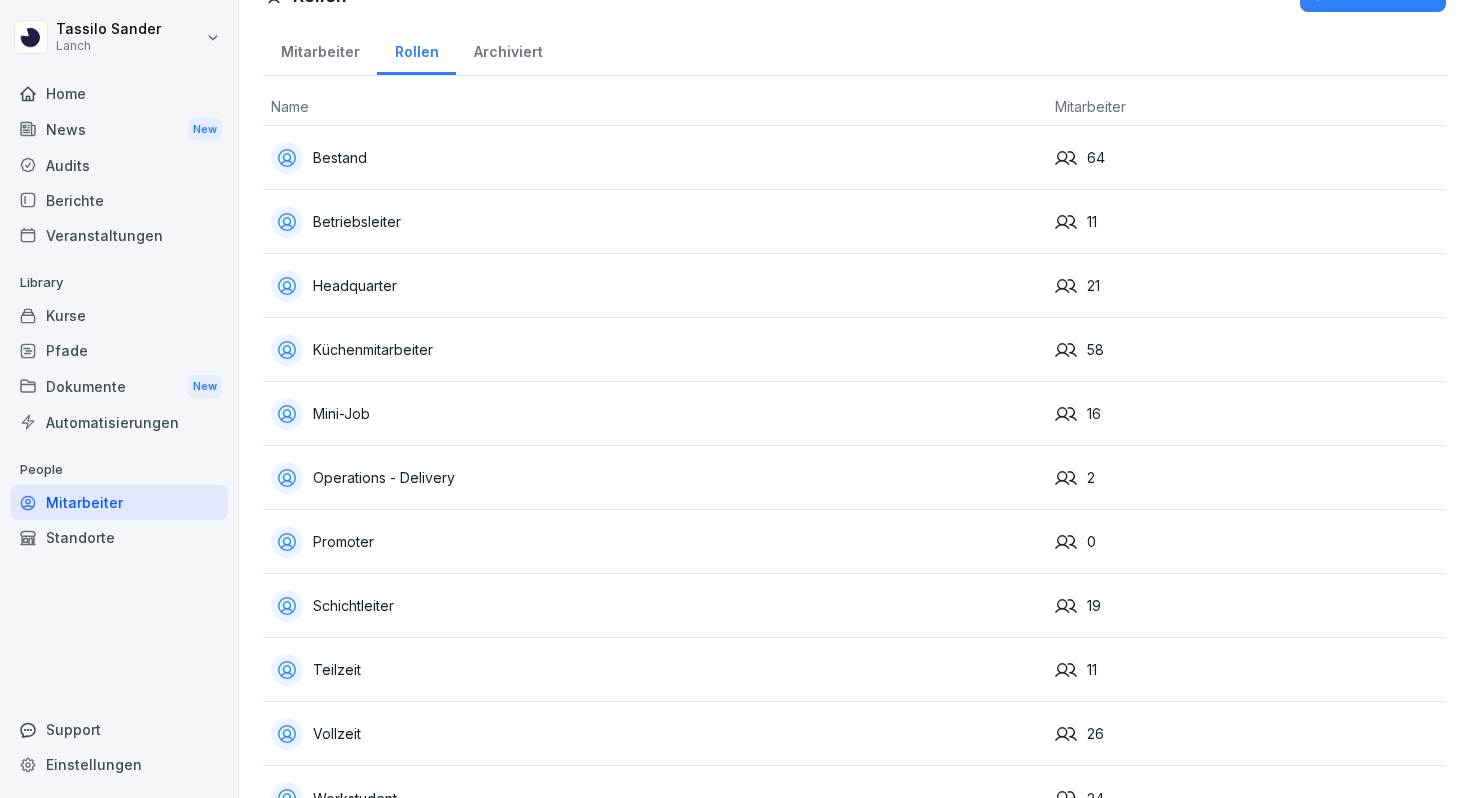 click on "Promoter" at bounding box center (655, 542) 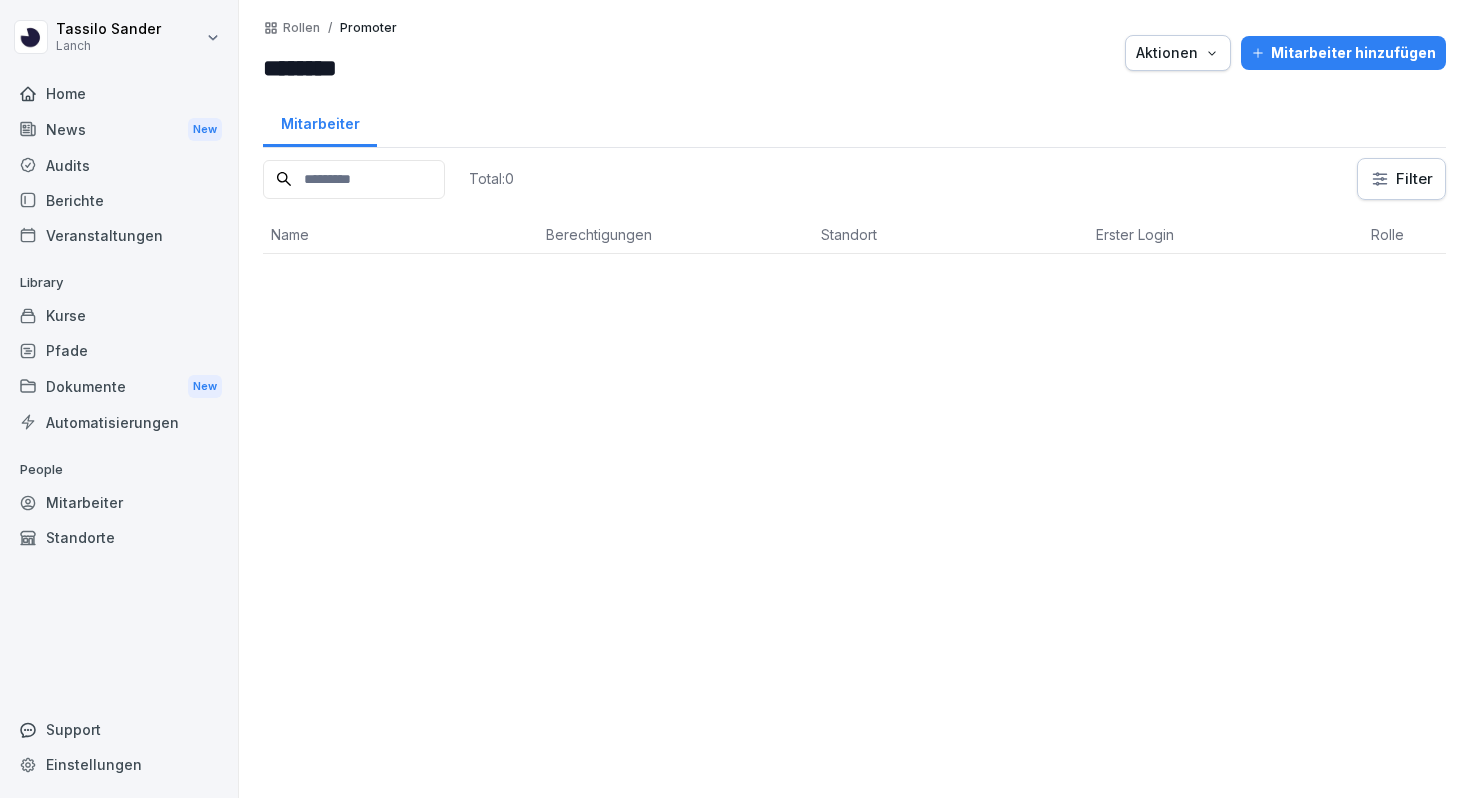 scroll, scrollTop: 0, scrollLeft: 0, axis: both 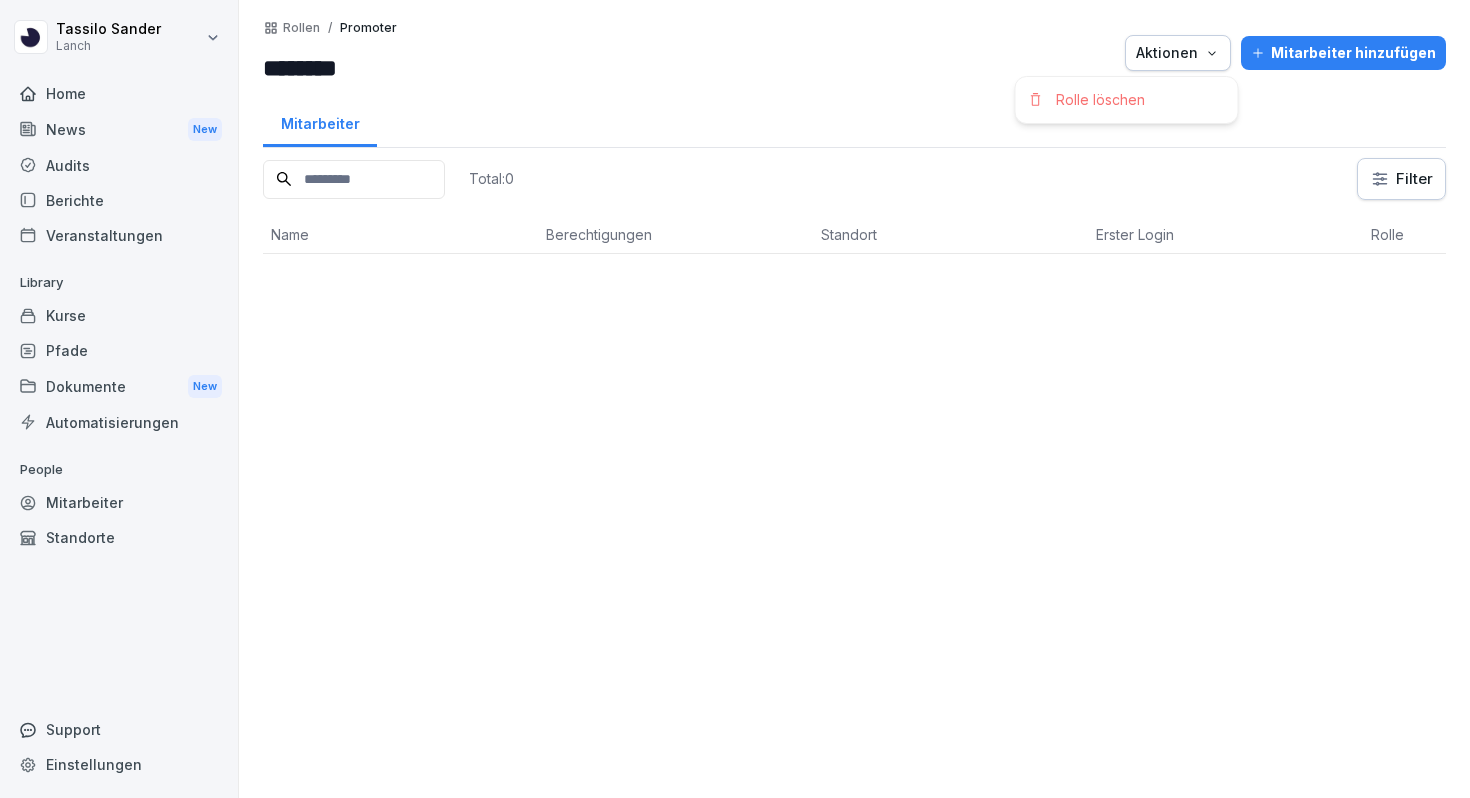 click on "Aktionen" at bounding box center (1178, 53) 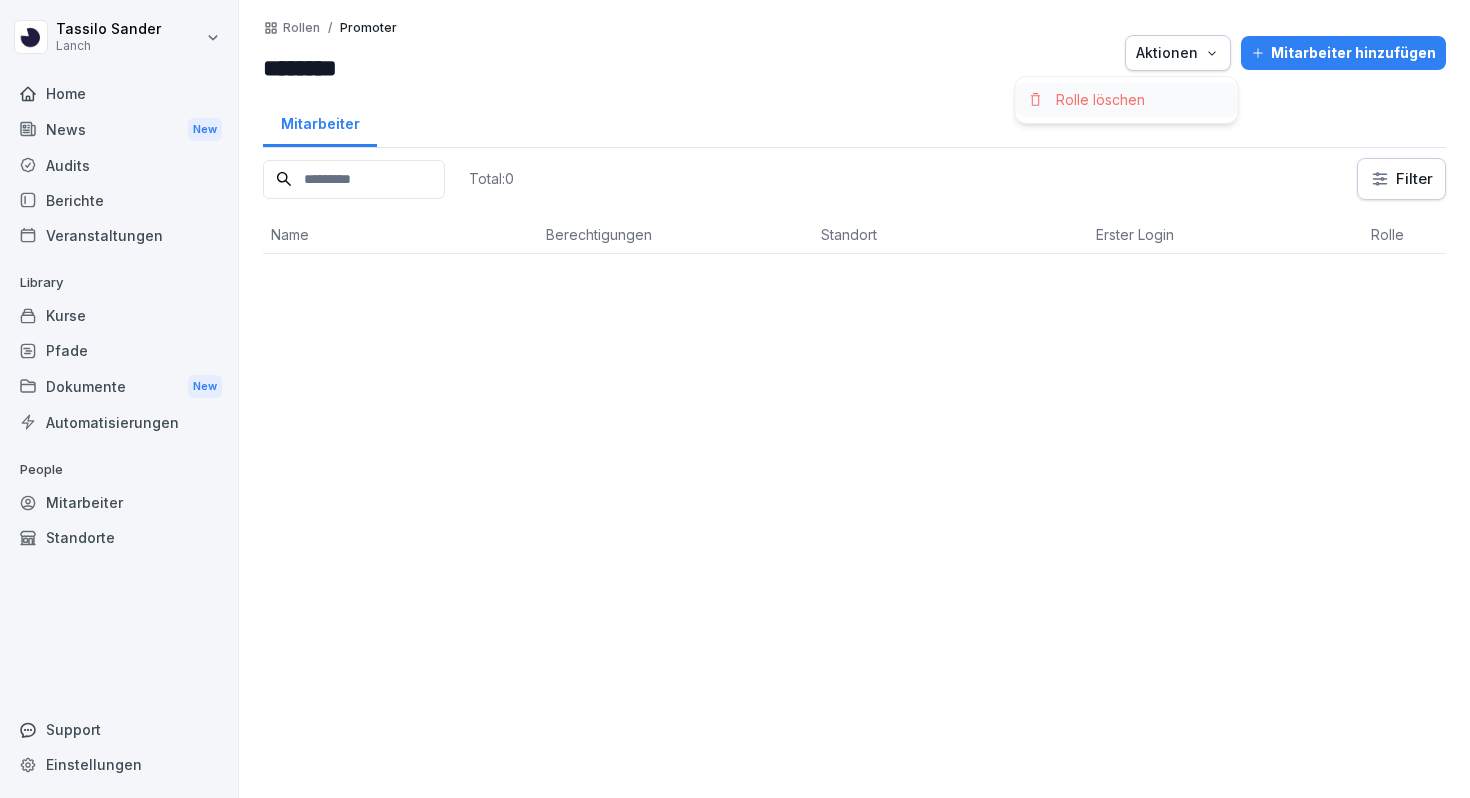 click on "Rolle löschen" at bounding box center [1127, 100] 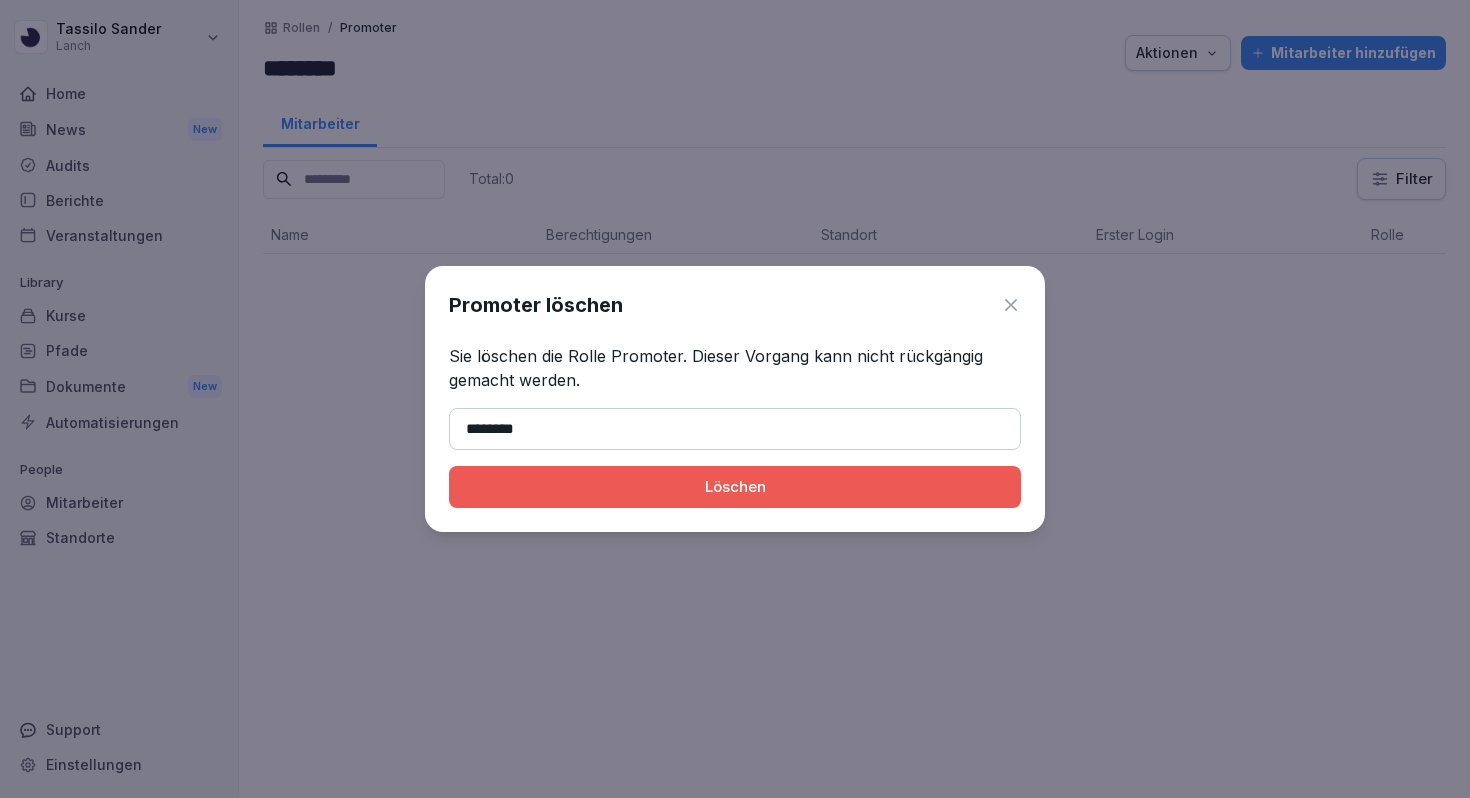 type on "********" 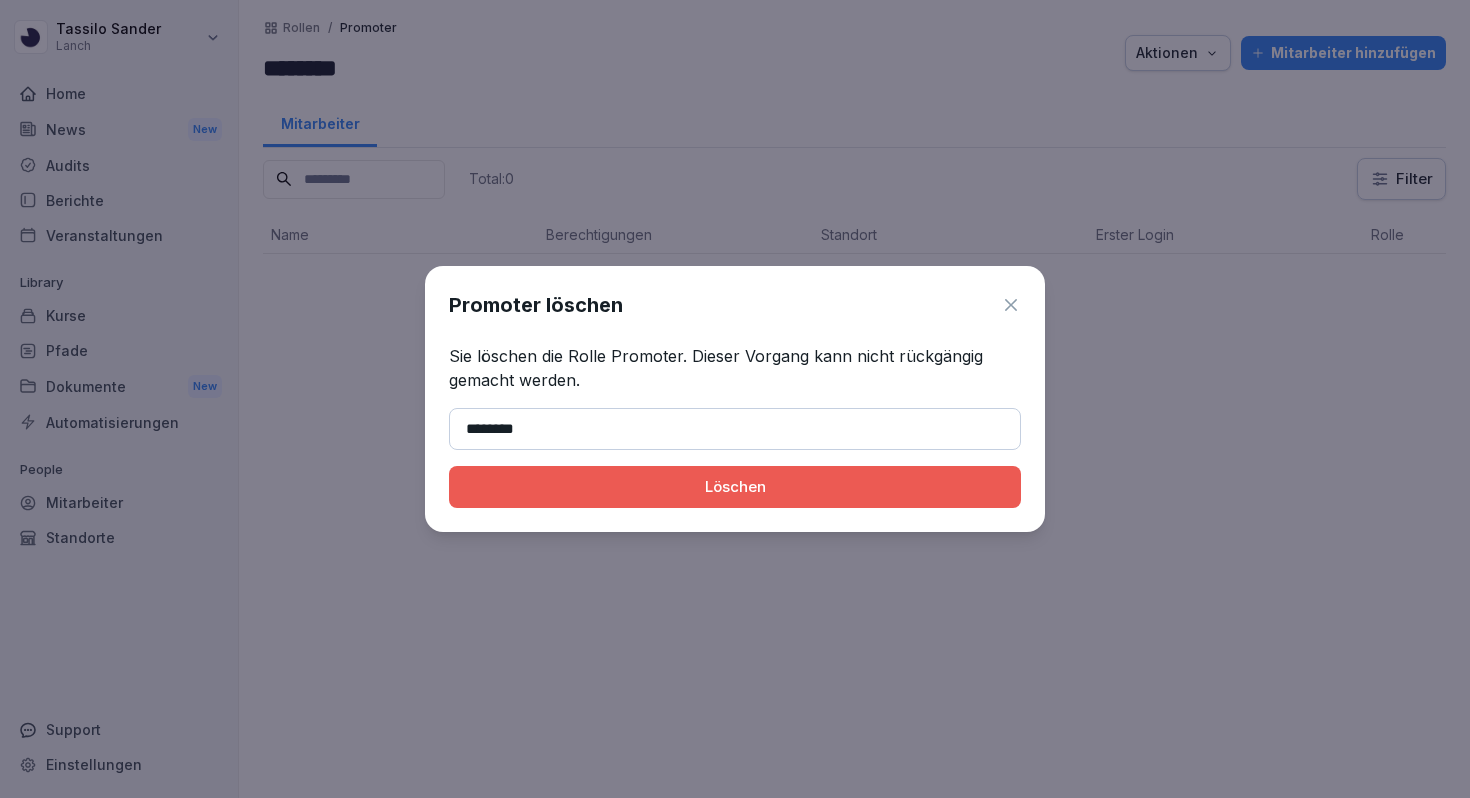 click on "Löschen" at bounding box center [735, 487] 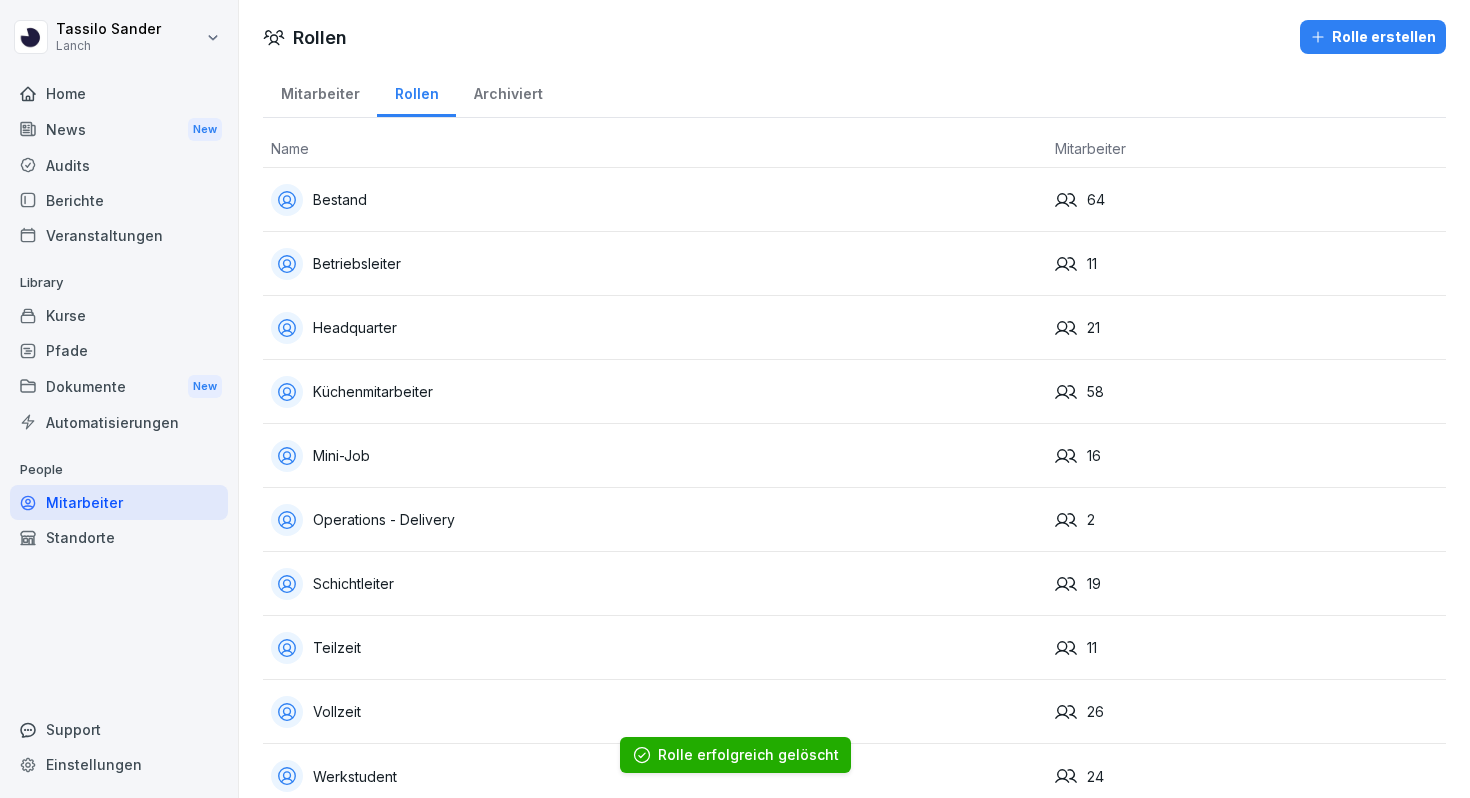 scroll, scrollTop: 26, scrollLeft: 0, axis: vertical 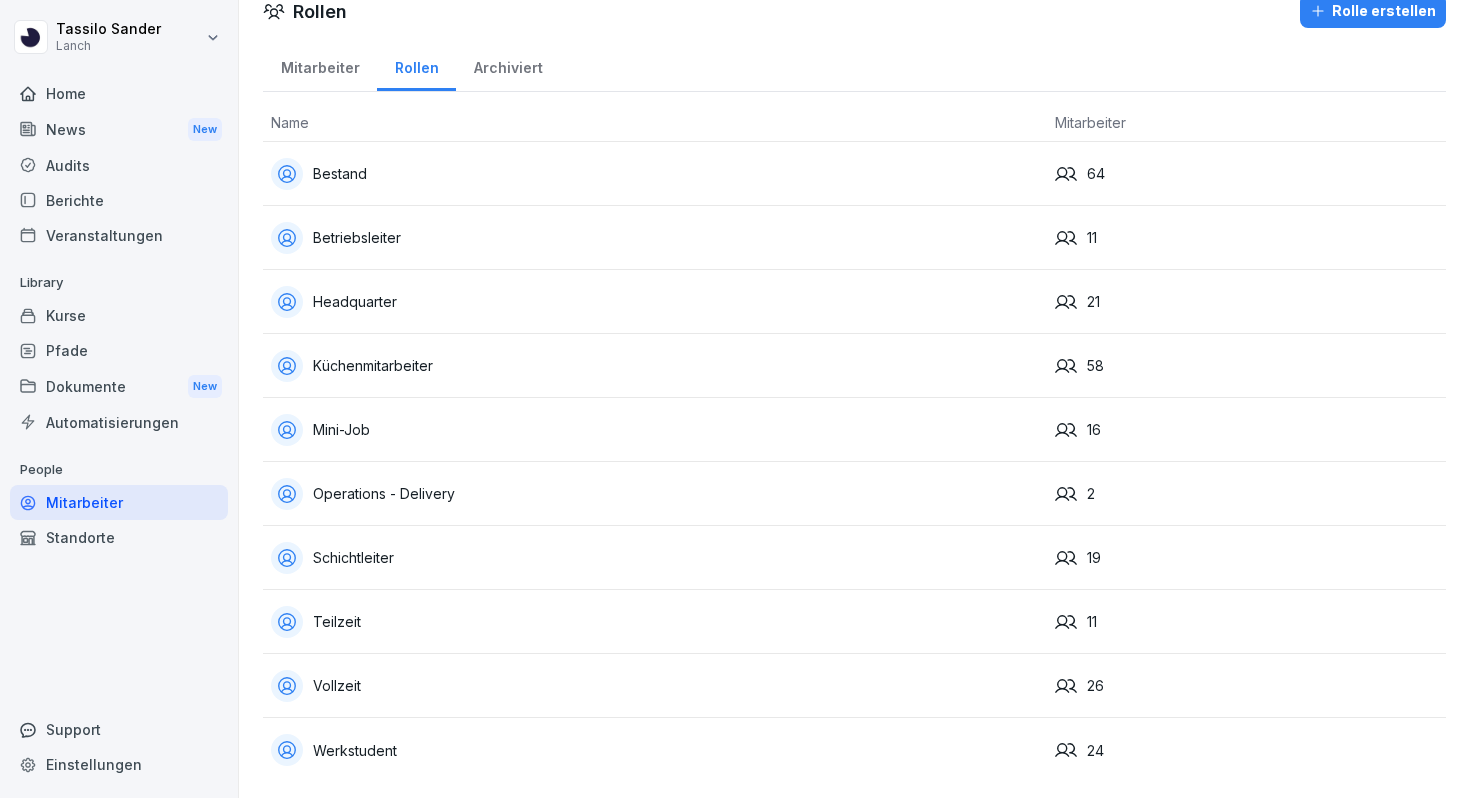 click on "Schichtleiter" at bounding box center [655, 558] 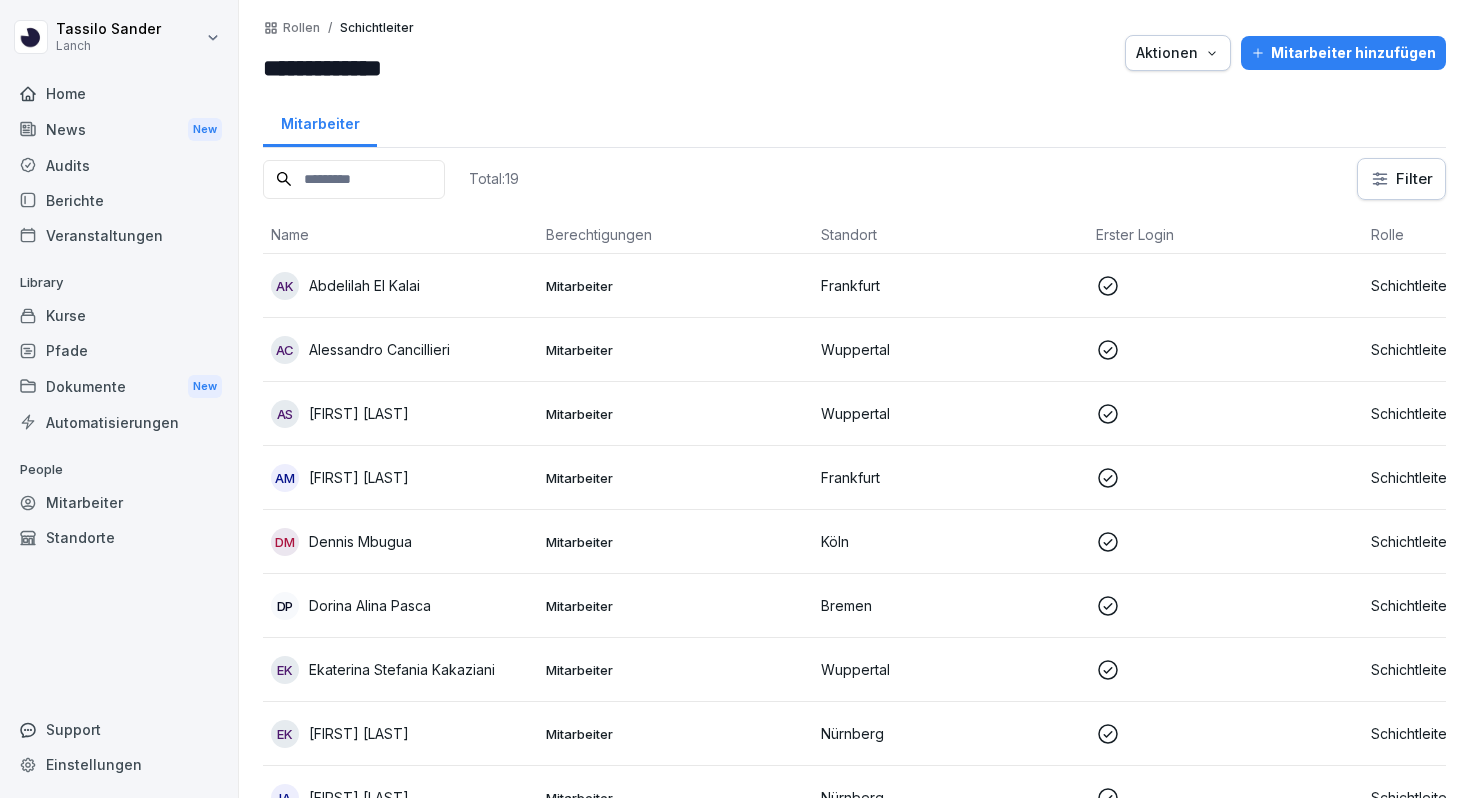 scroll, scrollTop: 0, scrollLeft: 0, axis: both 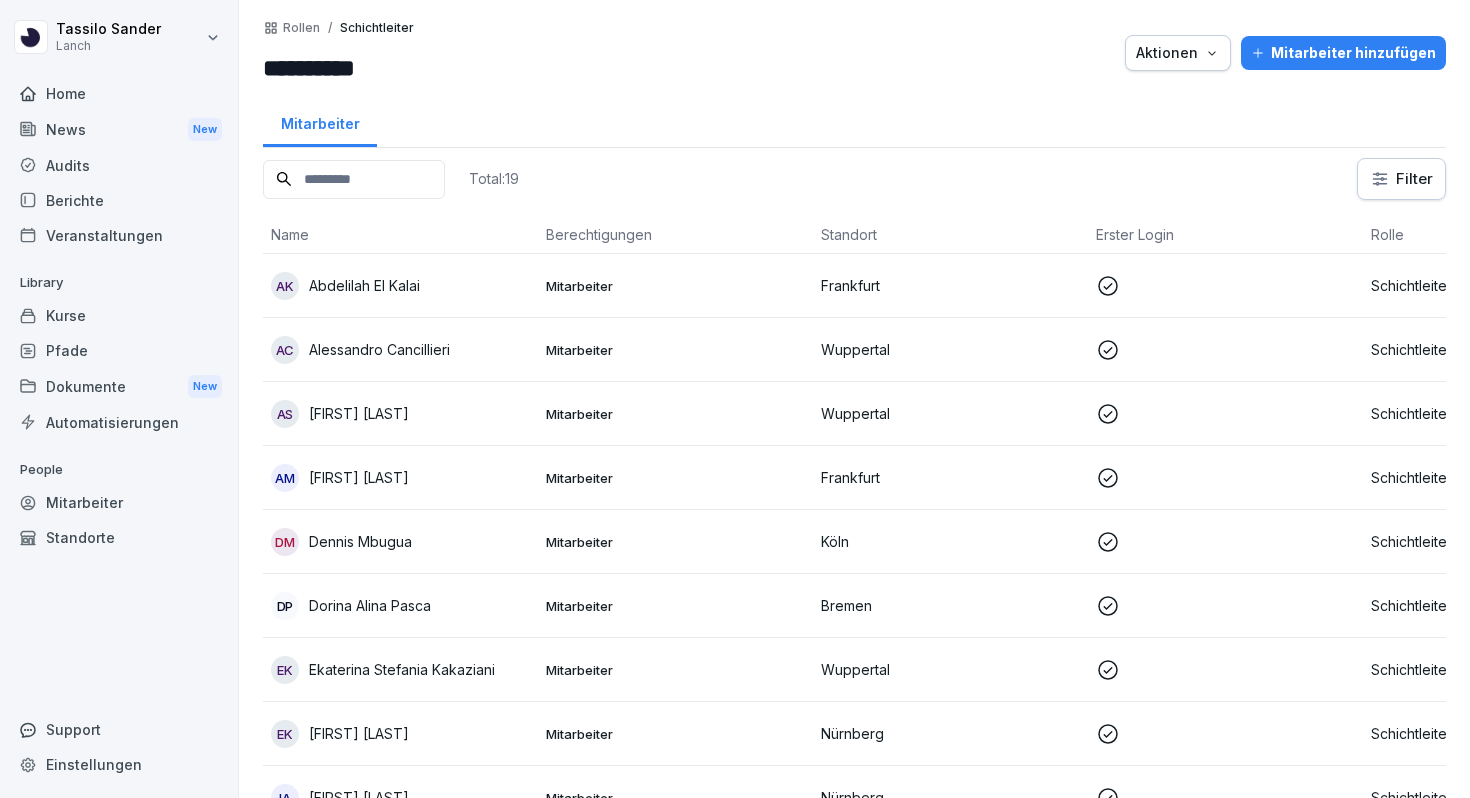 type on "**********" 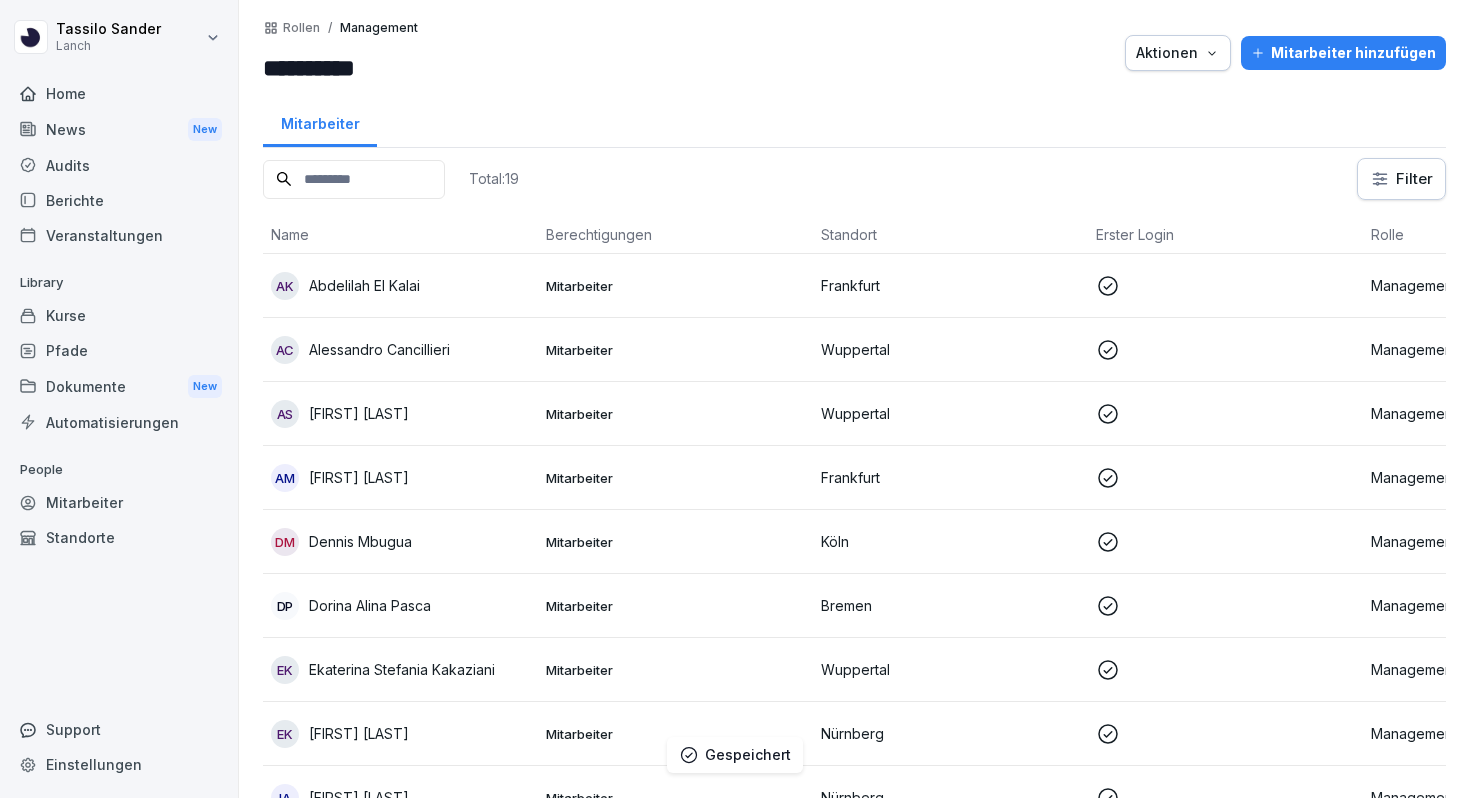 click on "**********" at bounding box center [854, 399] 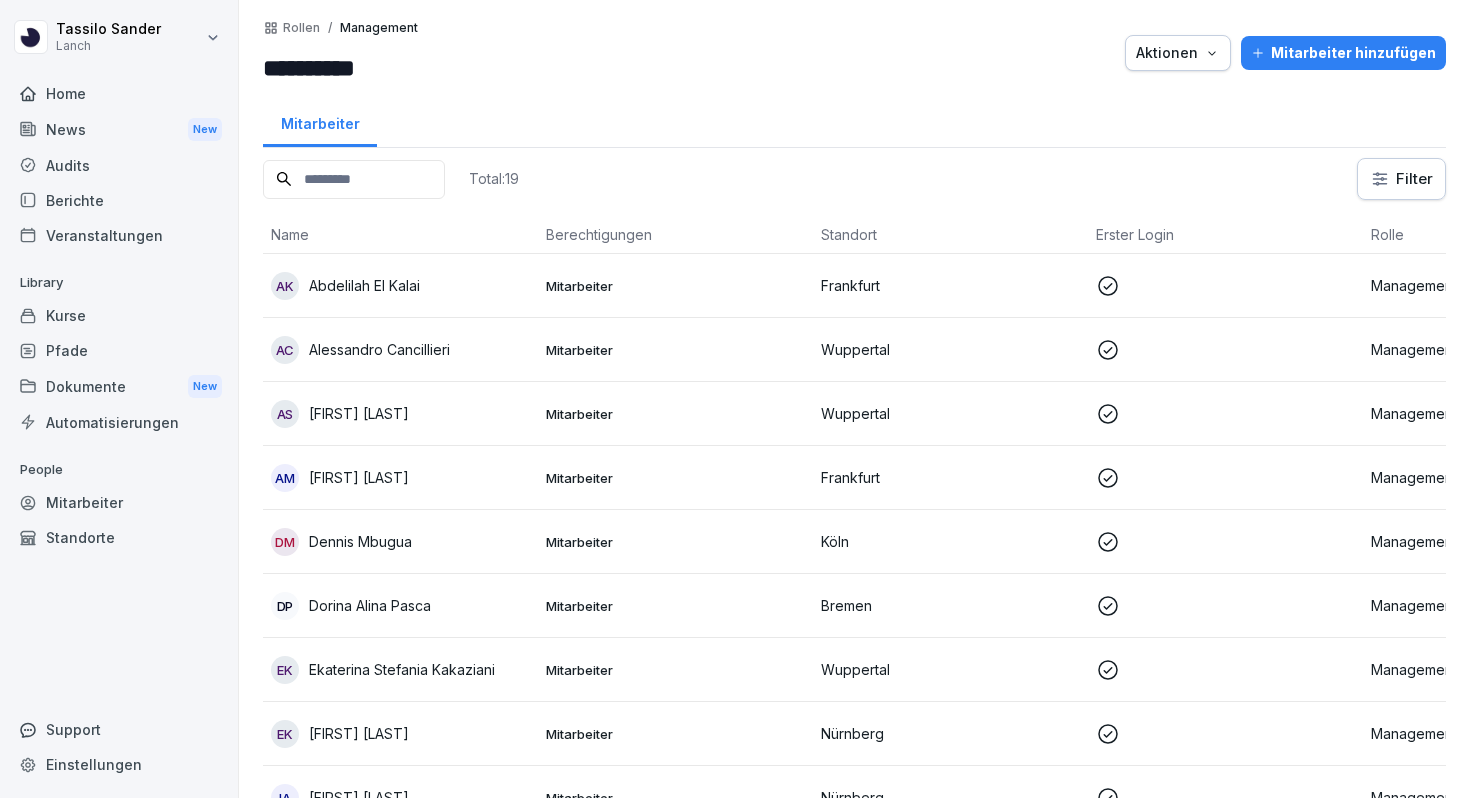 click on "Pfade" at bounding box center [119, 350] 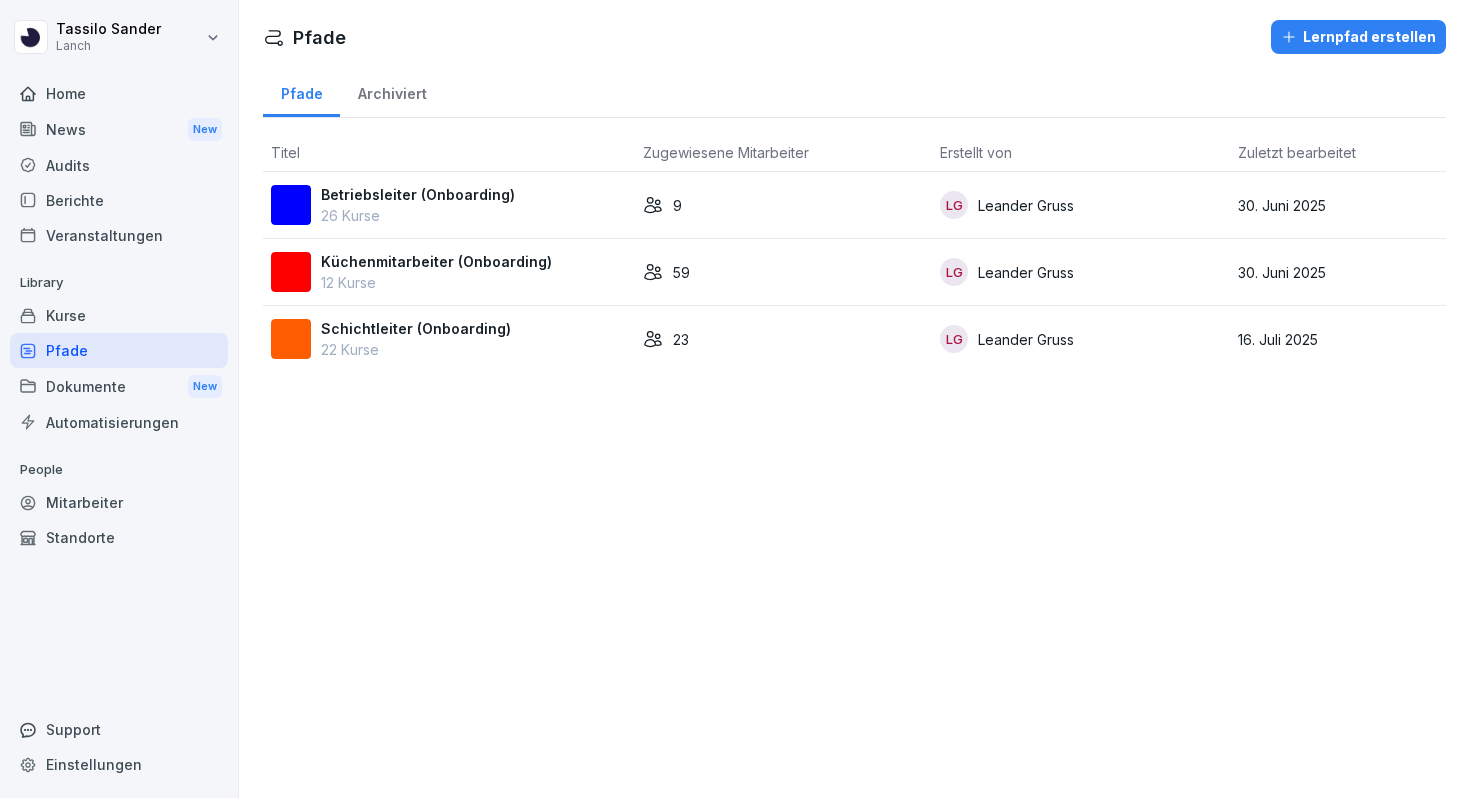 click on "Schichtleiter (Onboarding) 22 Kurse" at bounding box center (449, 339) 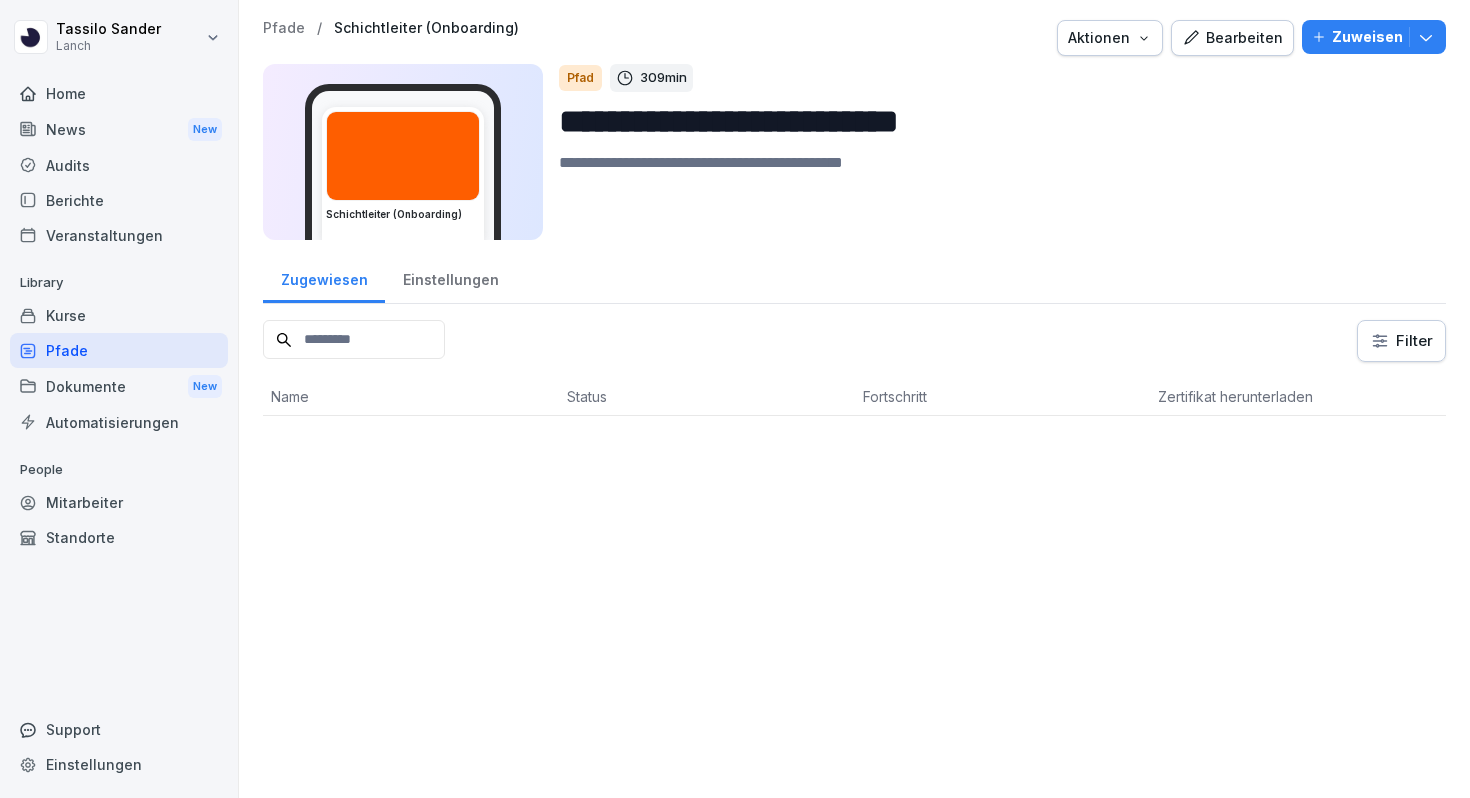 scroll, scrollTop: 0, scrollLeft: 0, axis: both 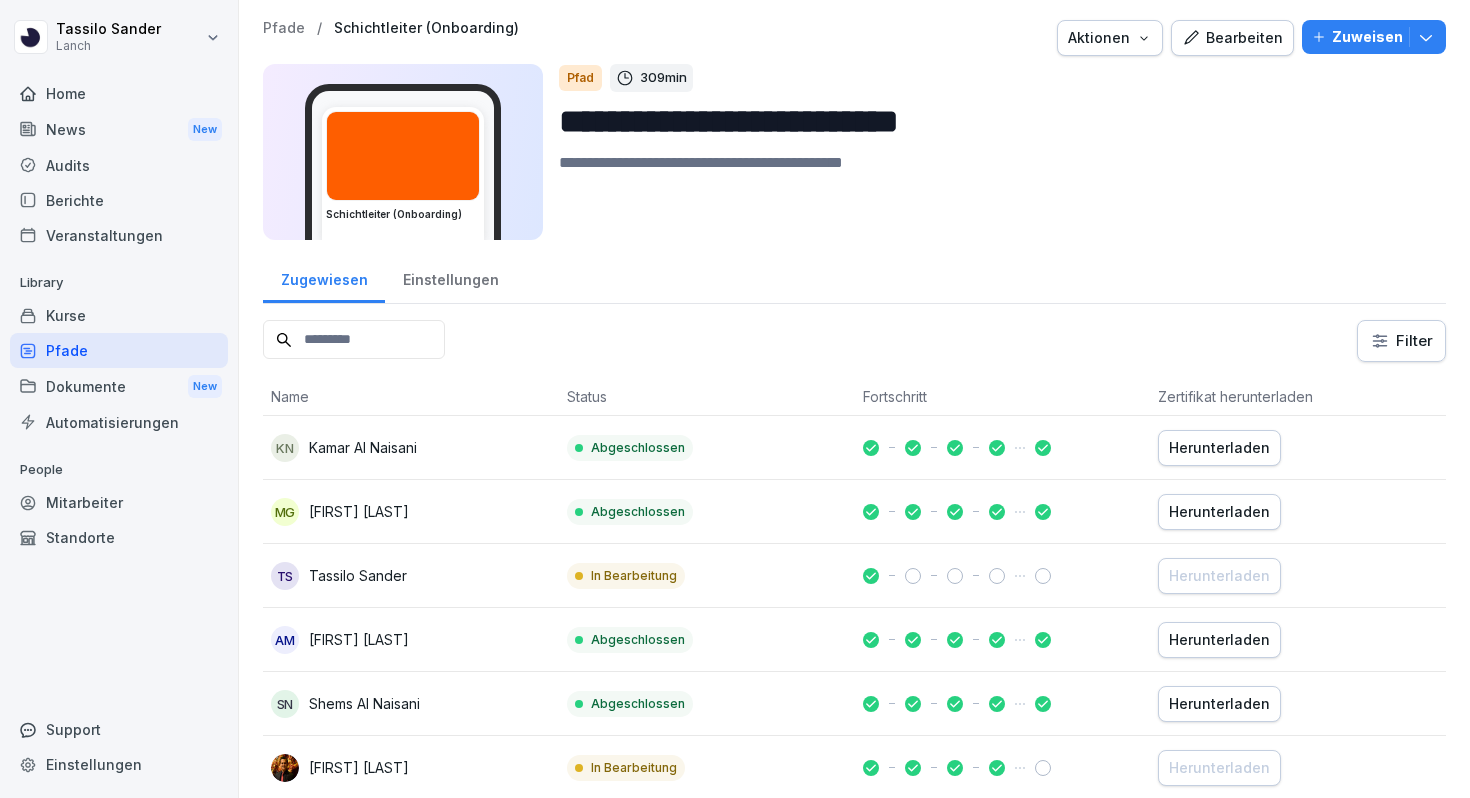 click on "**********" at bounding box center [994, 121] 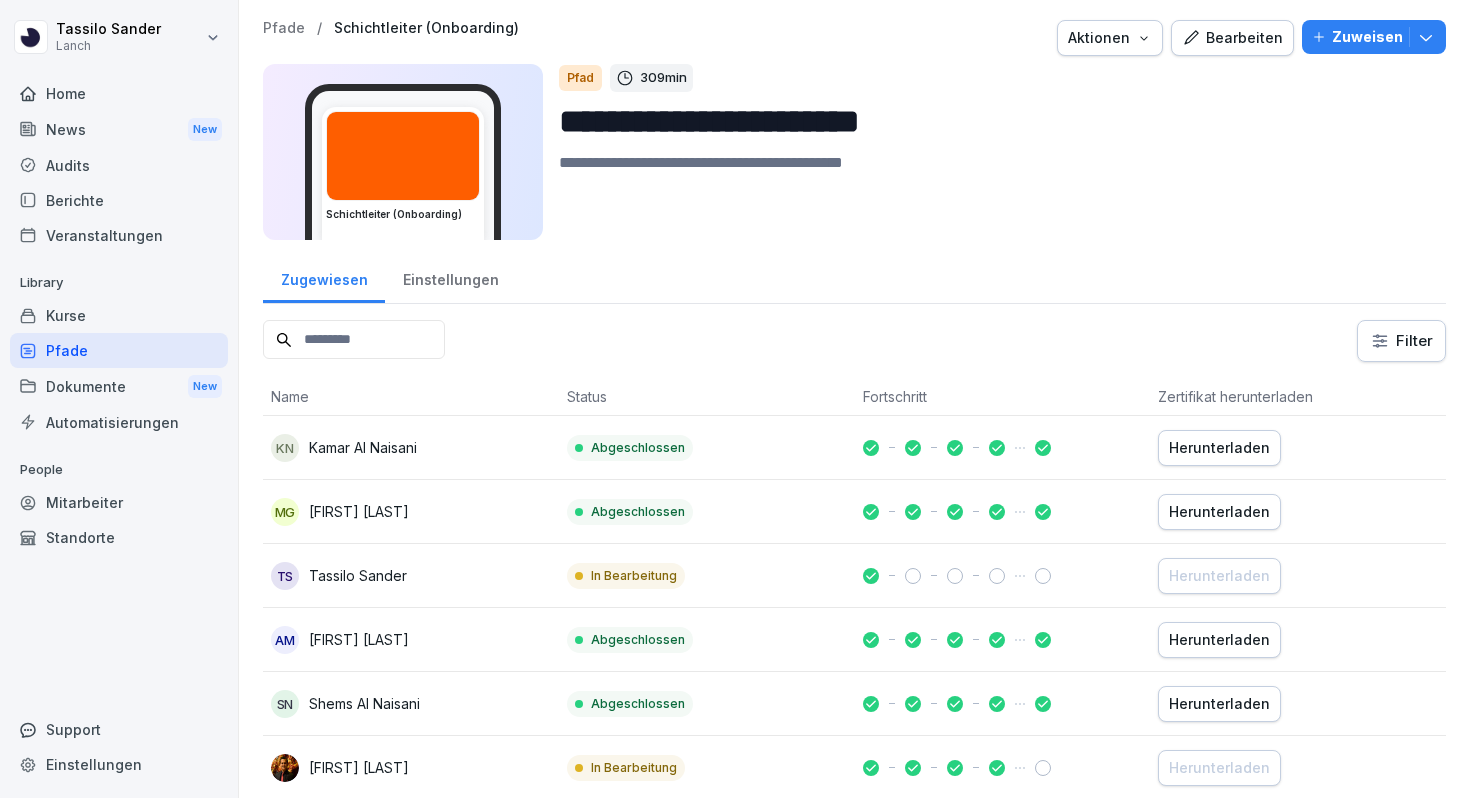 click on "**********" at bounding box center [994, 121] 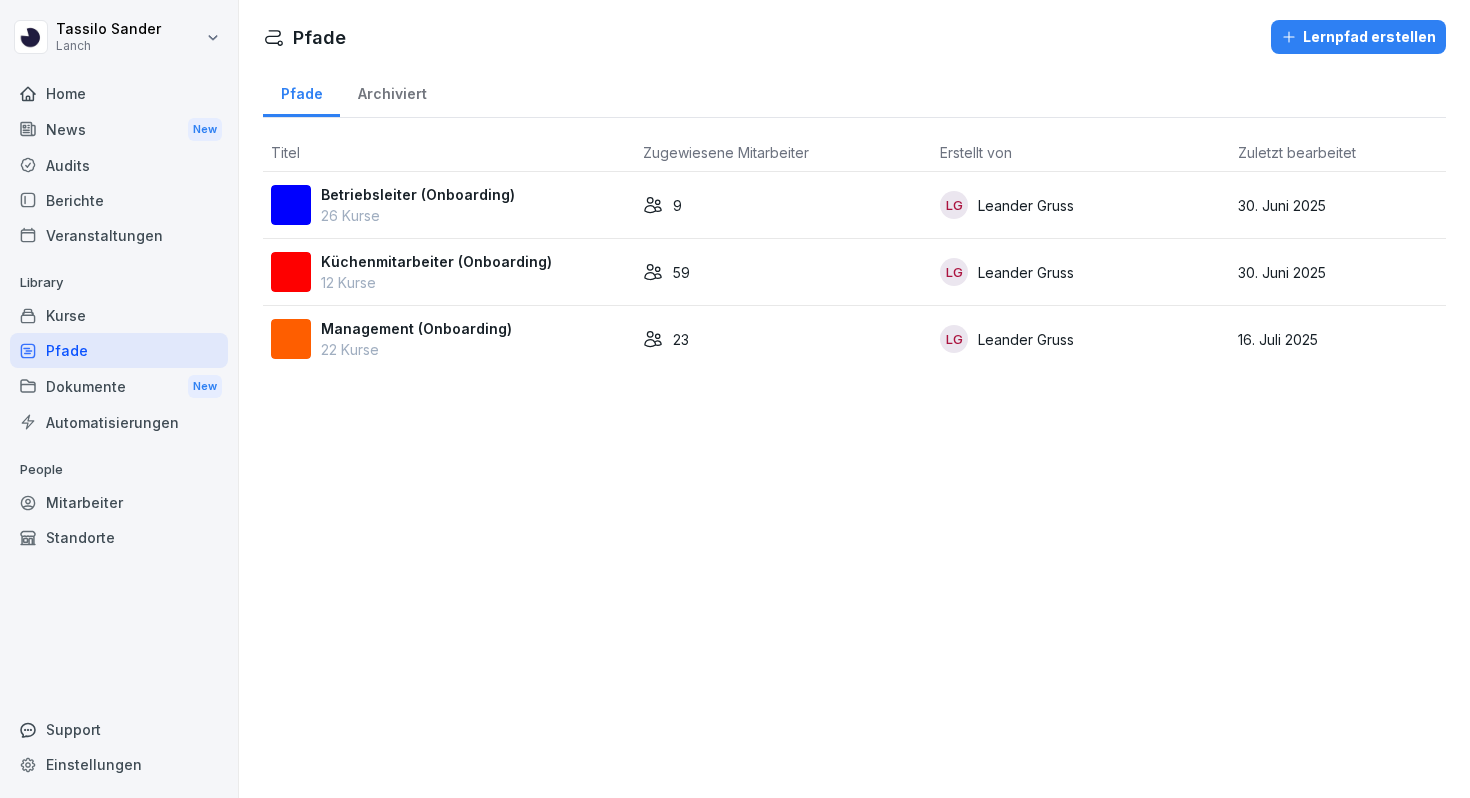 click on "Kurse" at bounding box center [119, 315] 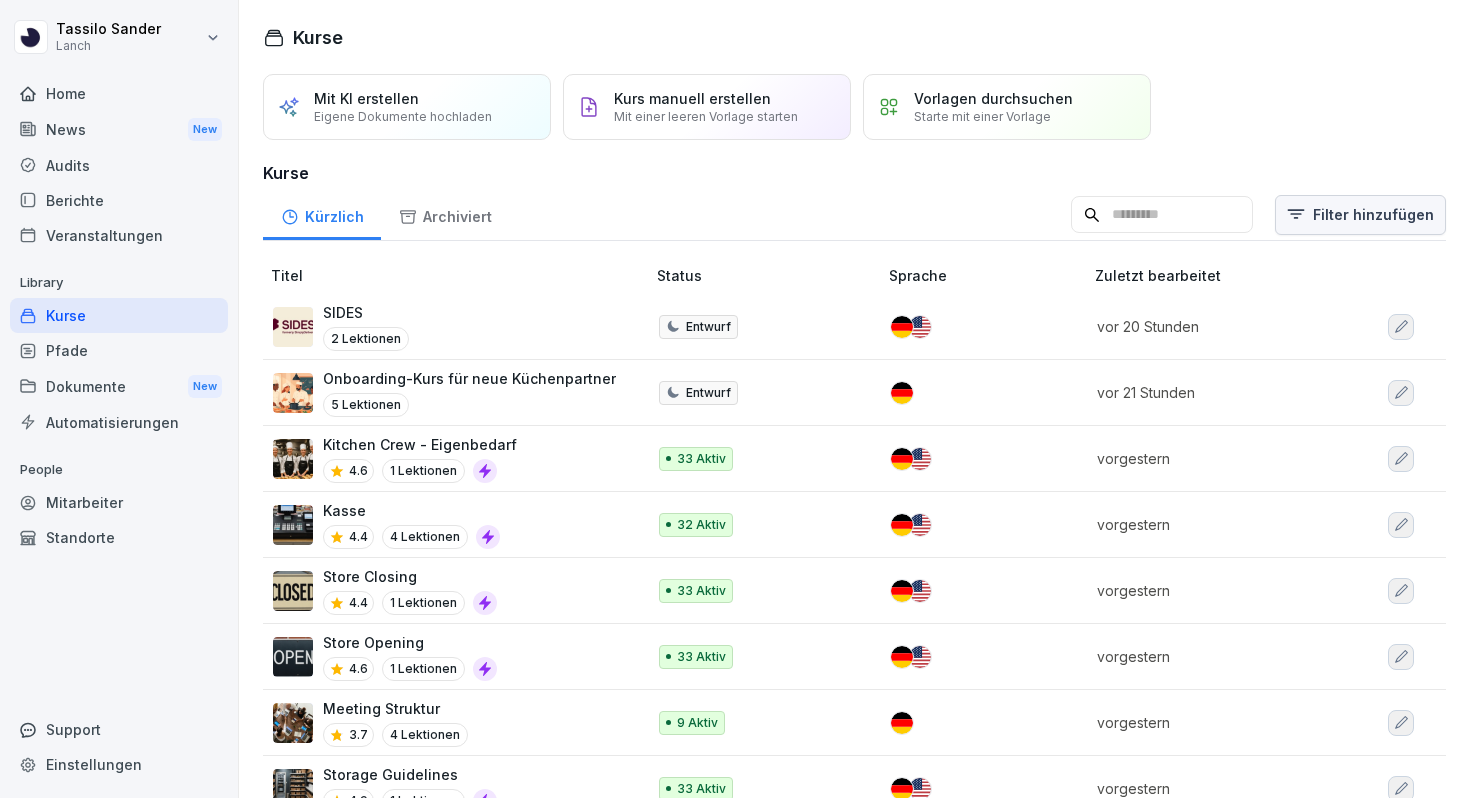 click on "[FIRST]   [LAST] Home News New Audits Berichte Veranstaltungen Library Kurse Pfade Dokumente New Automatisierungen People Mitarbeiter Standorte Support Einstellungen Kurse Mit KI erstellen Eigene Dokumente hochladen Kurs manuell erstellen Mit einer leeren Vorlage starten Vorlagen durchsuchen Starte mit einer Vorlage Kurse Kürzlich Archiviert Filter hinzufügen Titel Status Sprache Zuletzt bearbeitet SIDES 2 Lektionen Entwurf vor 20 Stunden Onboarding-Kurs für neue Küchenpartner 5 Lektionen Entwurf vor 21 Stunden Kitchen Crew - Eigenbedarf 4.6 1 Lektionen 33   Aktiv vorgestern Kasse 4.4 4 Lektionen 32   Aktiv vorgestern Store Closing 4.4 1 Lektionen 33   Aktiv vorgestern Store Opening 4.6 1 Lektionen 33   Aktiv vorgestern Meeting Struktur 3.7 4 Lektionen 9   Aktiv vorgestern Storage Guidelines 4.9 1 Lektionen 33   Aktiv vorgestern Cleaning während der Schicht 4.7 1 Lektionen 90   Aktiv vorgestern Food Waste 4.7 3 Lektionen 32   Aktiv vorgestern Sicherheit: Brandschutz 🔥 4.2 7 Lektionen 90   Aktiv" at bounding box center (735, 399) 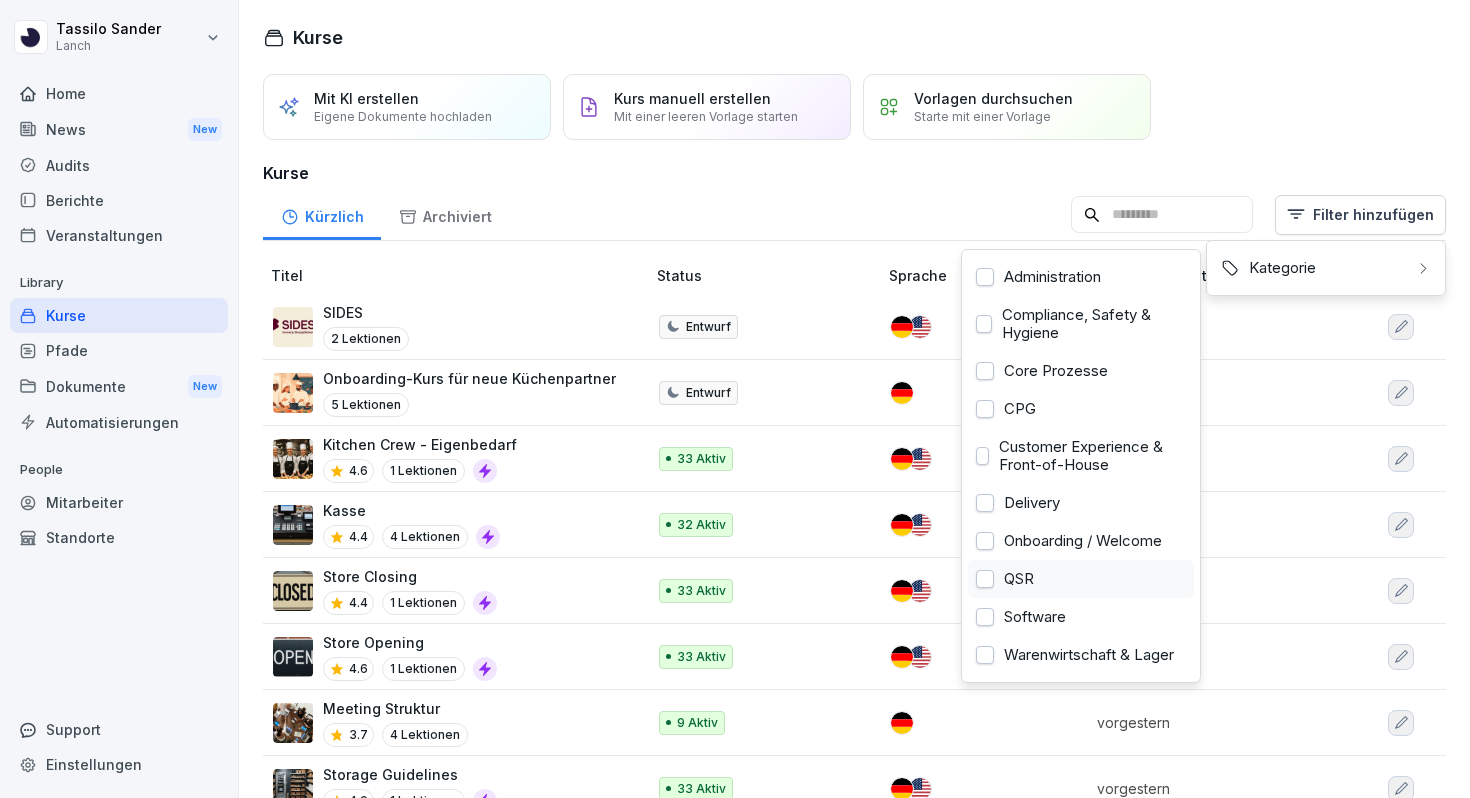 click at bounding box center (985, 579) 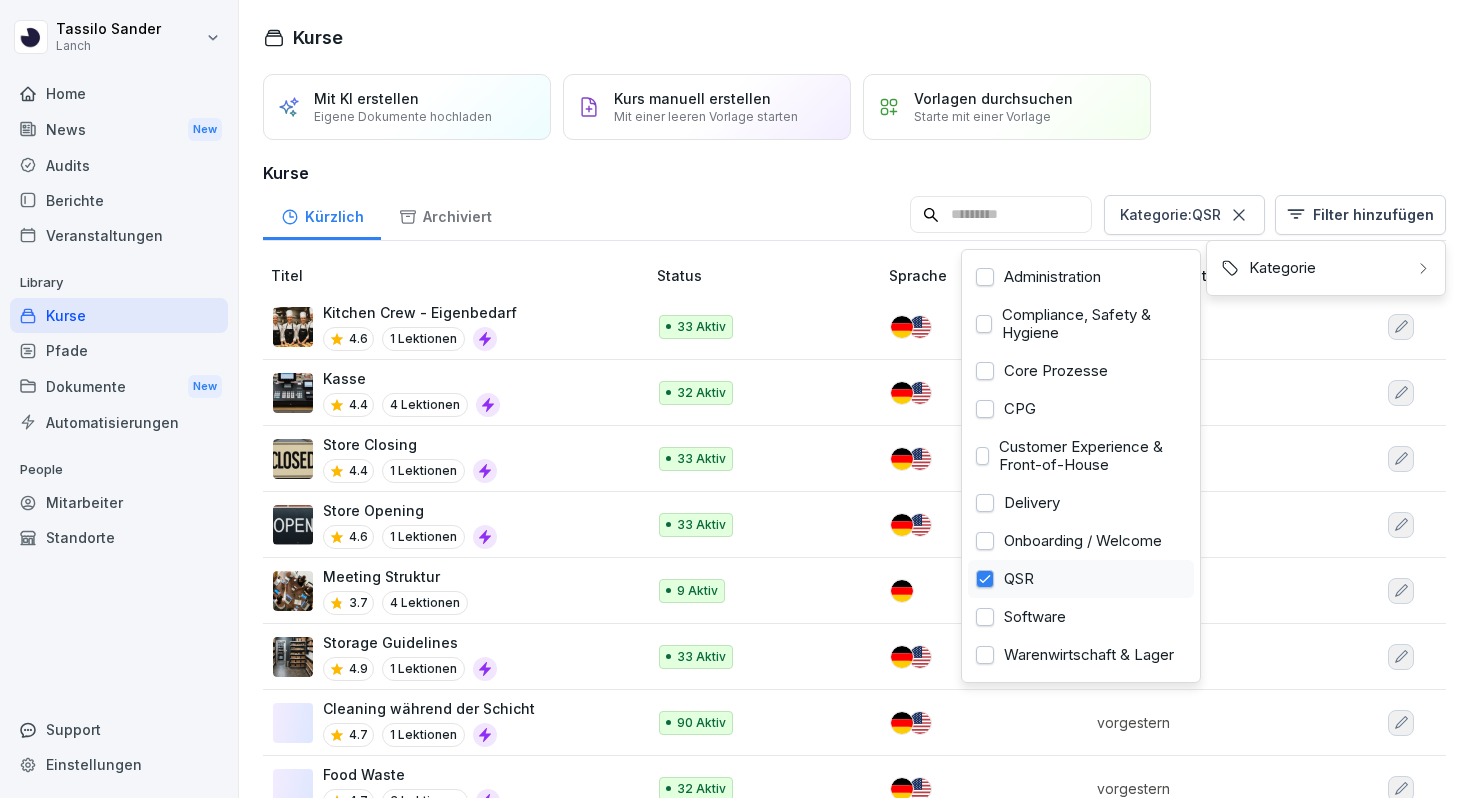 click 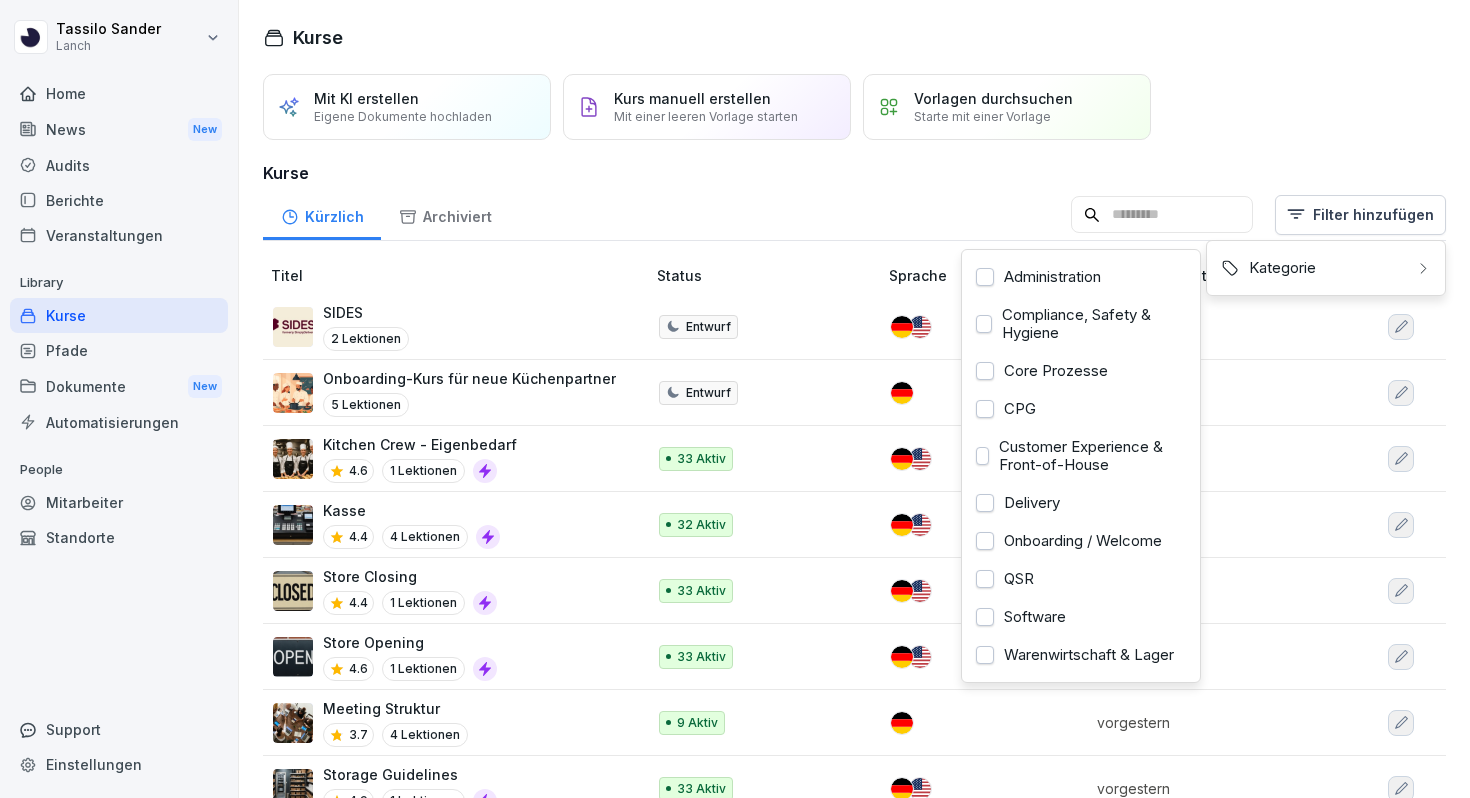 click on "[FIRST]   [LAST] Home News New Audits Berichte Veranstaltungen Library Kurse Pfade Dokumente New Automatisierungen People Mitarbeiter Standorte Support Einstellungen Kurse Mit KI erstellen Eigene Dokumente hochladen Kurs manuell erstellen Mit einer leeren Vorlage starten Vorlagen durchsuchen Starte mit einer Vorlage Kurse Kürzlich Archiviert Filter hinzufügen Titel Status Sprache Zuletzt bearbeitet SIDES 2 Lektionen Entwurf vor 20 Stunden Onboarding-Kurs für neue Küchenpartner 5 Lektionen Entwurf vor 22 Stunden Kitchen Crew - Eigenbedarf 4.6 1 Lektionen 33   Aktiv vorgestern Kasse 4.4 4 Lektionen 32   Aktiv vorgestern Store Closing 4.4 1 Lektionen 33   Aktiv vorgestern Store Opening 4.6 1 Lektionen 33   Aktiv vorgestern Meeting Struktur 3.7 4 Lektionen 9   Aktiv vorgestern Storage Guidelines 4.9 1 Lektionen 33   Aktiv vorgestern Cleaning während der Schicht 4.7 1 Lektionen 90   Aktiv vorgestern Food Waste 4.7 3 Lektionen 32   Aktiv vorgestern Sicherheit: Brandschutz 🔥 4.2 7 Lektionen 90   Aktiv" at bounding box center [735, 399] 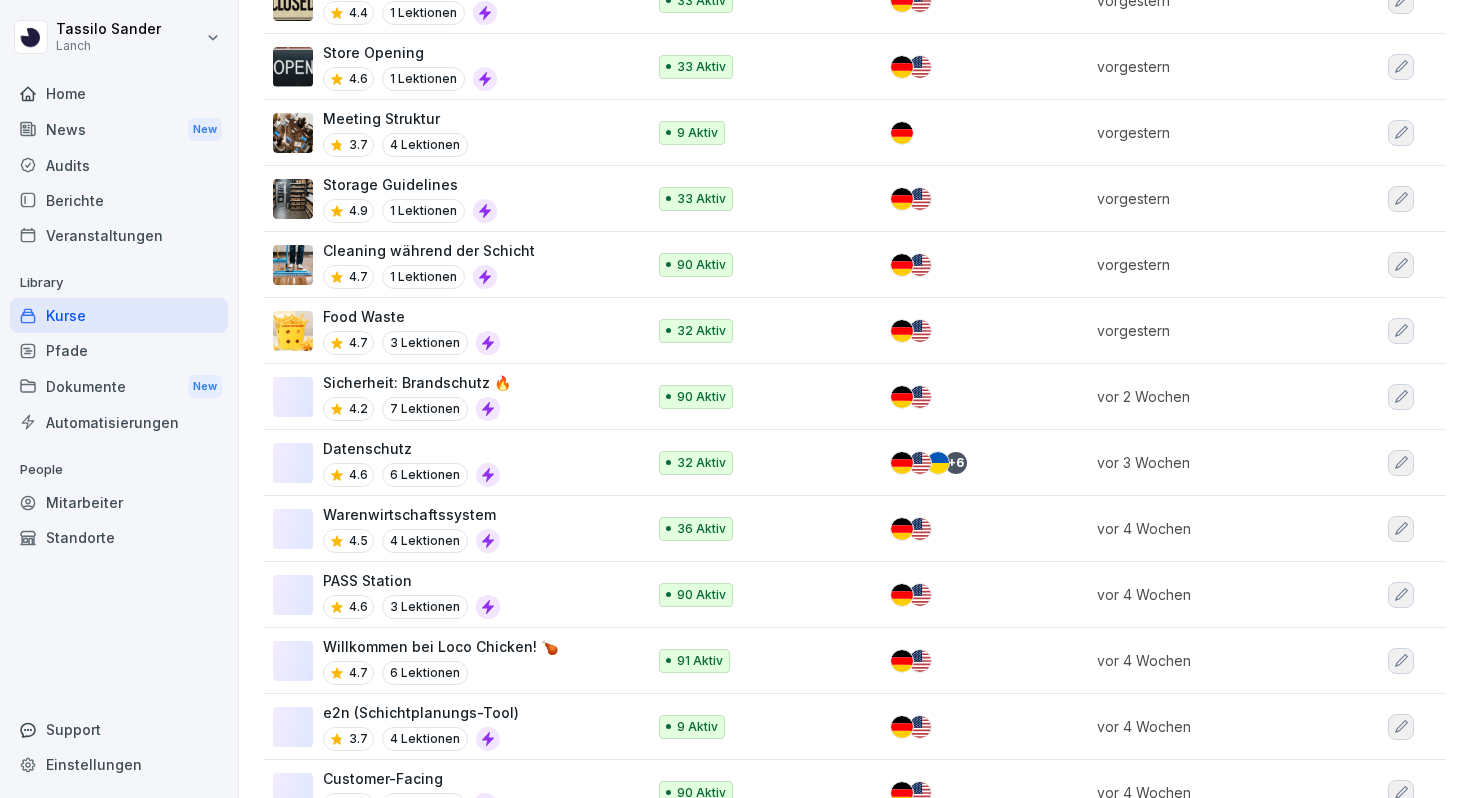 scroll, scrollTop: 830, scrollLeft: 0, axis: vertical 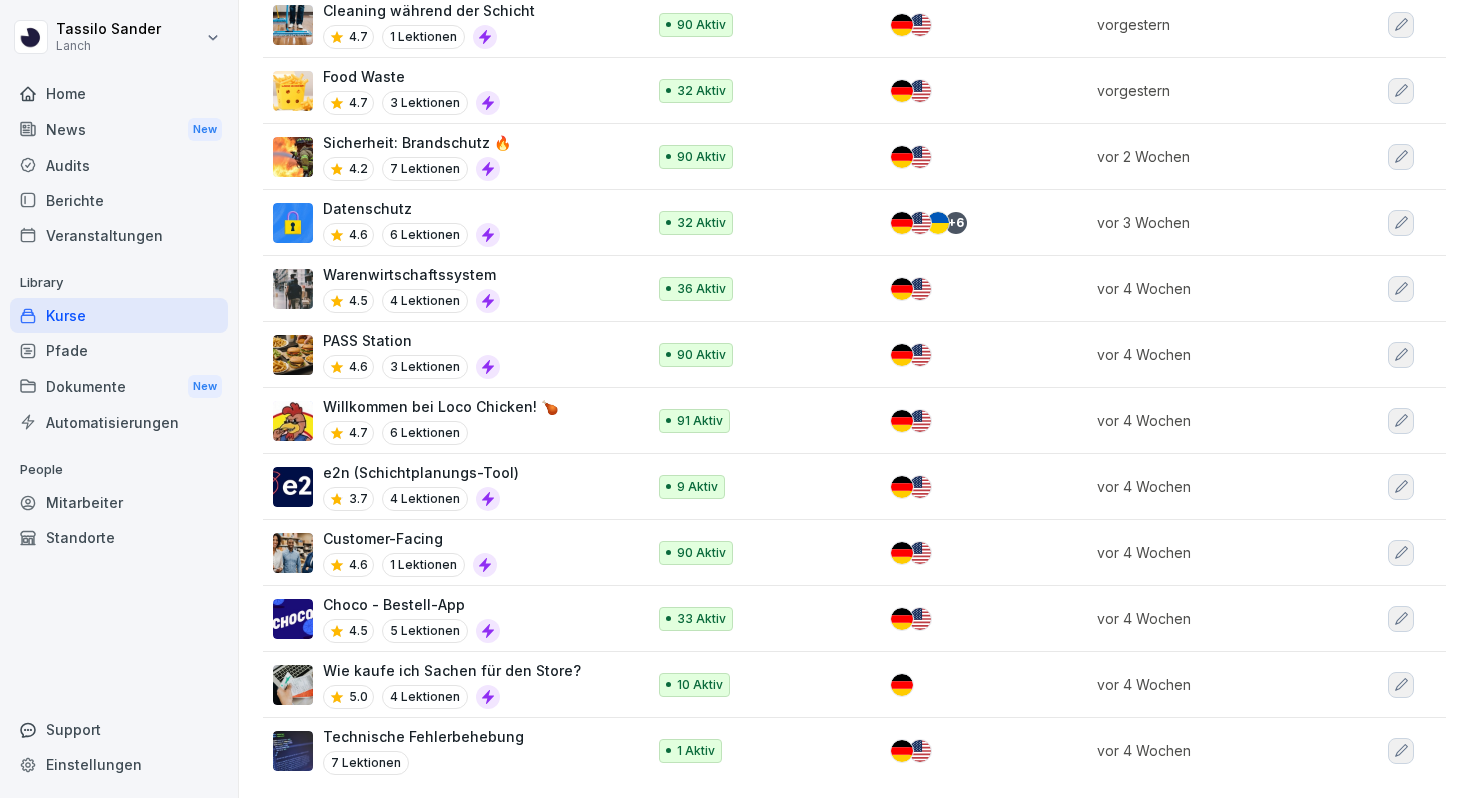 click on "Technische Fehlerbehebung" at bounding box center [423, 736] 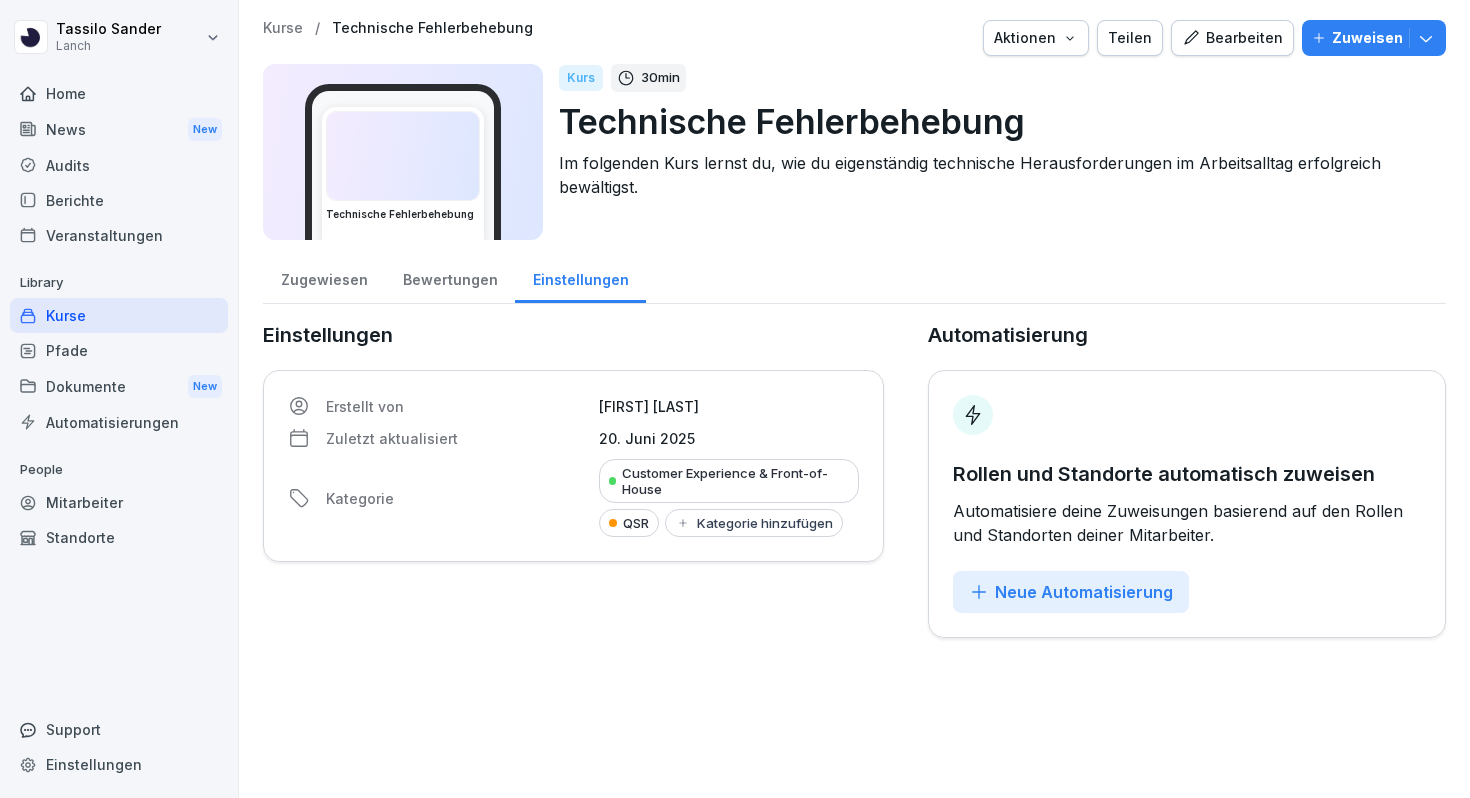 scroll, scrollTop: 0, scrollLeft: 0, axis: both 